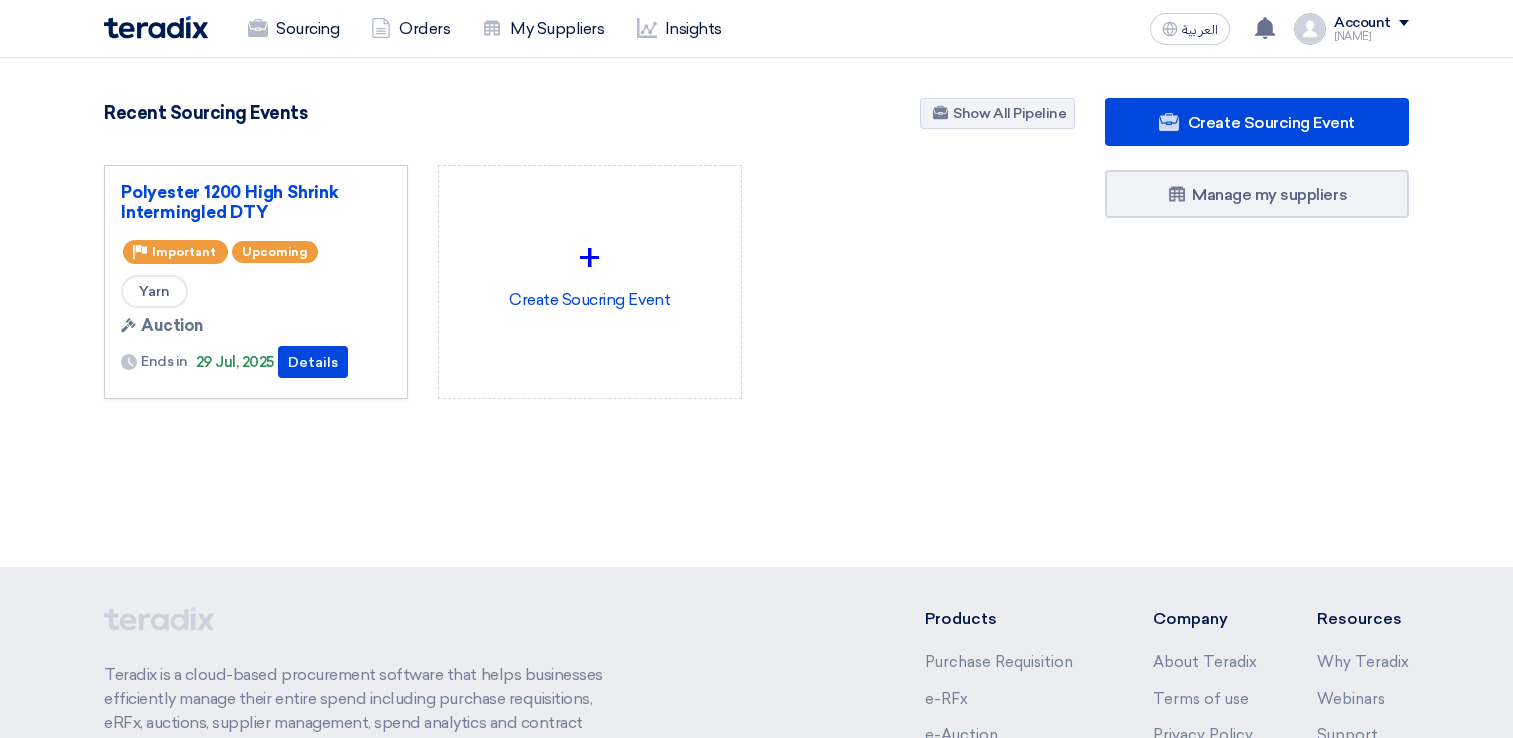 scroll, scrollTop: 0, scrollLeft: 0, axis: both 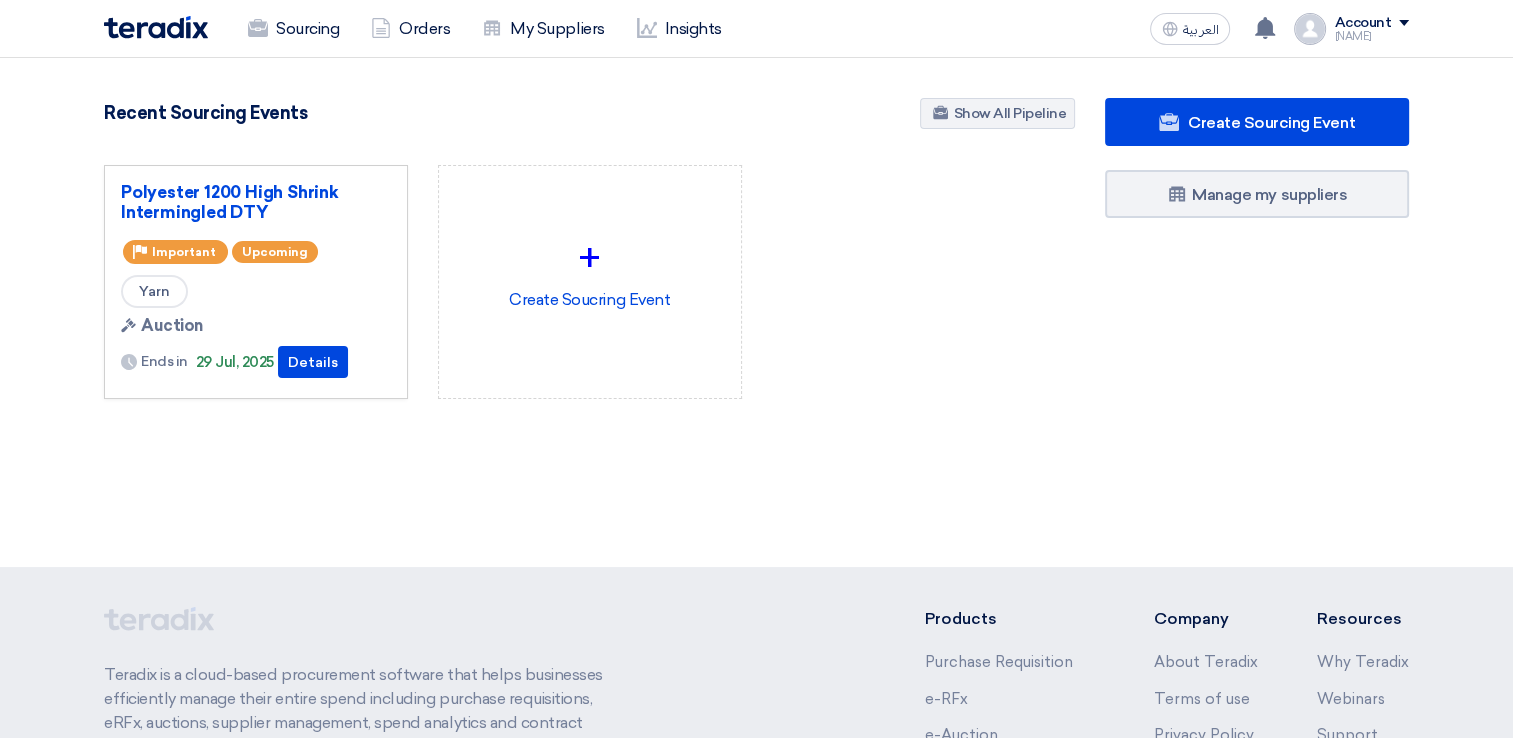 click on "Recent Sourcing Events
Show All Pipeline" 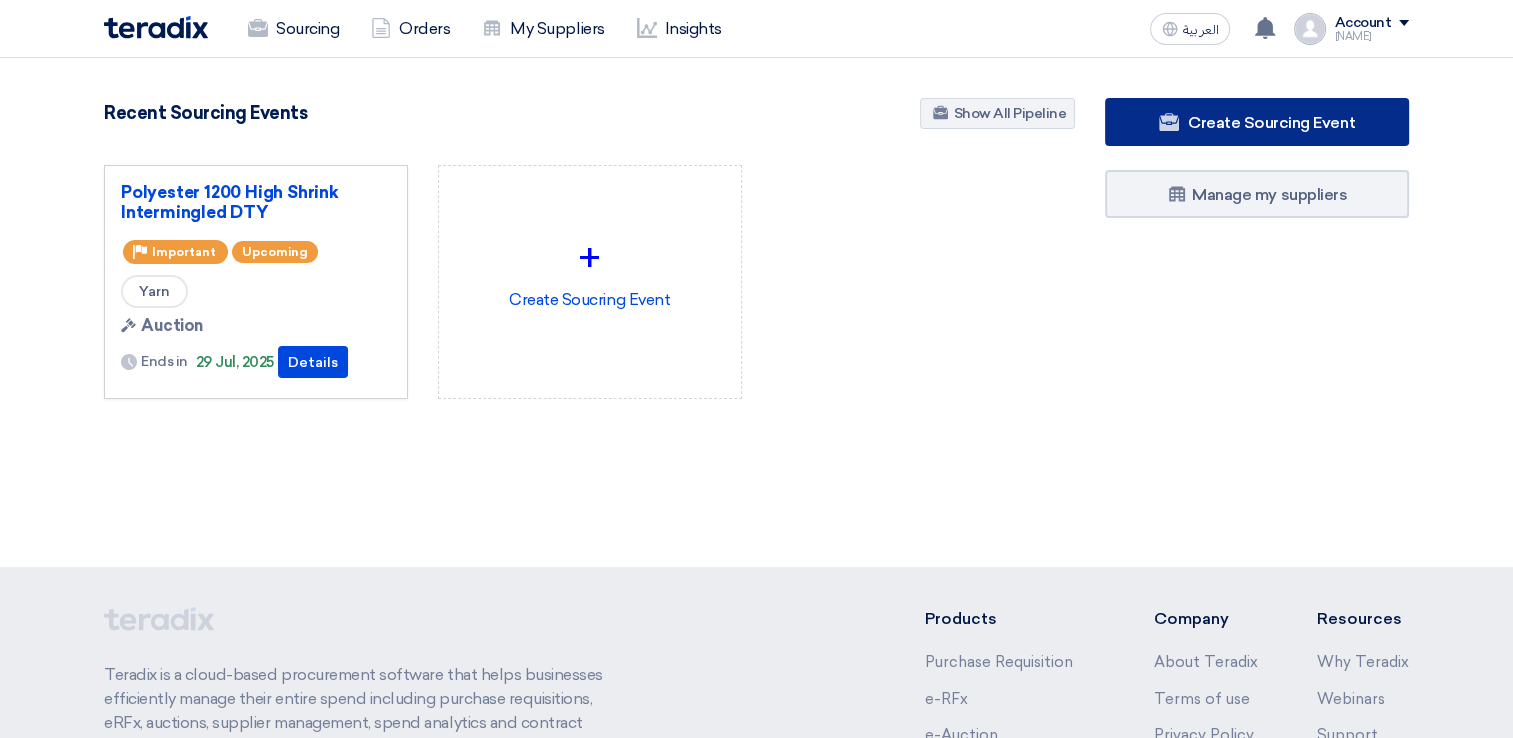 click on "Create Sourcing Event" 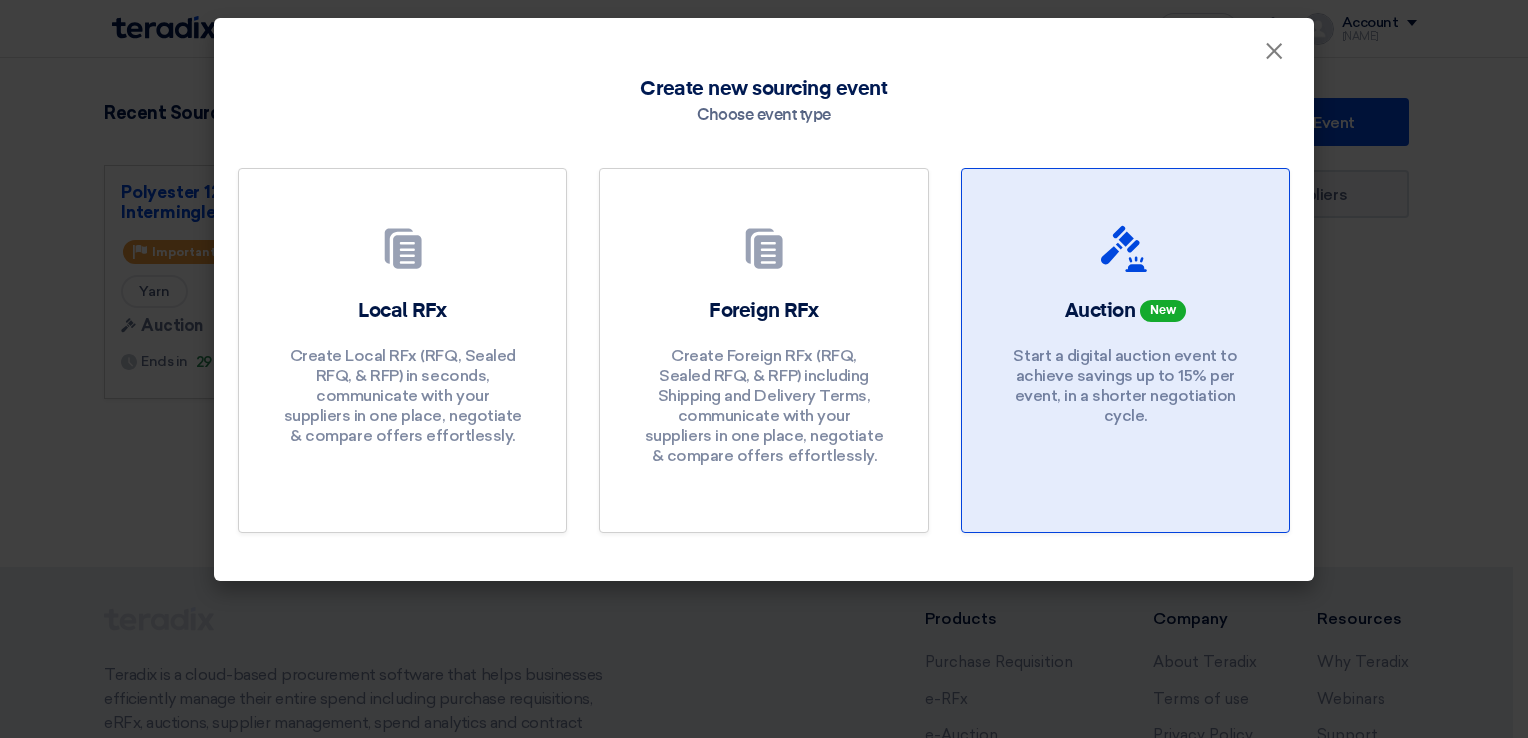 click on "Start a digital auction event to achieve savings up to 15% per event, in a shorter negotiation cycle." 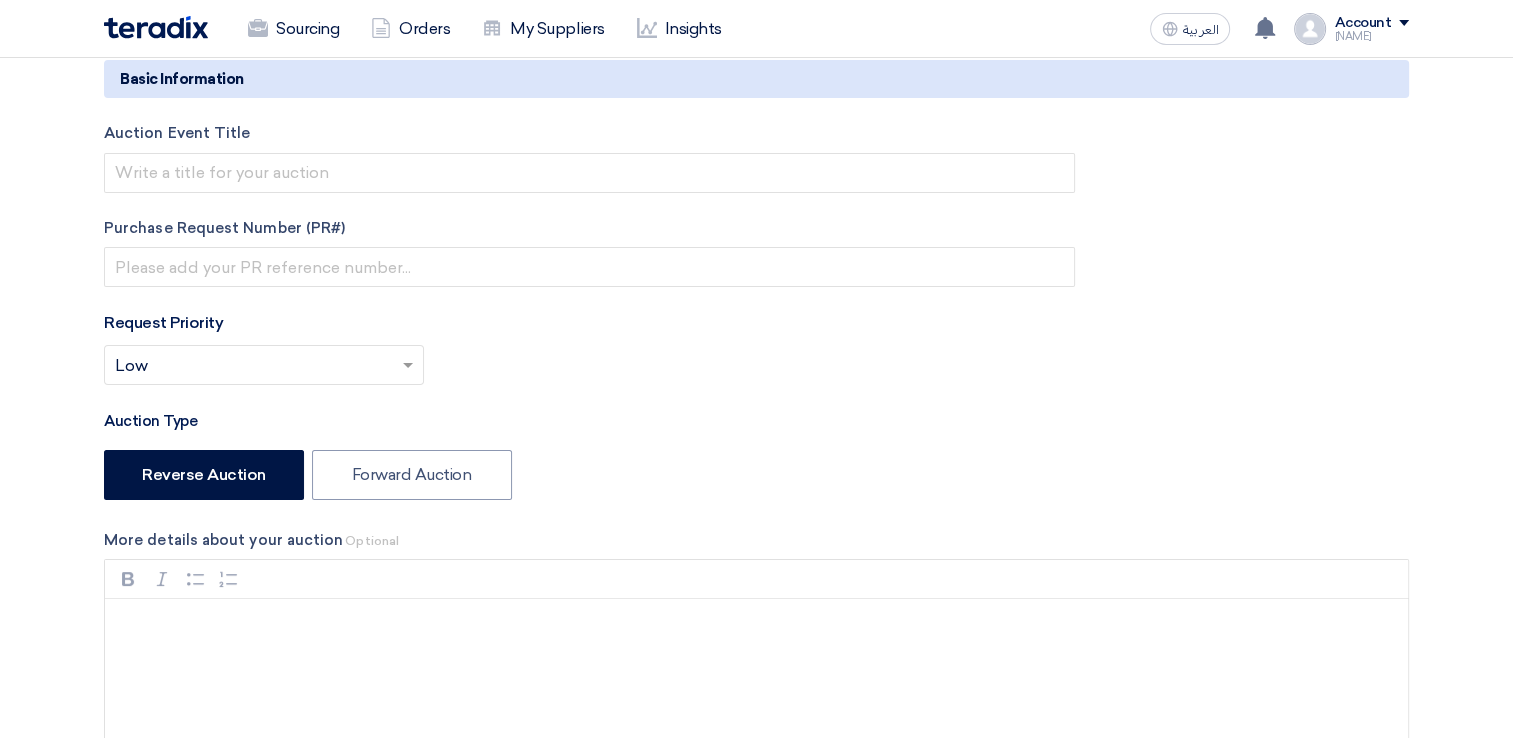 scroll, scrollTop: 200, scrollLeft: 0, axis: vertical 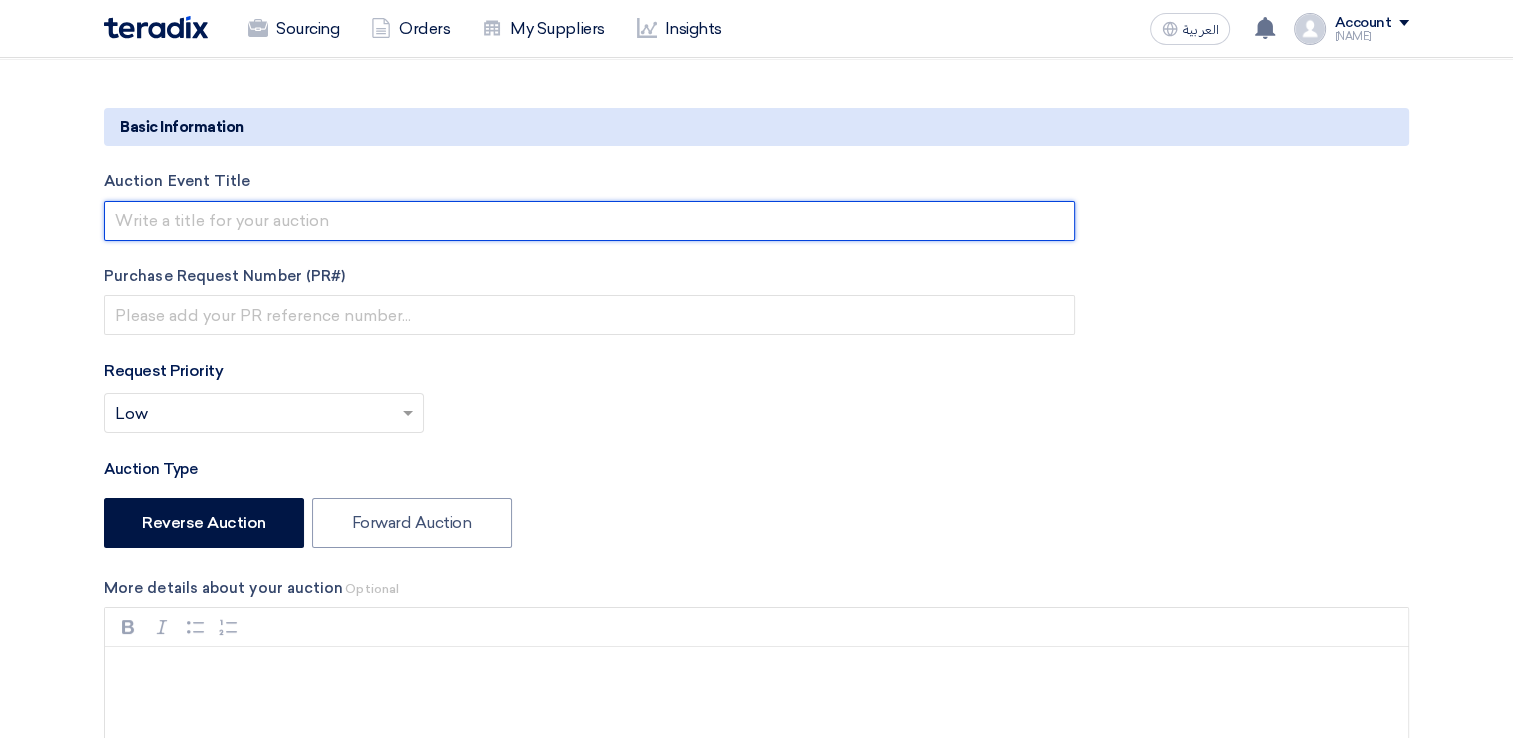 click at bounding box center [589, 221] 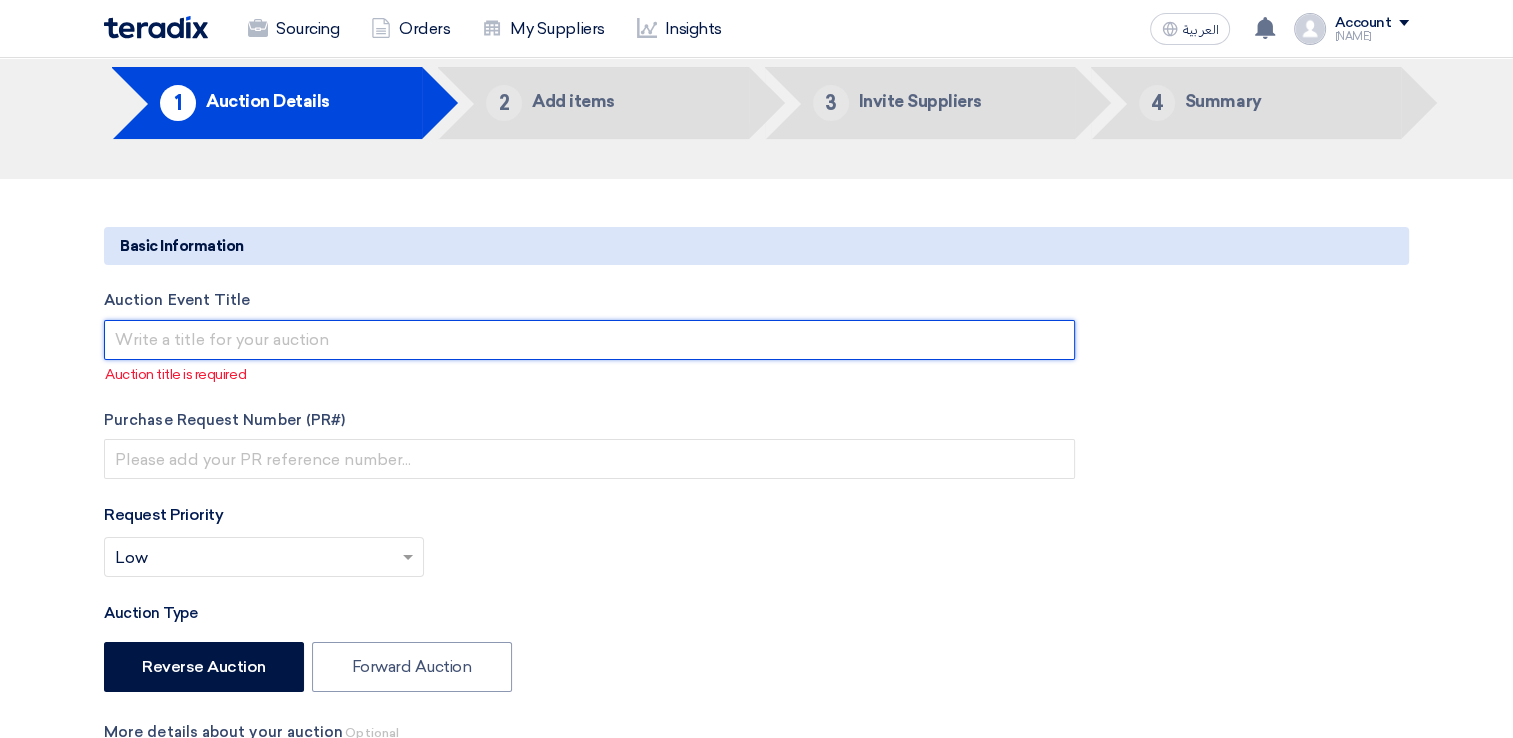 scroll, scrollTop: 0, scrollLeft: 0, axis: both 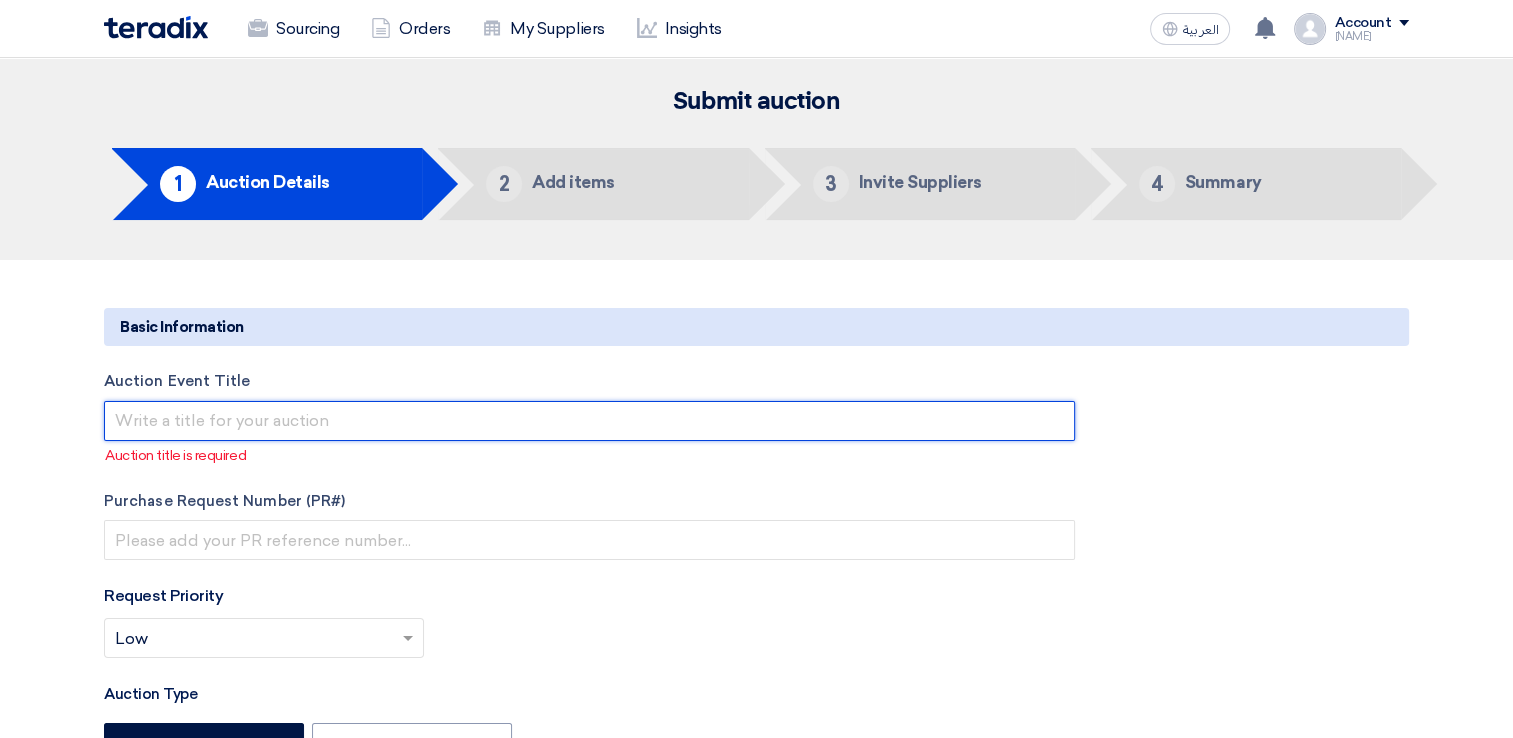 click at bounding box center [589, 421] 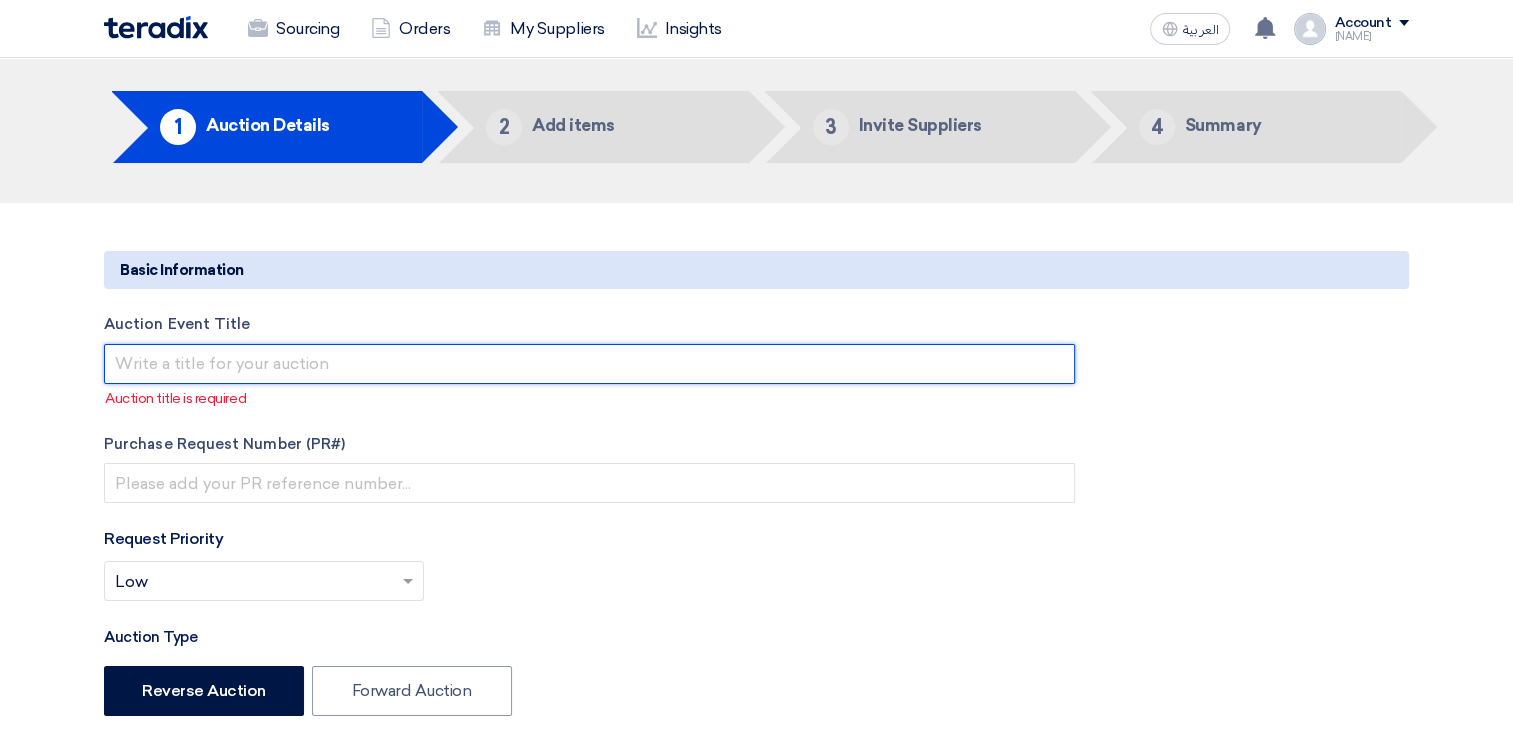 scroll, scrollTop: 0, scrollLeft: 0, axis: both 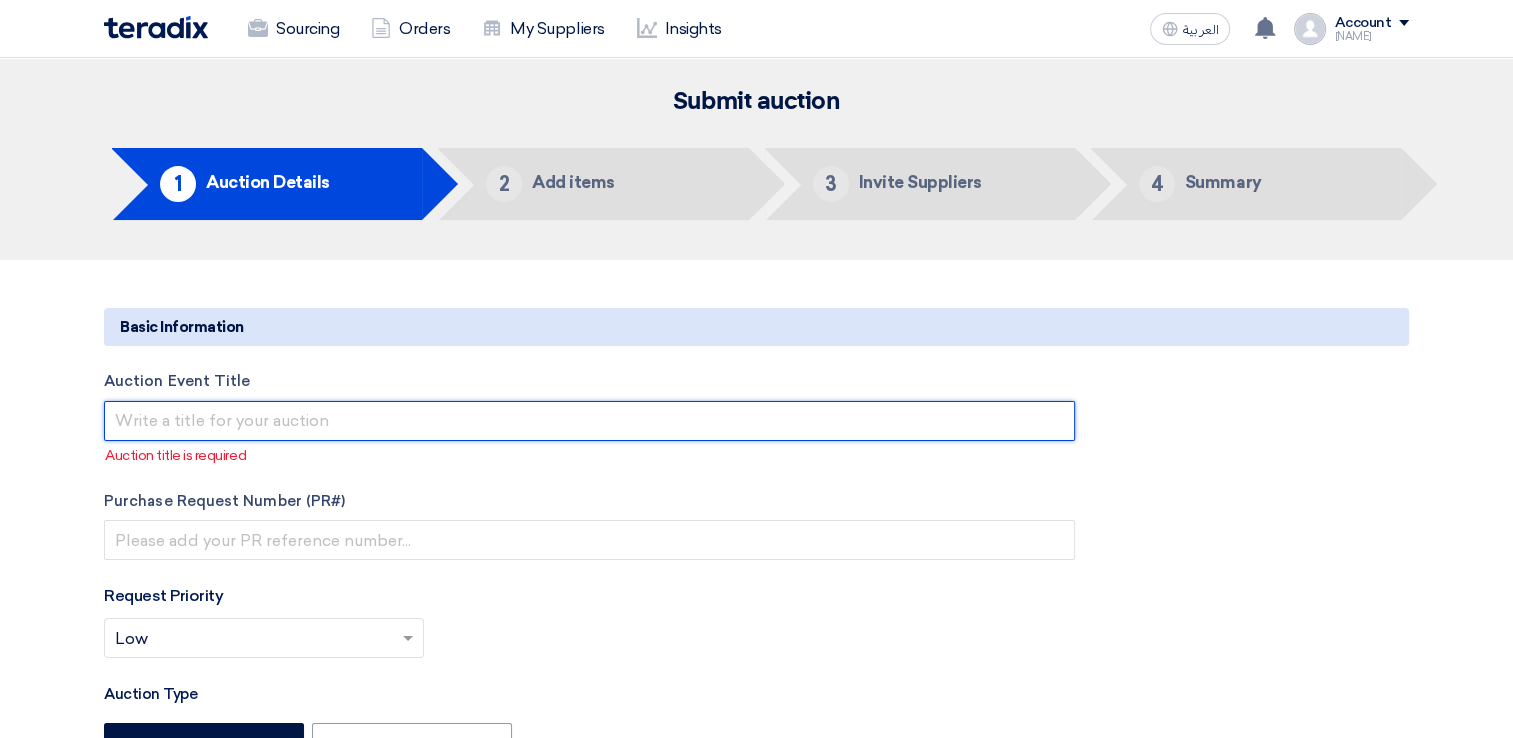 click at bounding box center (589, 421) 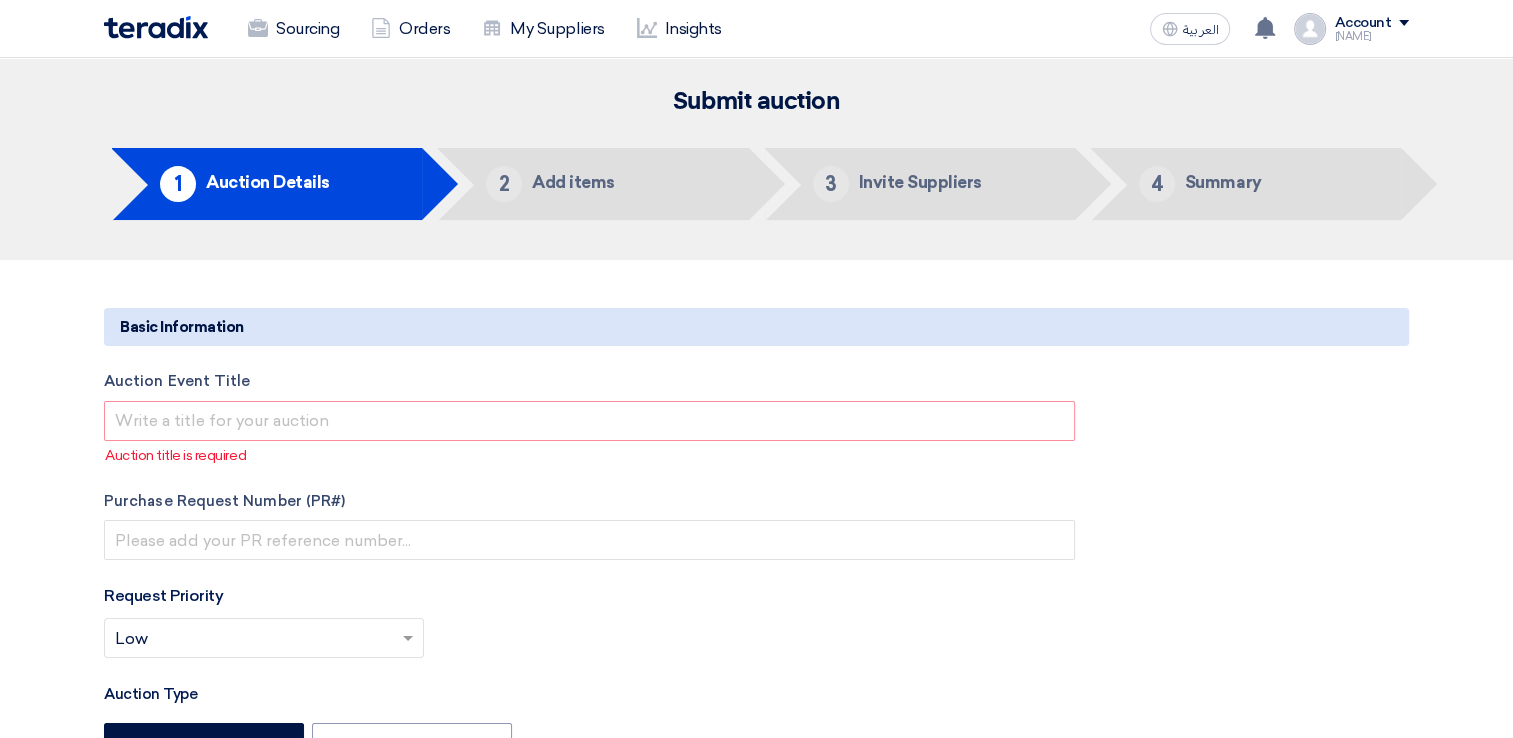click on "Basic Information
Auction Event Title
Auction title is required
Purchase Request Number (PR#)
Request Priority
Select priority...
×
Low
×
Auction Type
Reverse Auction
Forward Auction
More details about your auction
Optional
Rich Text Editor Bold (CTRL+B) Bold Italic (CTRL+I) Italic Bulleted List" 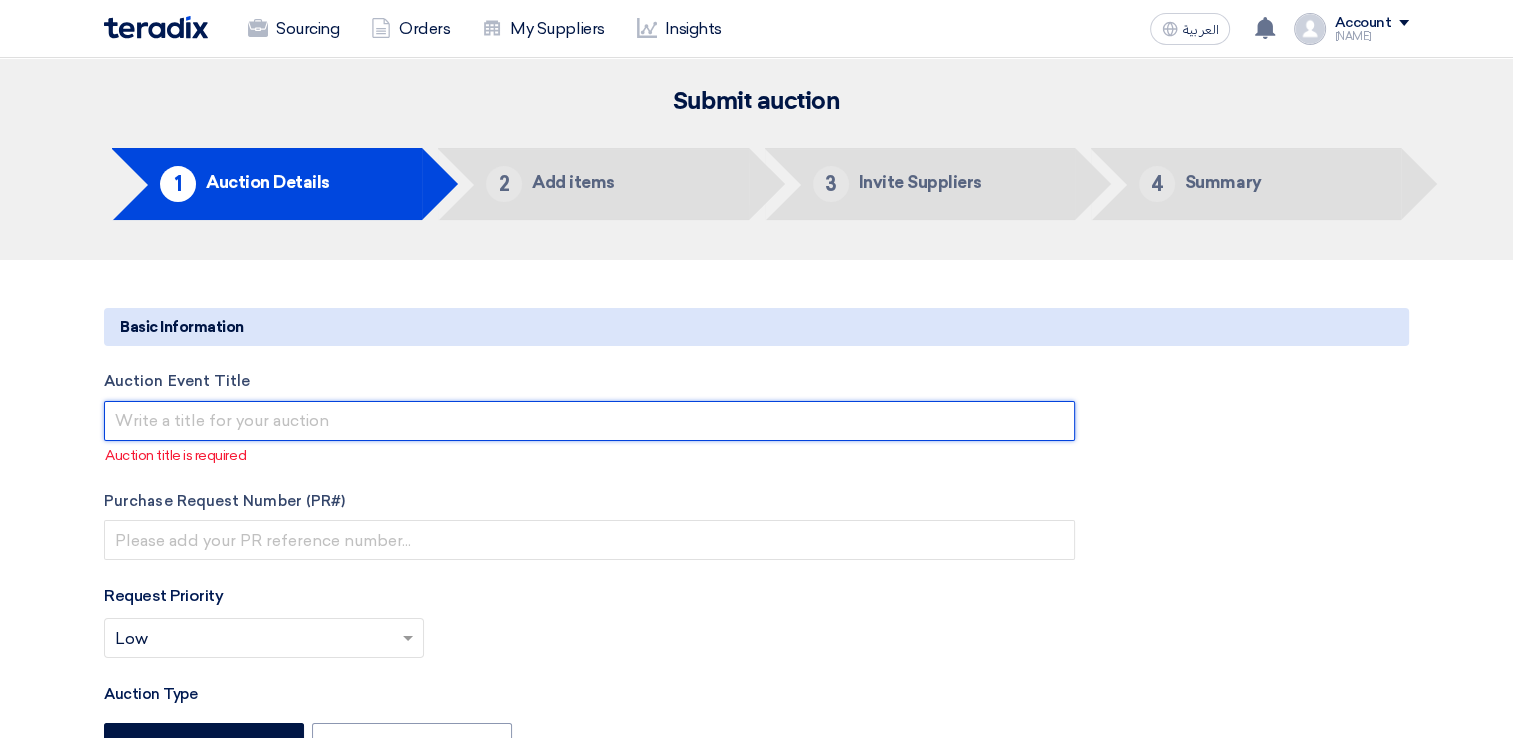 click at bounding box center [589, 421] 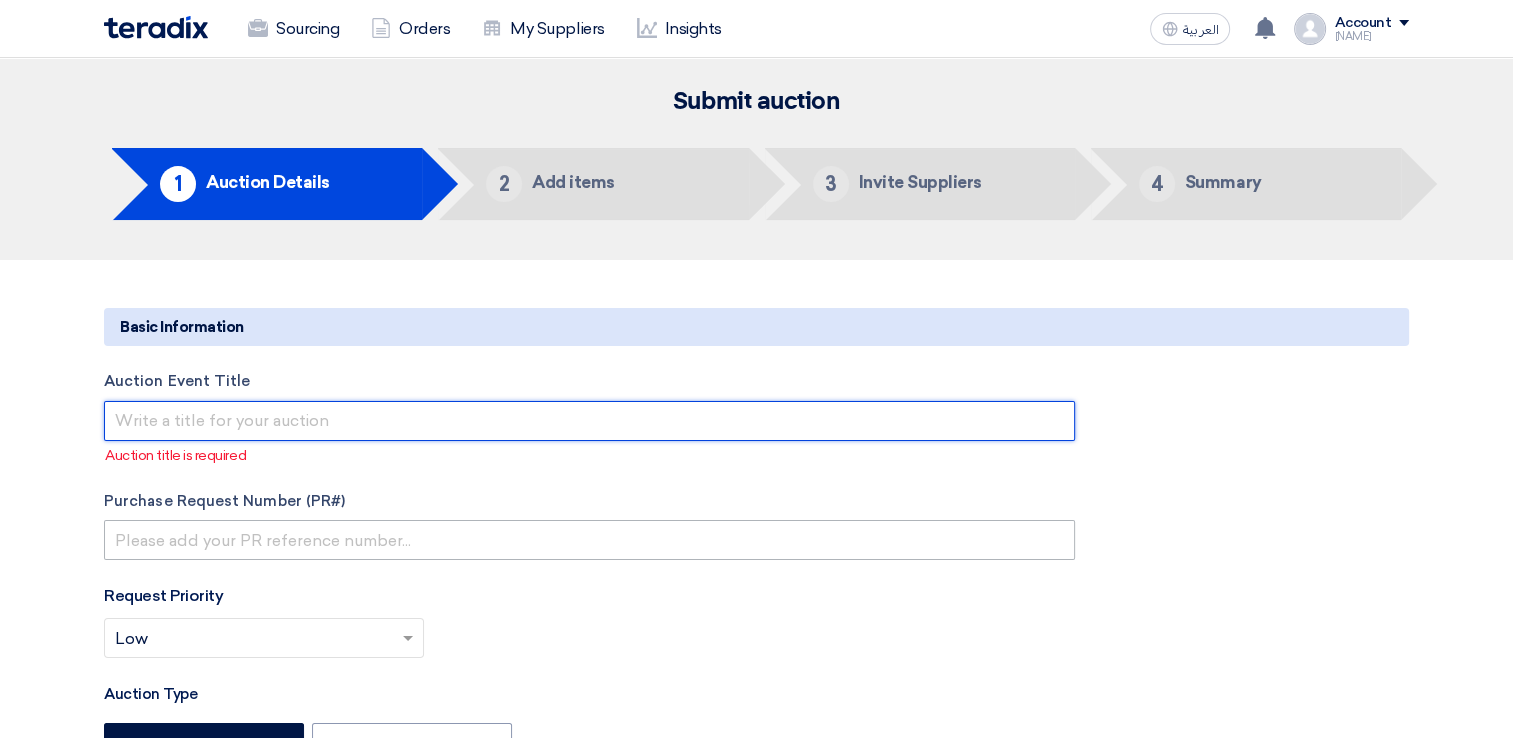 type on "Polyester 1200 High Shrink Intermingled DTY" 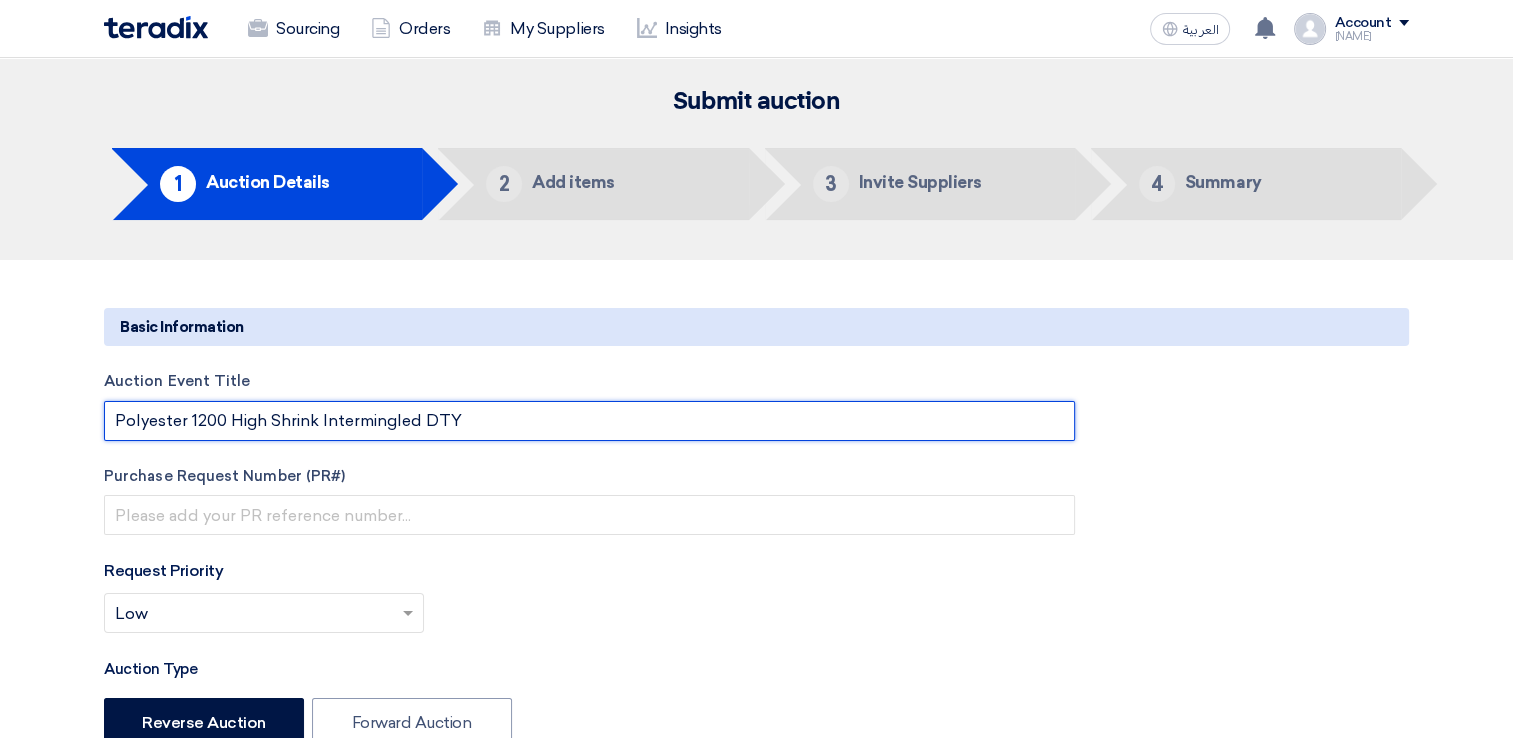 scroll, scrollTop: 100, scrollLeft: 0, axis: vertical 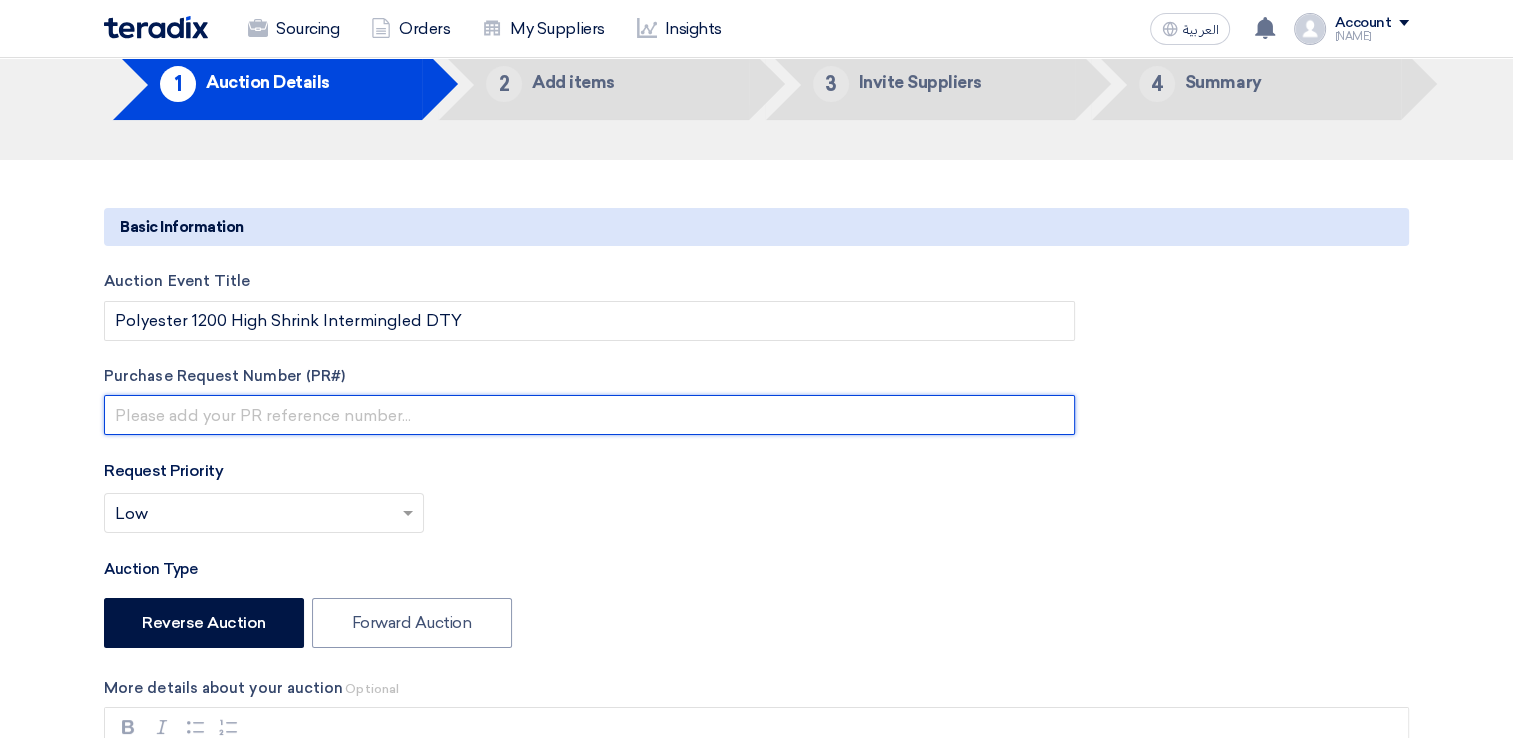 click at bounding box center (589, 415) 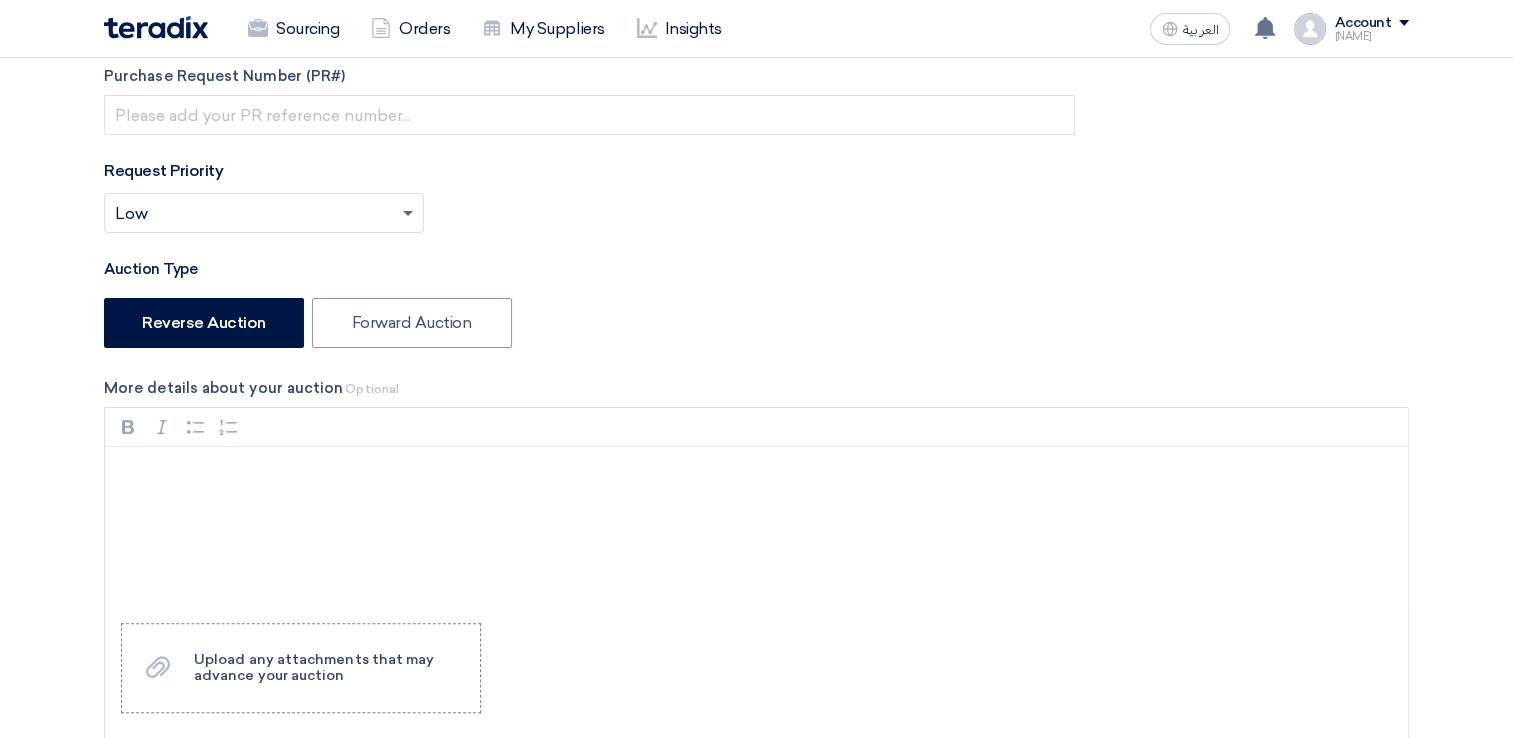 click 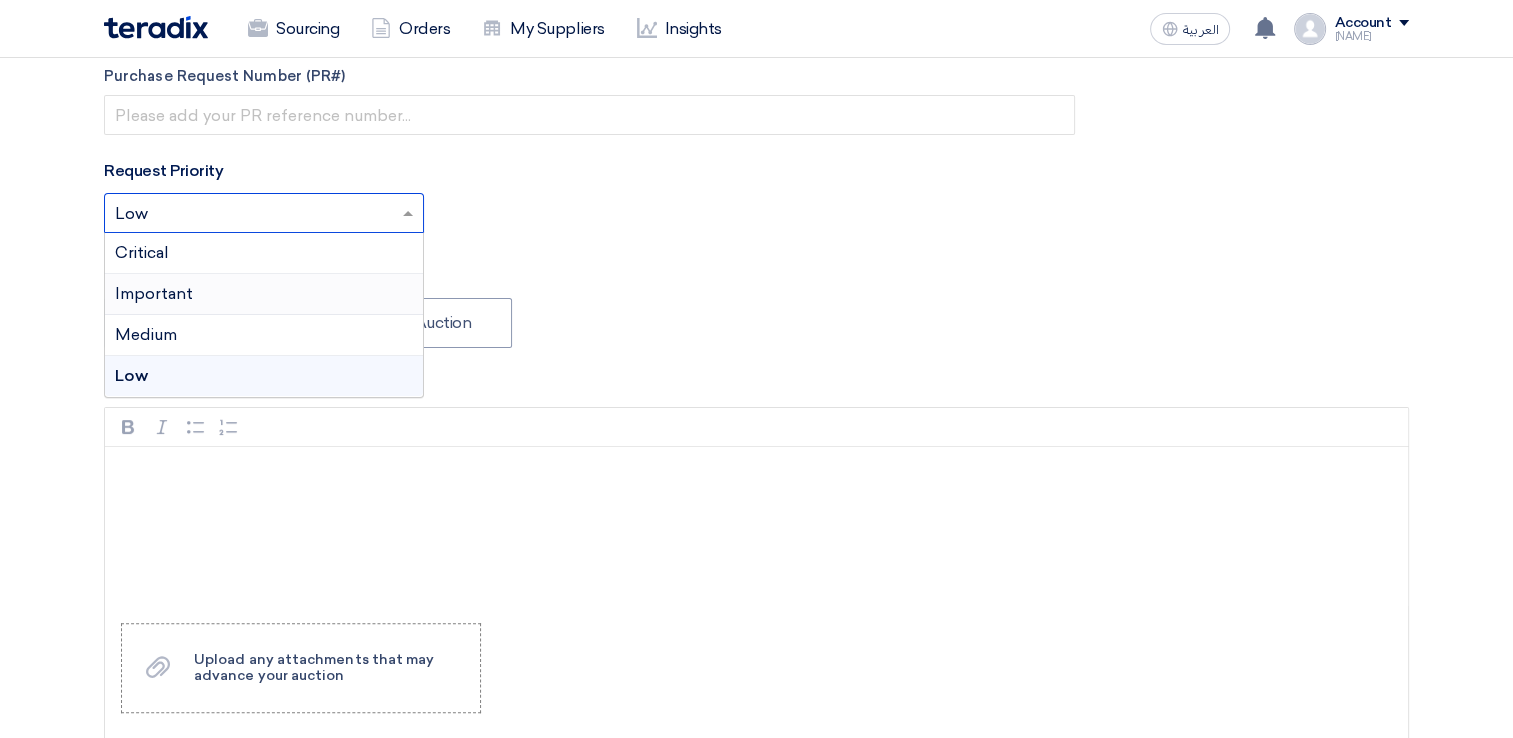 click on "Important" at bounding box center [264, 294] 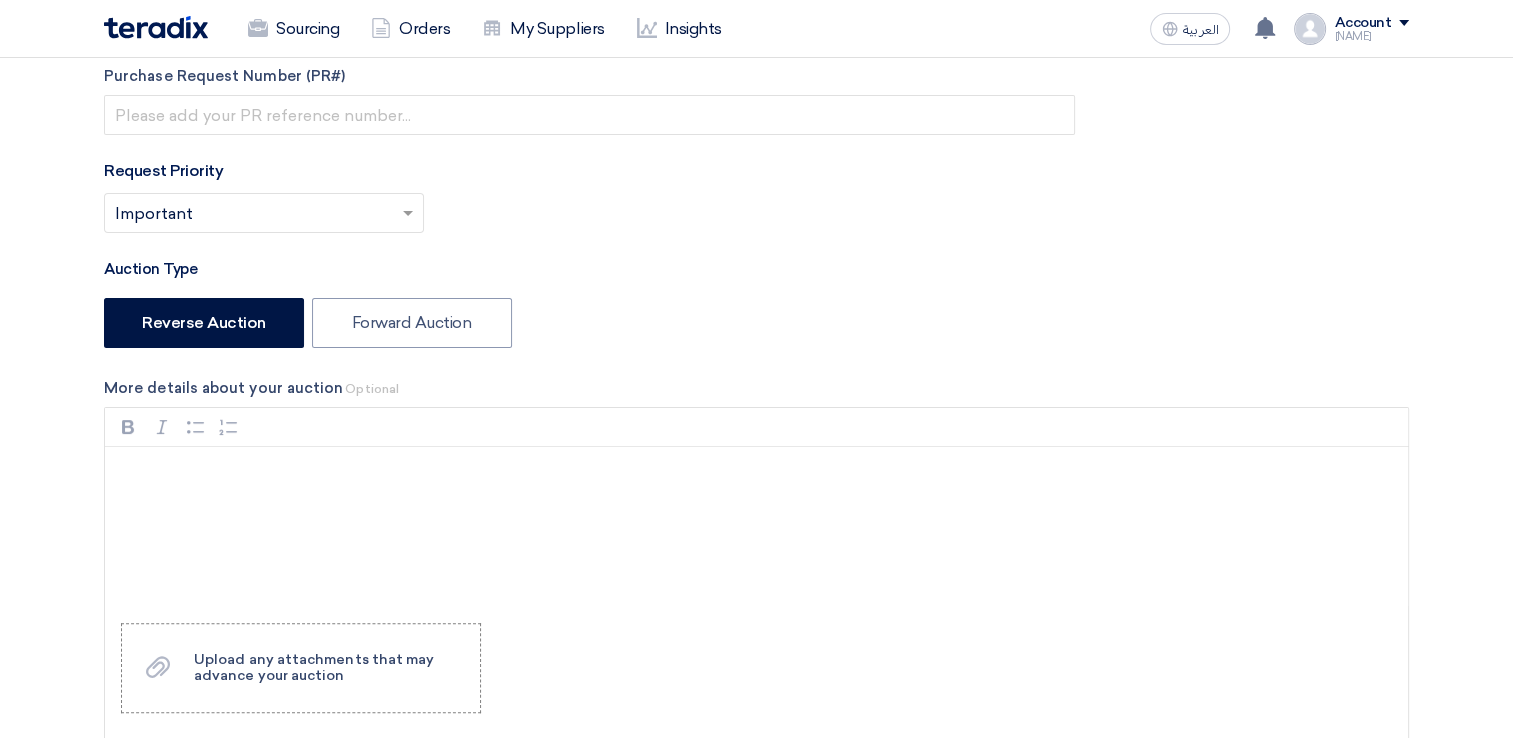 click on "Auction Event Title
Polyester 1200 High Shrink Intermingled DTY
Purchase Request Number (PR#)
Request Priority
Select priority...
×
Important
×
Auction Type
Reverse Auction
Forward Auction" 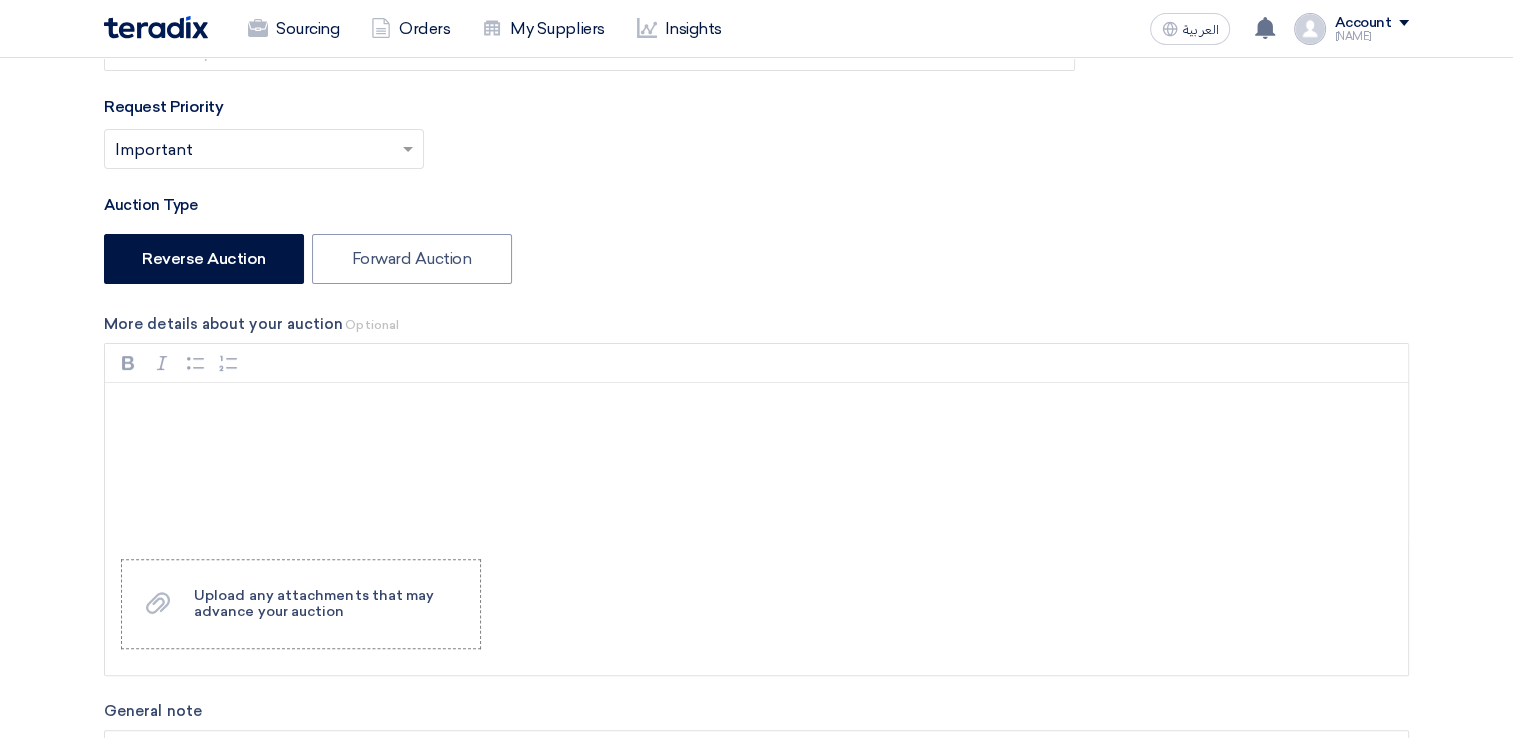 scroll, scrollTop: 500, scrollLeft: 0, axis: vertical 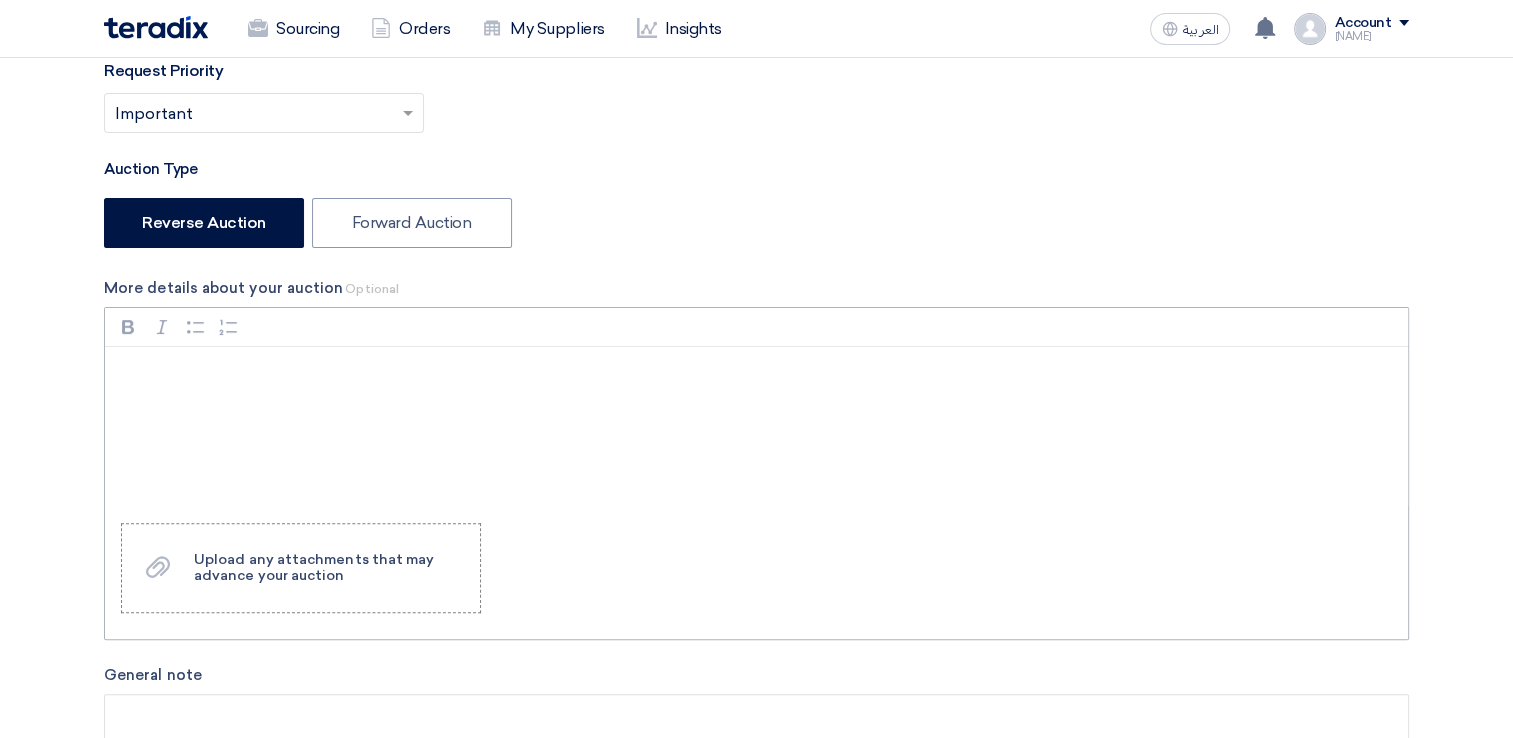 click at bounding box center [756, 427] 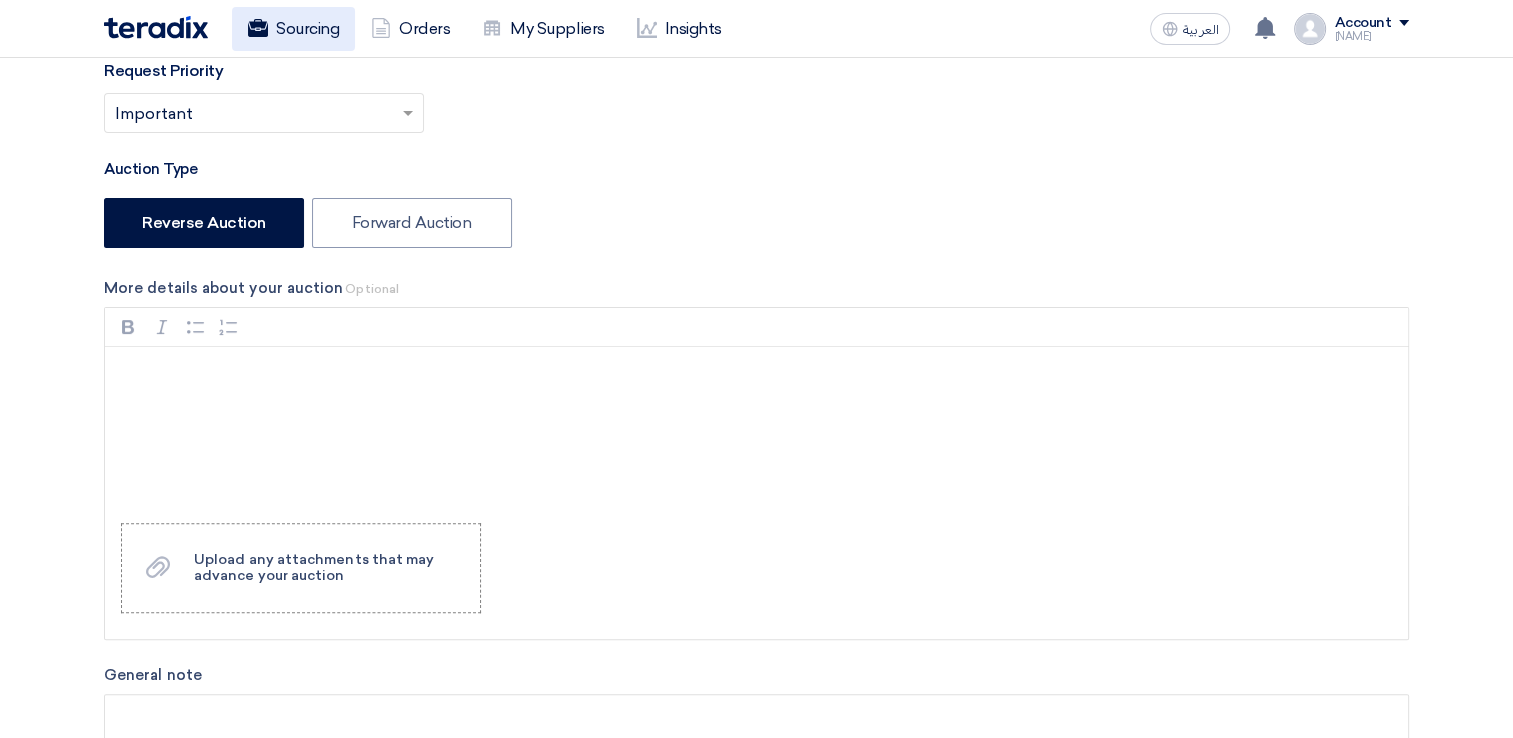 click on "Sourcing" 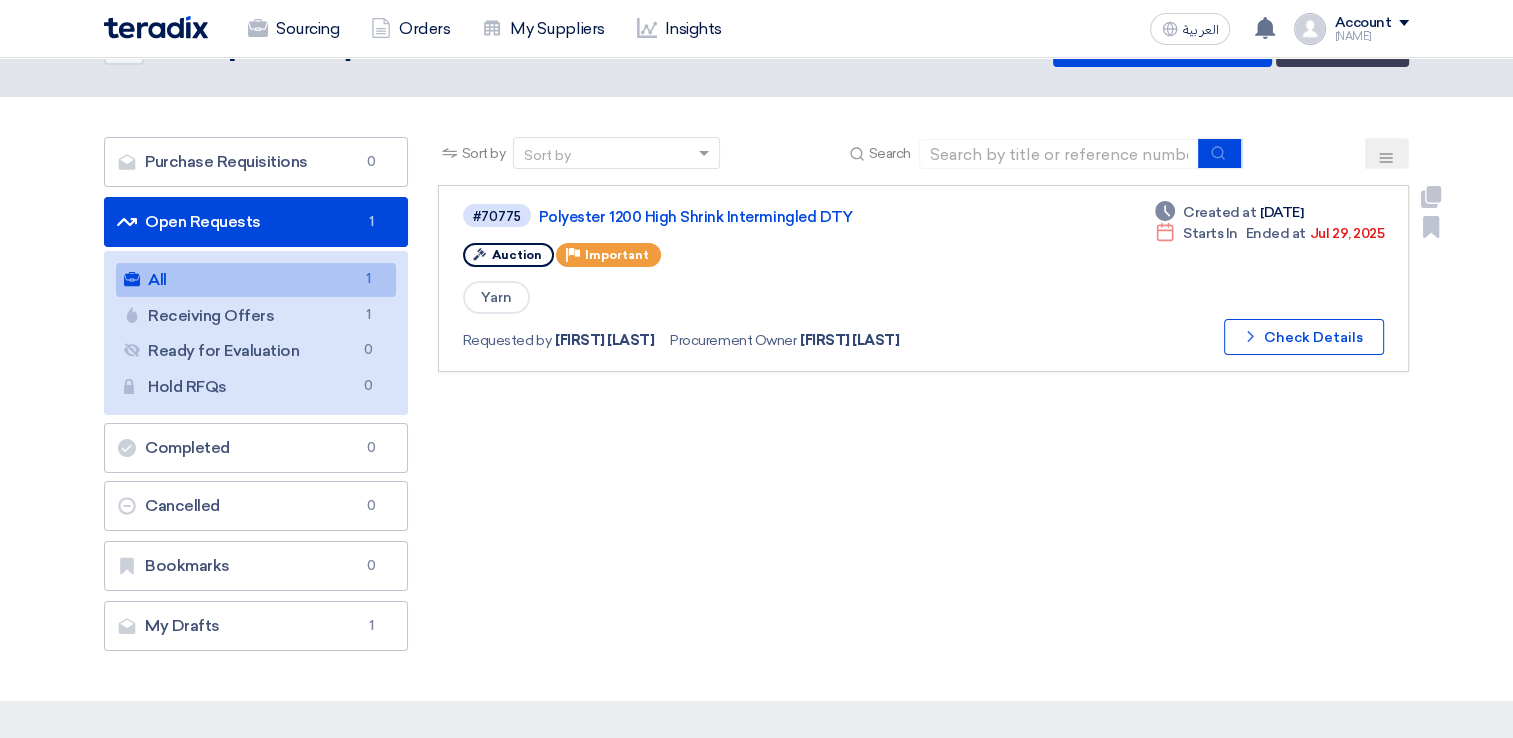 scroll, scrollTop: 100, scrollLeft: 0, axis: vertical 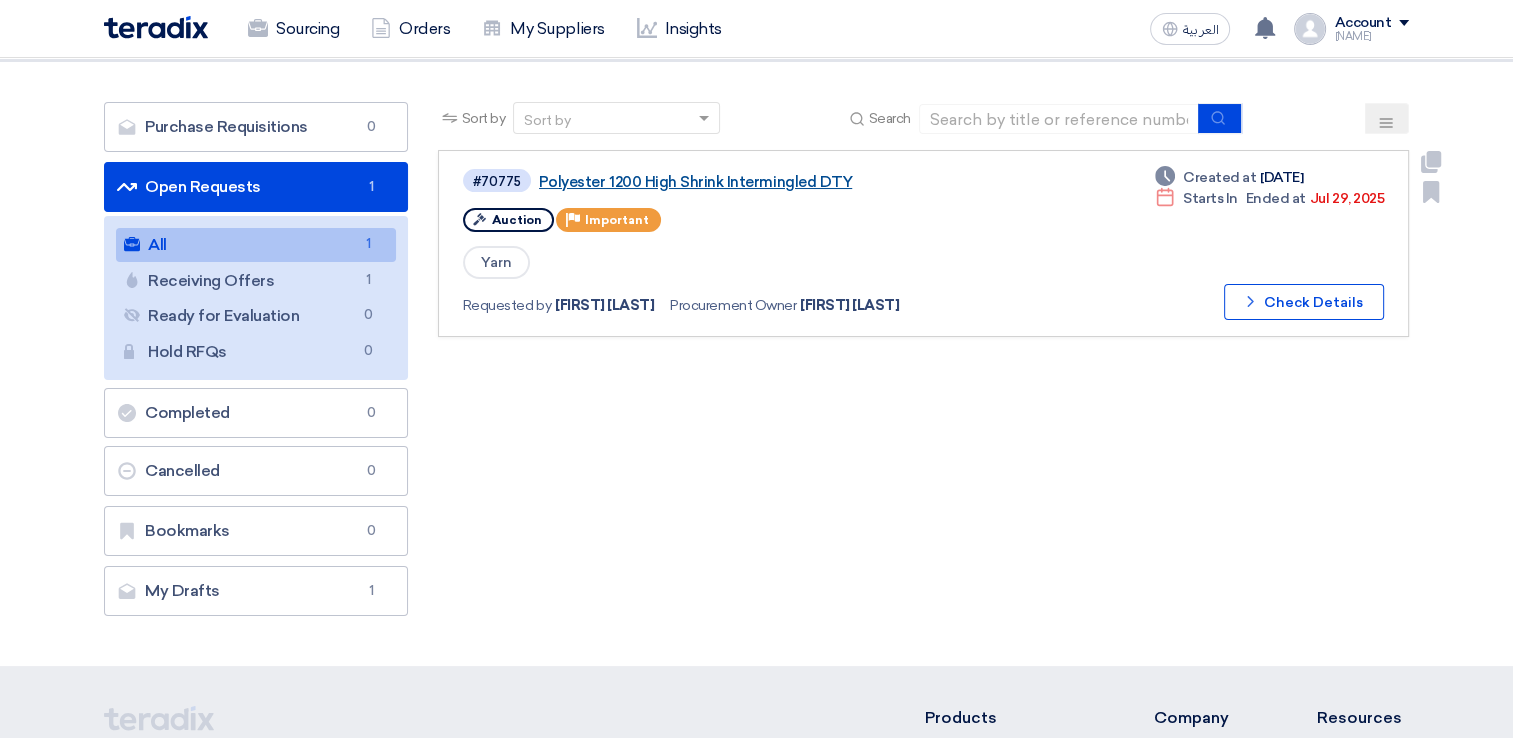 click on "Polyester 1200 High Shrink Intermingled DTY" 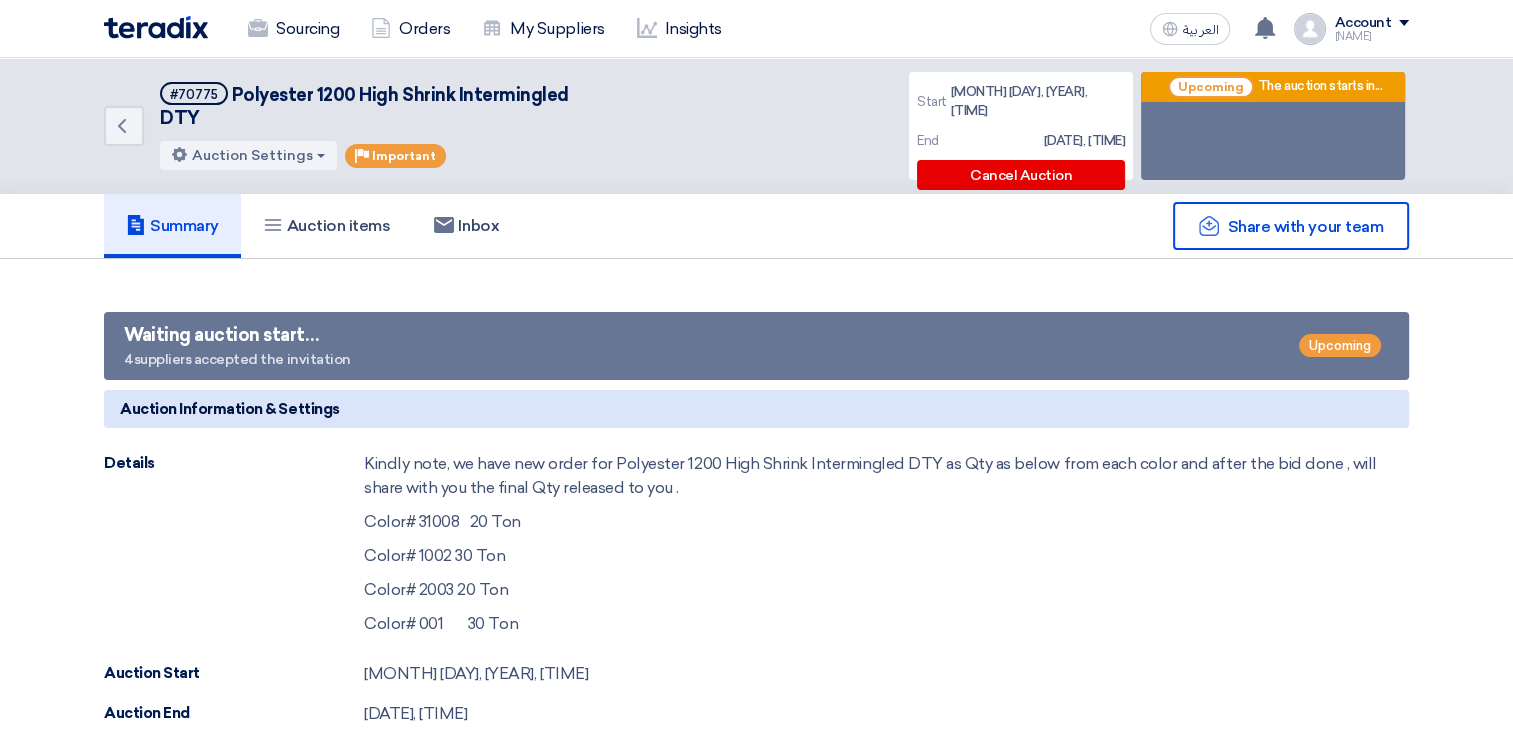 scroll, scrollTop: 100, scrollLeft: 0, axis: vertical 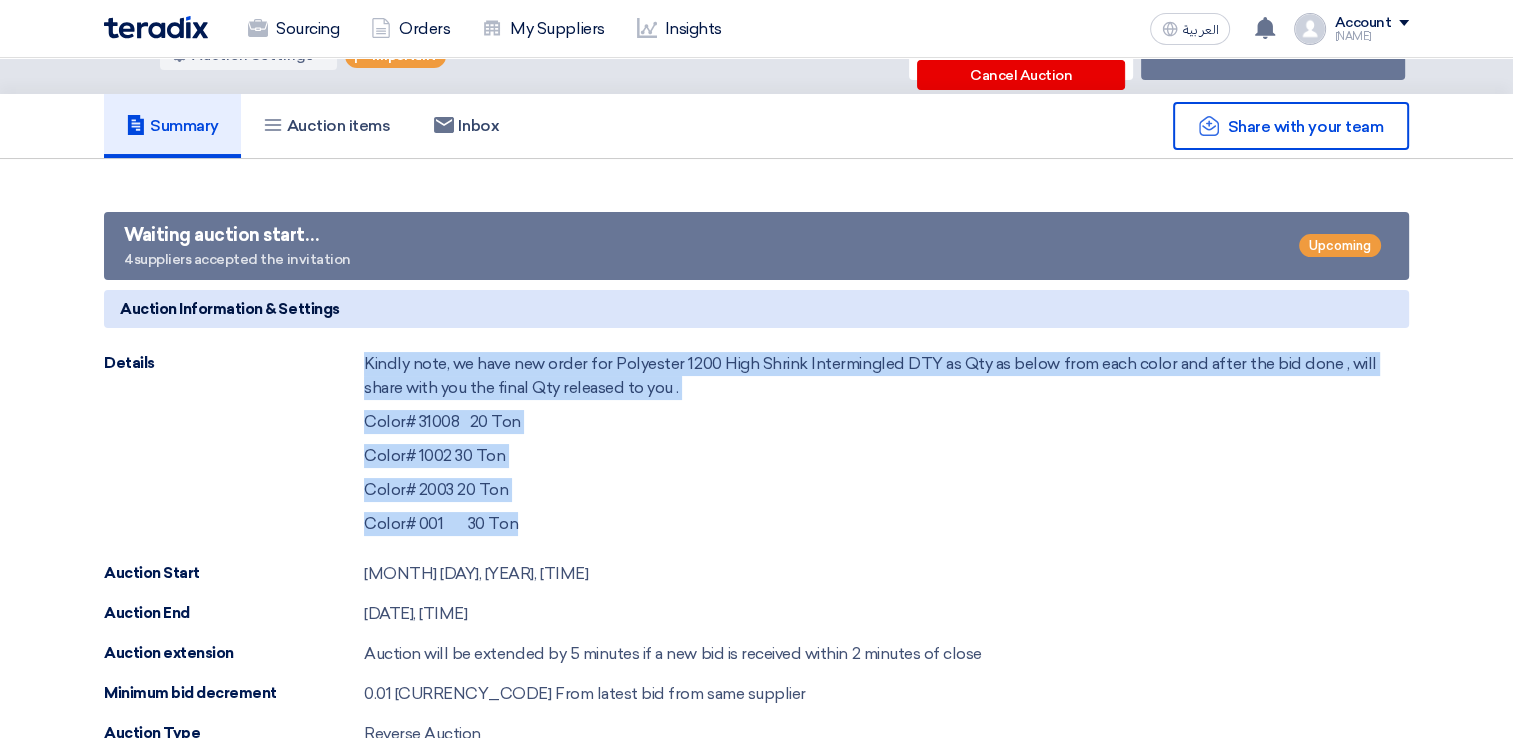 drag, startPoint x: 368, startPoint y: 362, endPoint x: 517, endPoint y: 510, distance: 210.0119 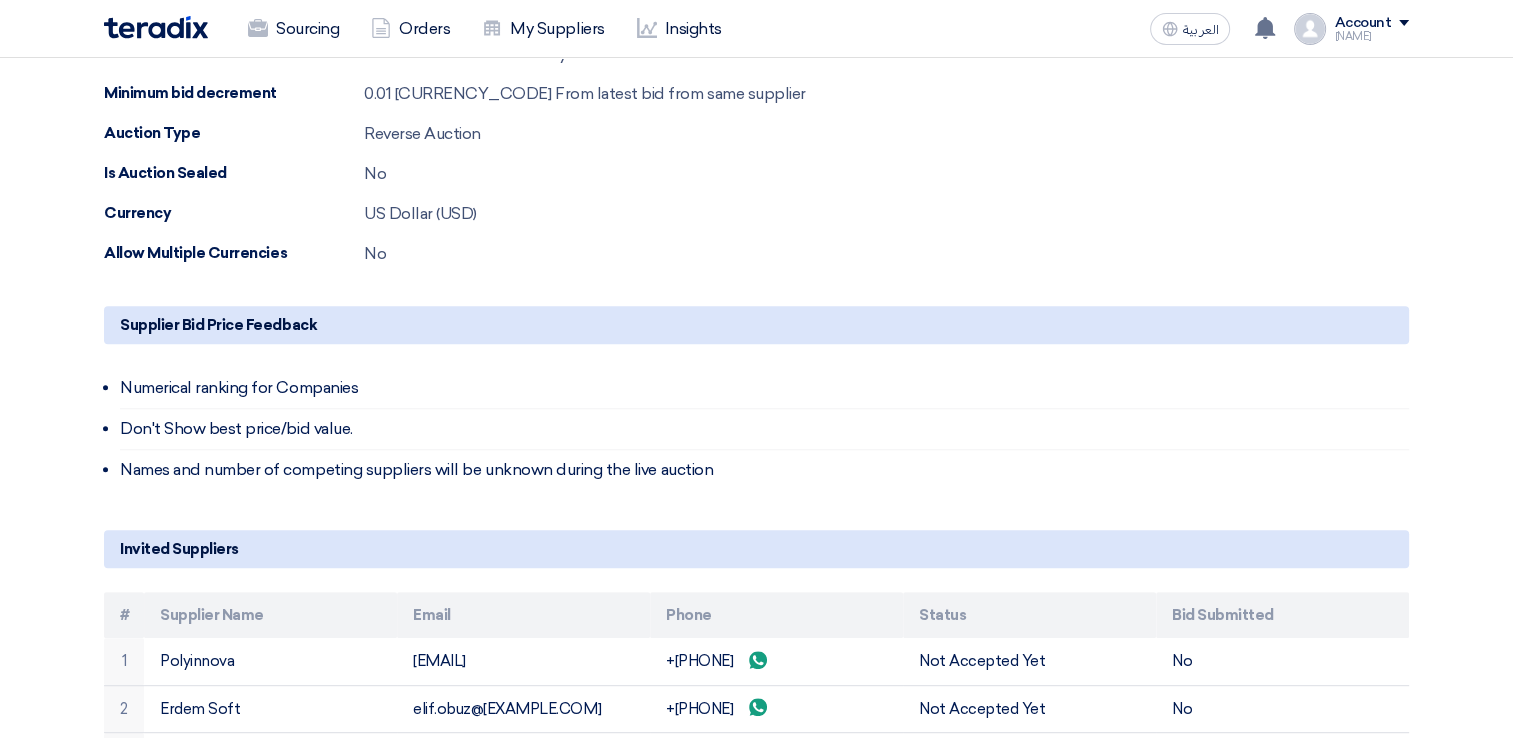 scroll, scrollTop: 600, scrollLeft: 0, axis: vertical 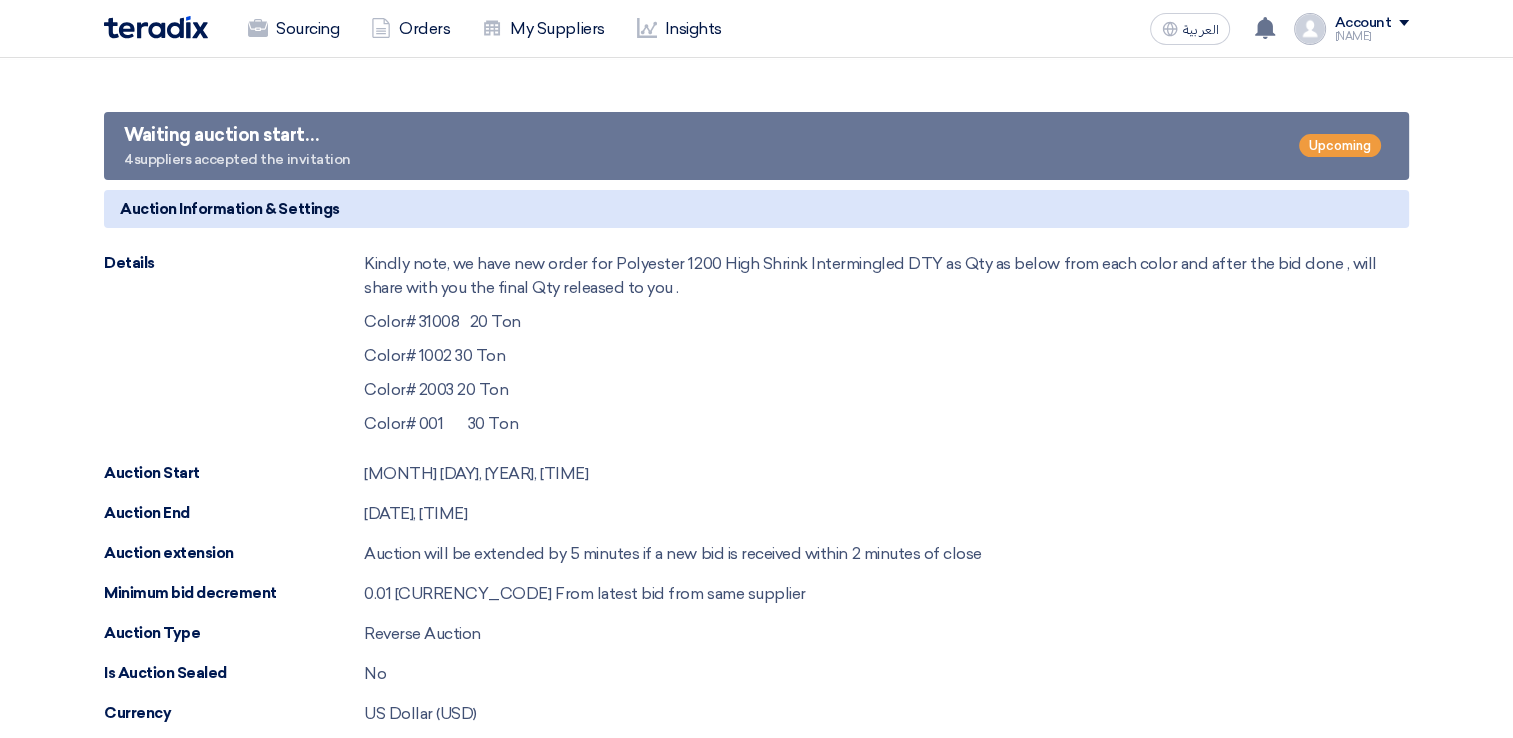 click on "Details
Kindly note, we have new order for Polyester 1200 High Shrink Intermingled DTY as Qty as below from each color and after the bid done , will share with you the final Qty released to you . Color# 31008 20 Ton Color# 1002 30 Ton Color# 2003 20 Ton Color# 001 30 Ton" 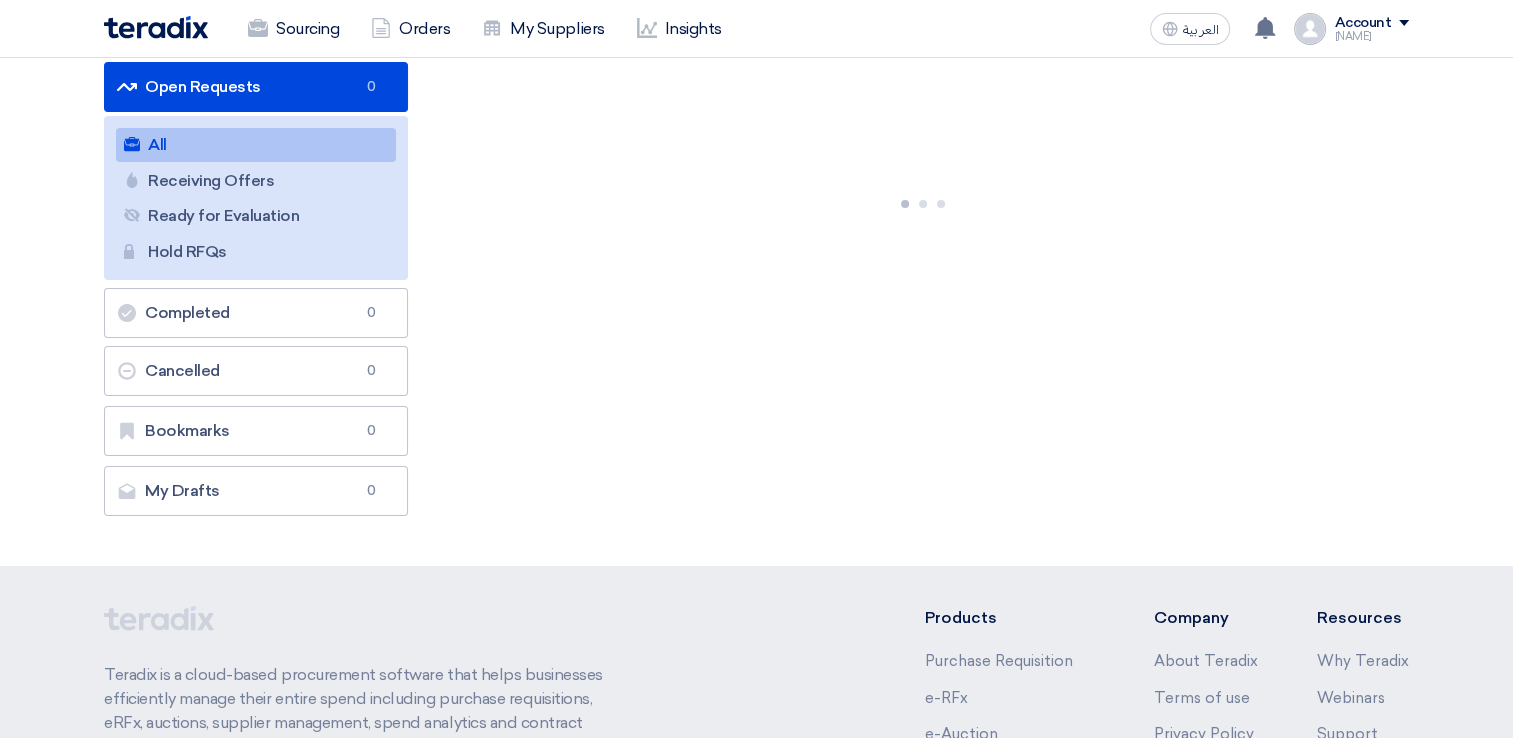 scroll, scrollTop: 0, scrollLeft: 0, axis: both 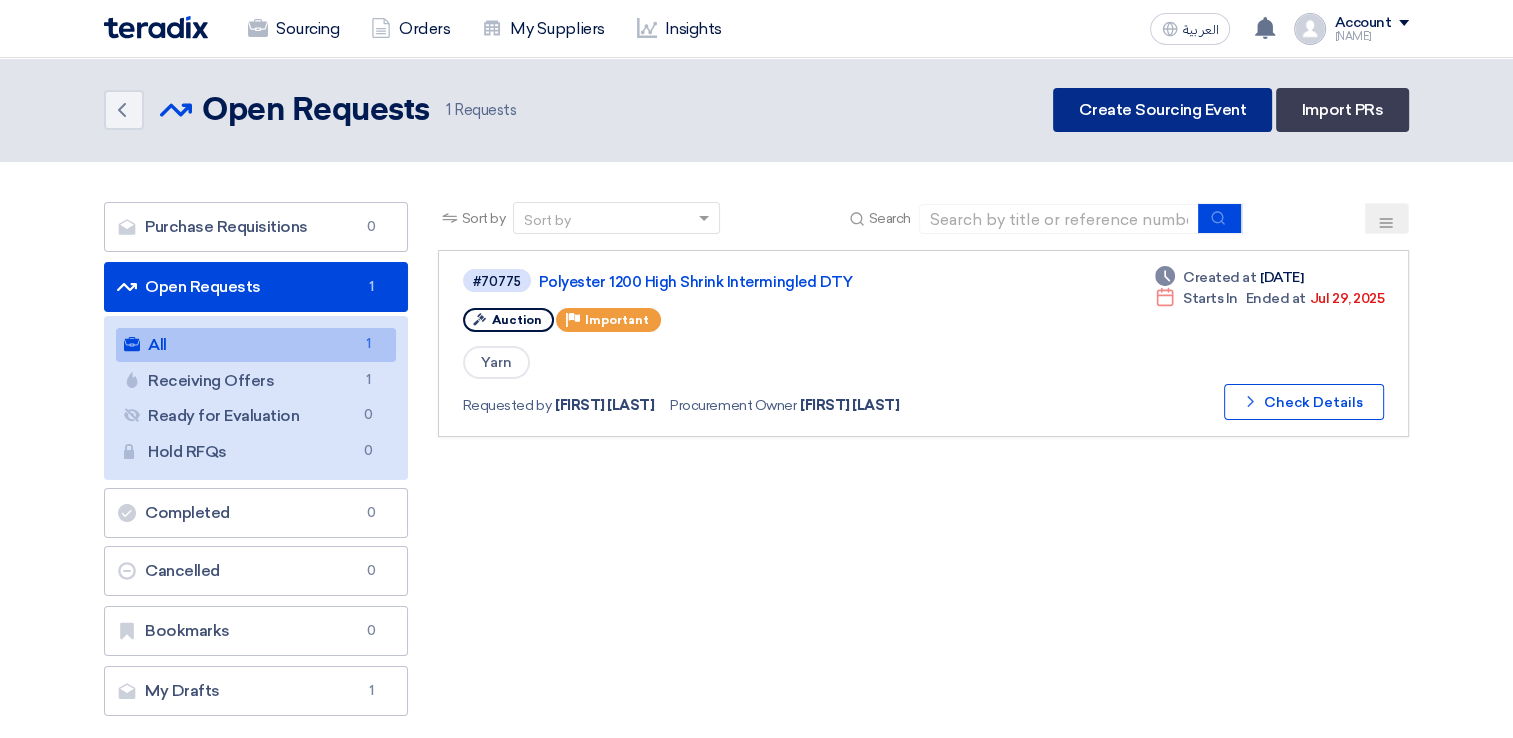 click on "Create Sourcing Event" 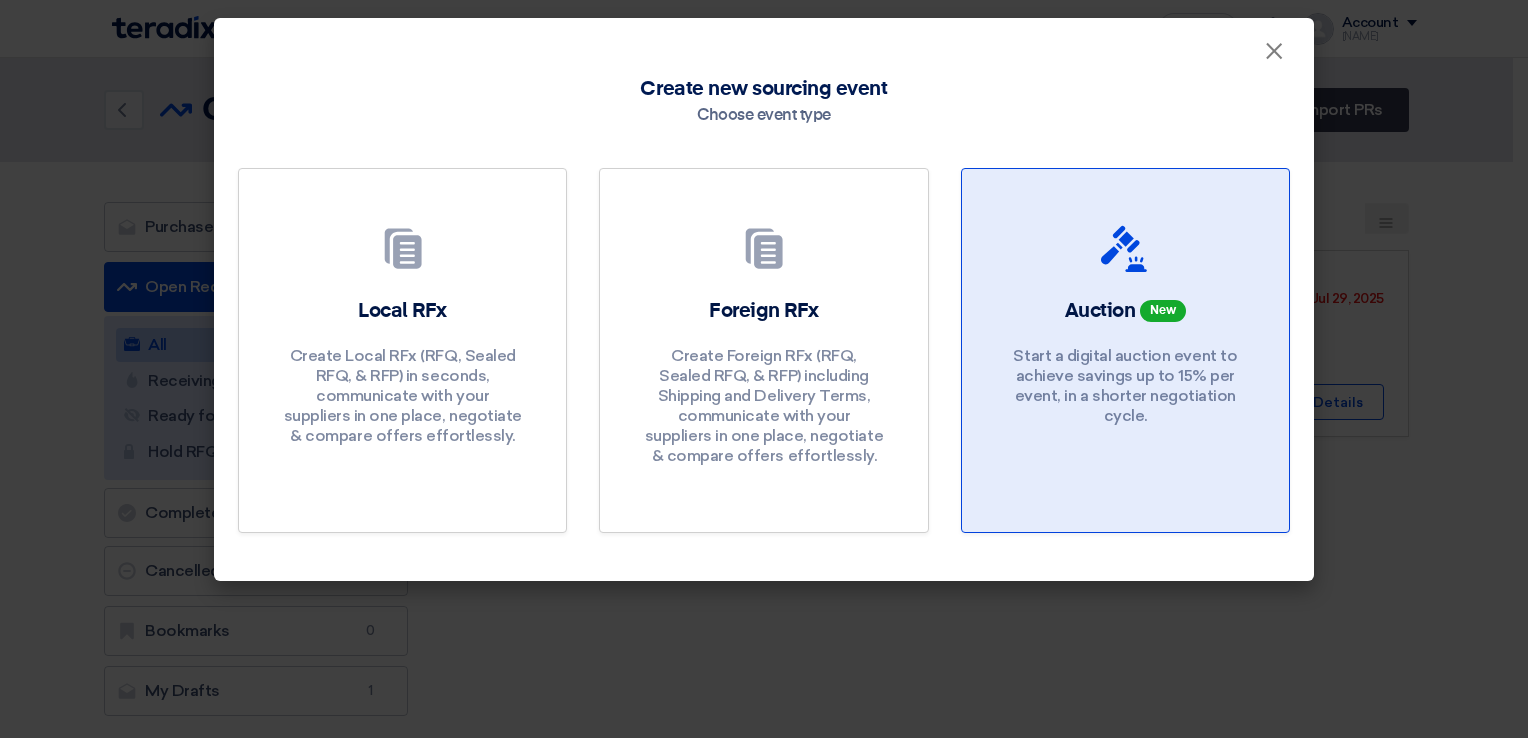 click on "Start a digital auction event to achieve savings up to 15% per event, in a shorter negotiation cycle." 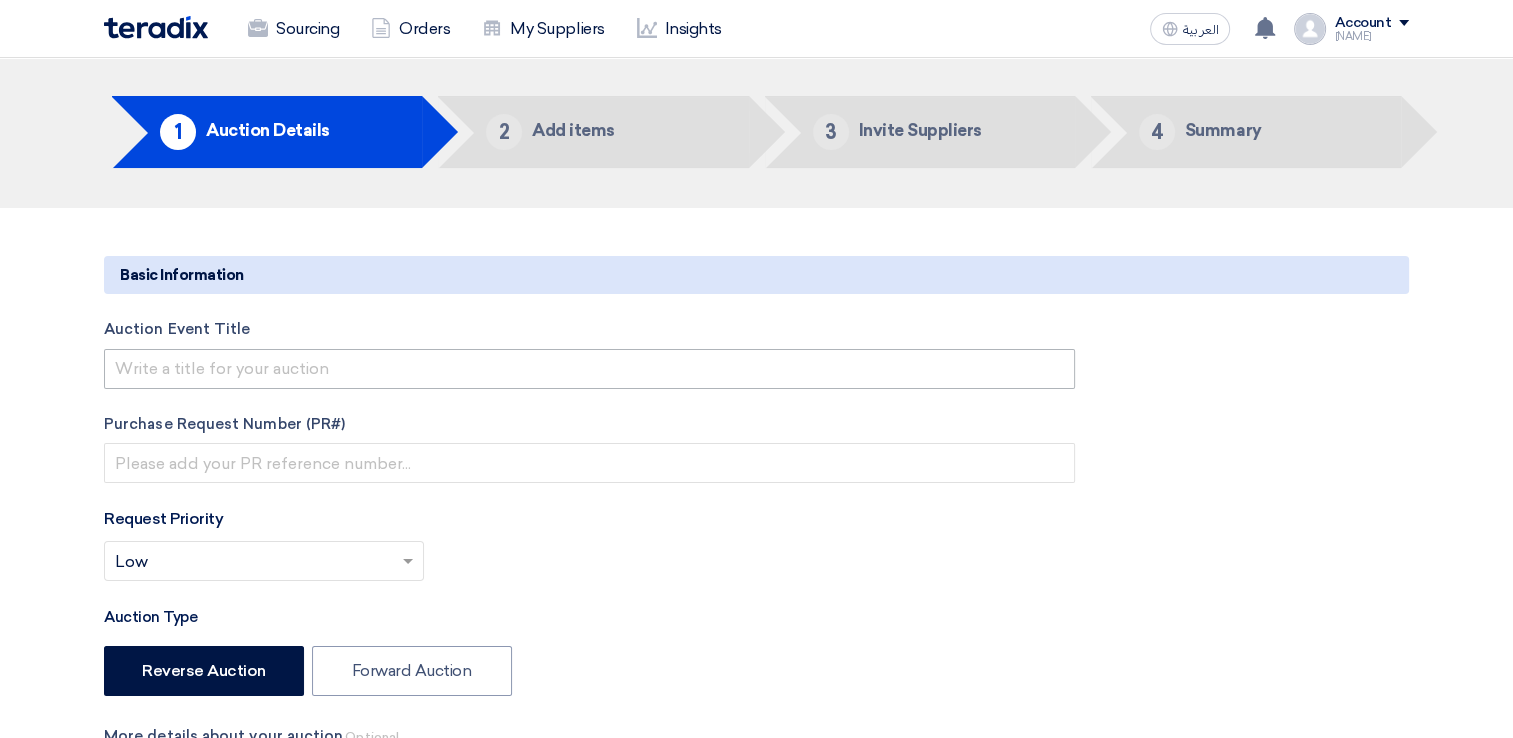 scroll, scrollTop: 100, scrollLeft: 0, axis: vertical 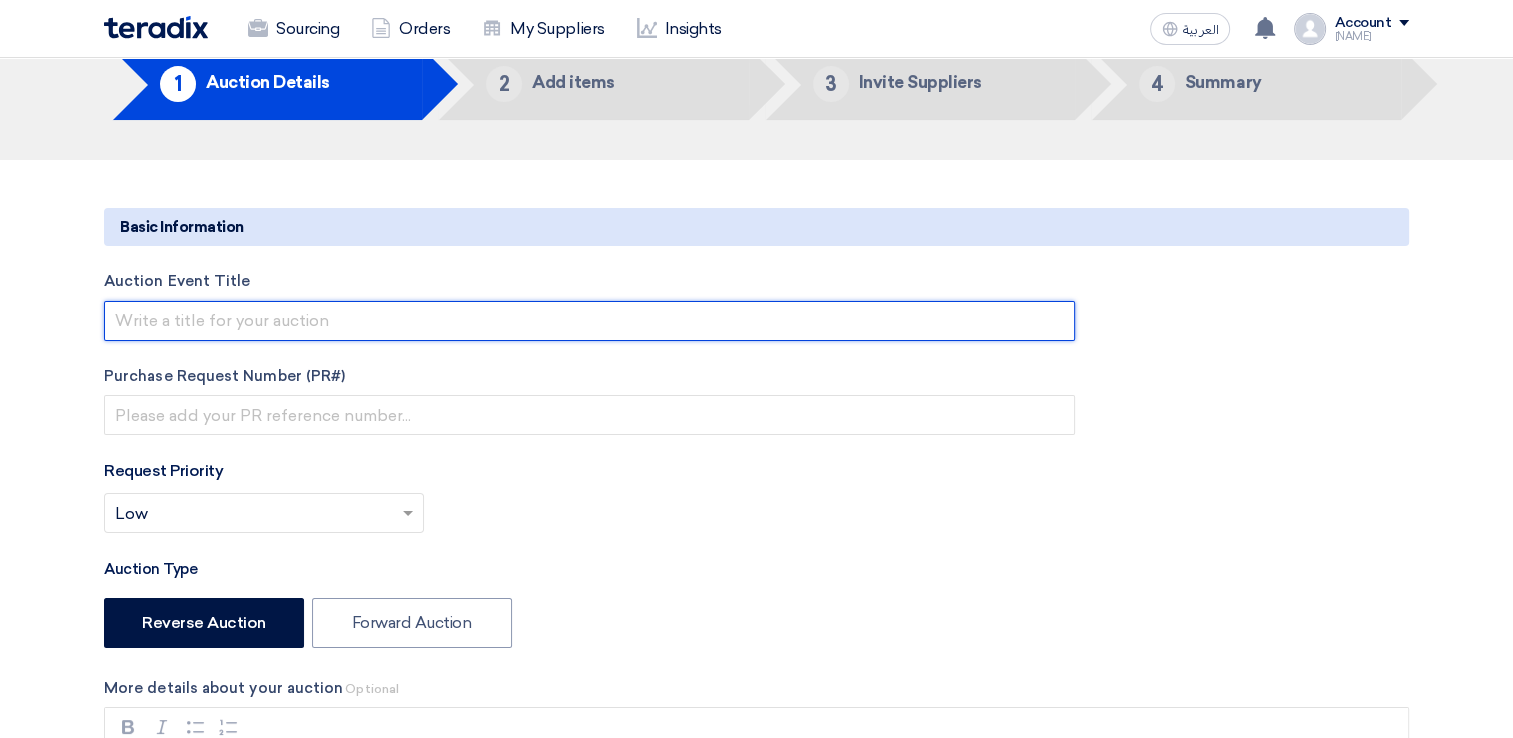 click at bounding box center [589, 321] 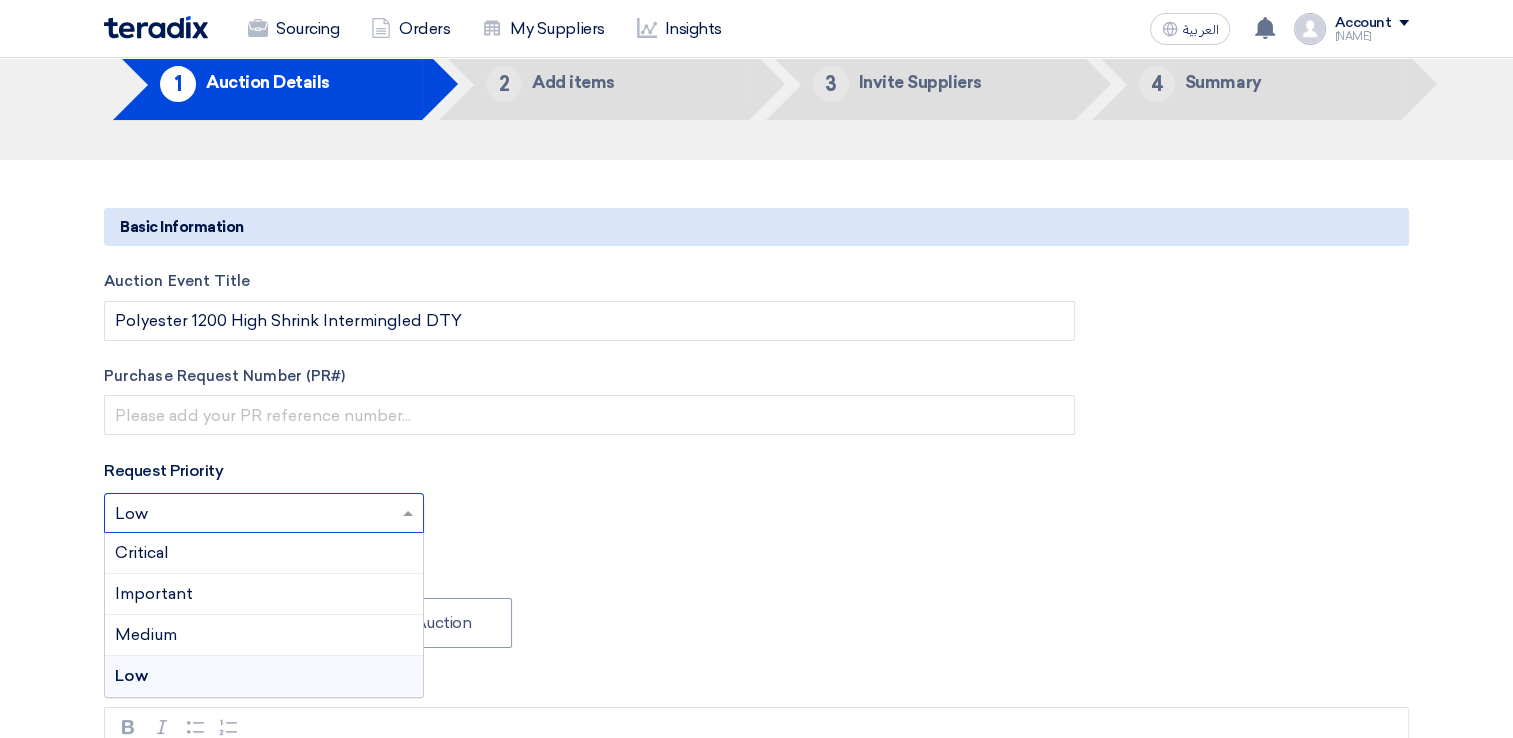 click 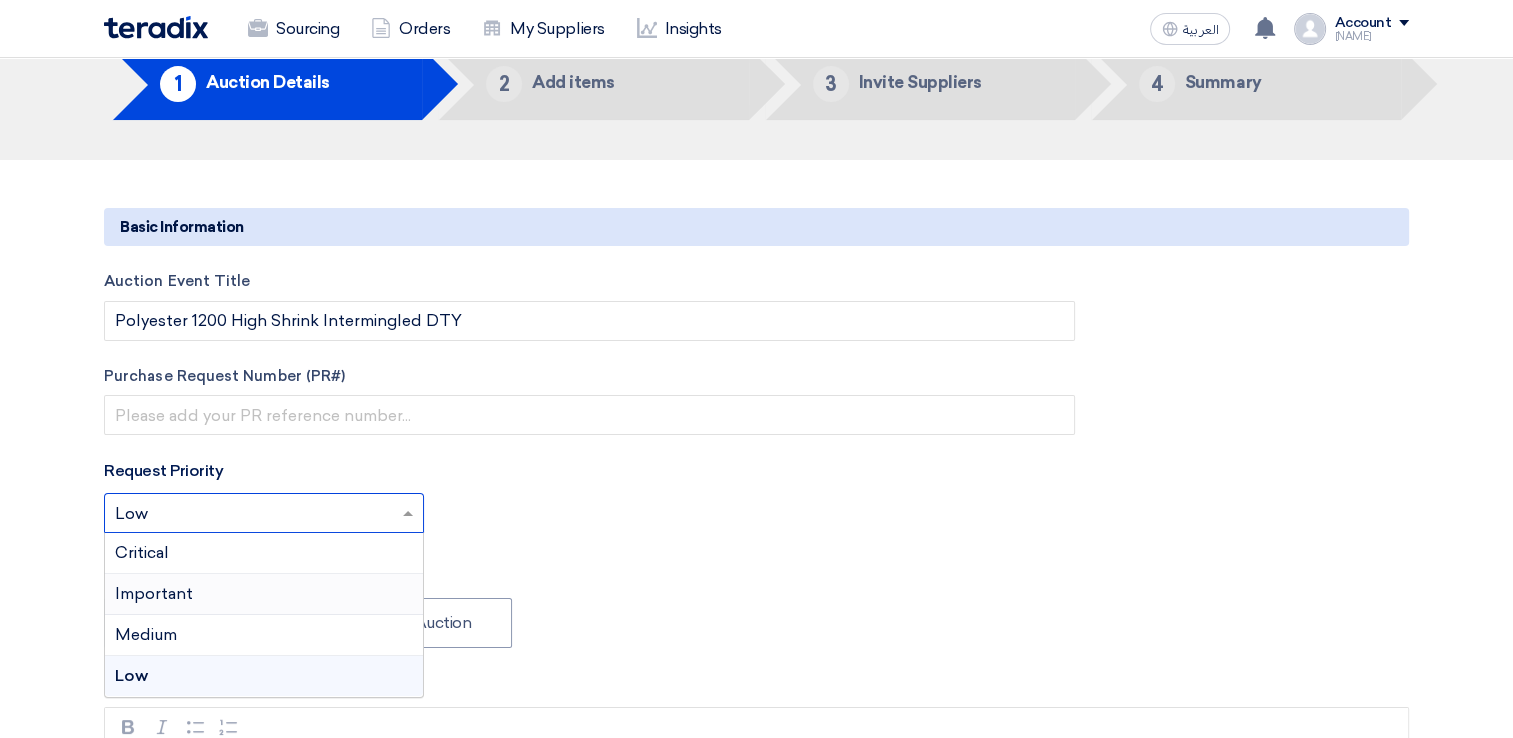 click on "Important" at bounding box center (264, 594) 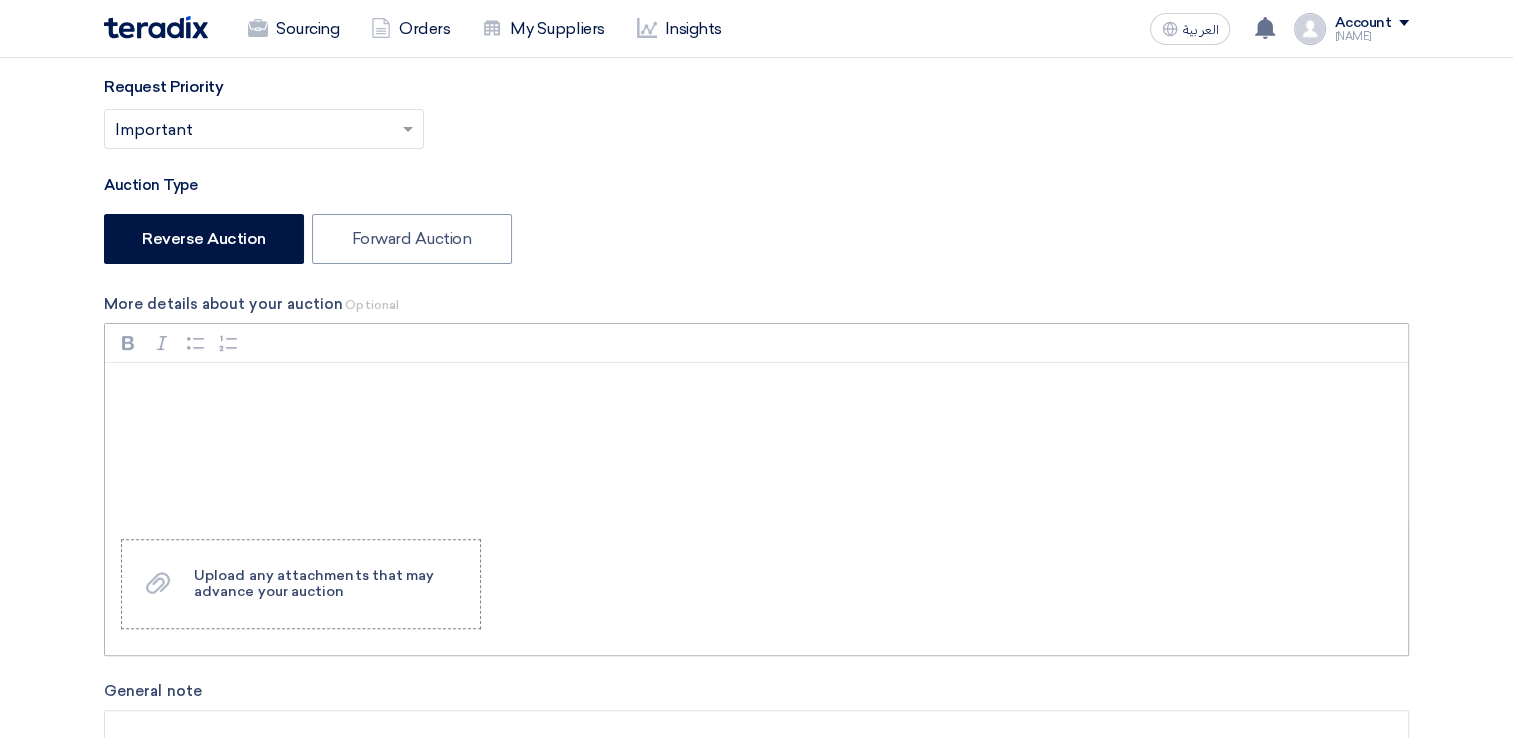 scroll, scrollTop: 500, scrollLeft: 0, axis: vertical 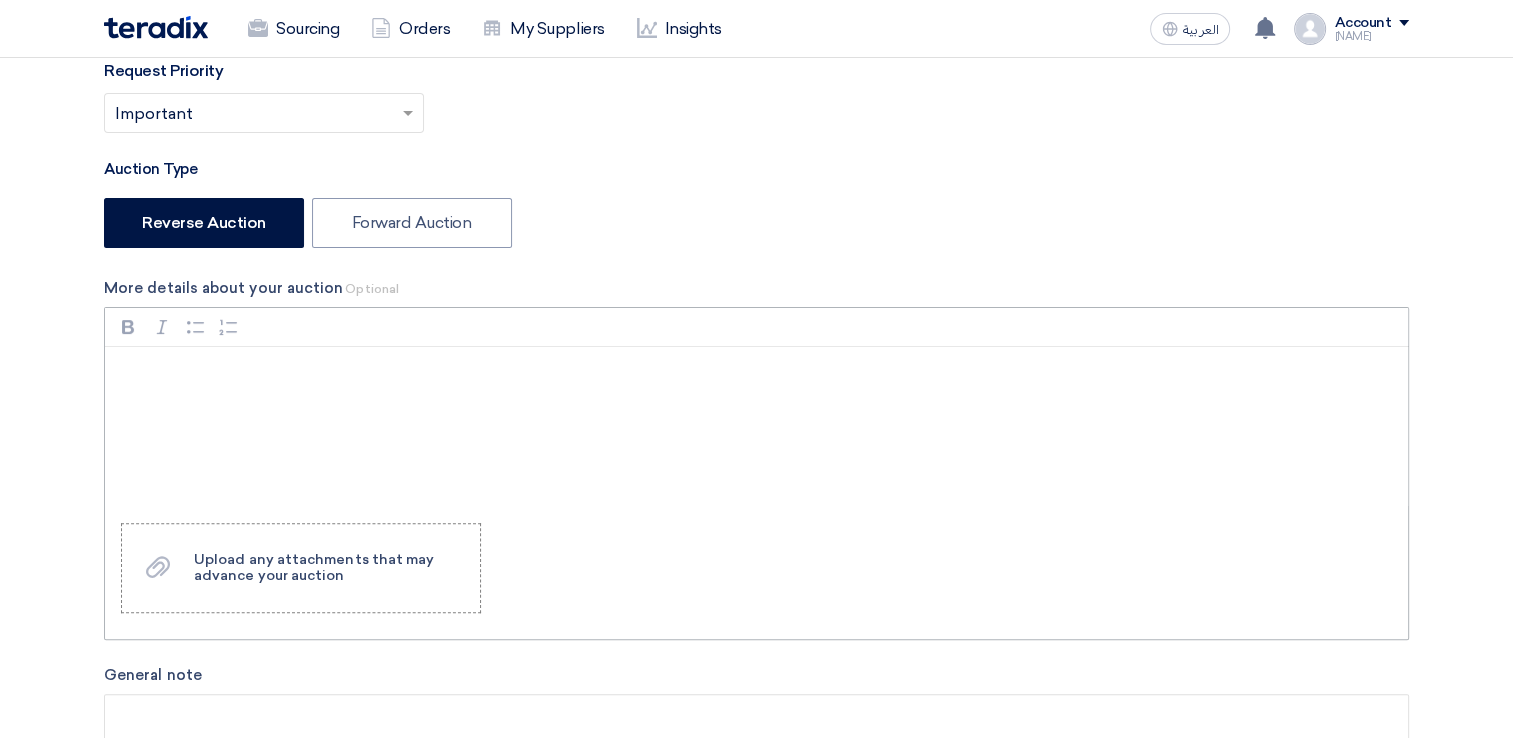 click at bounding box center [763, 373] 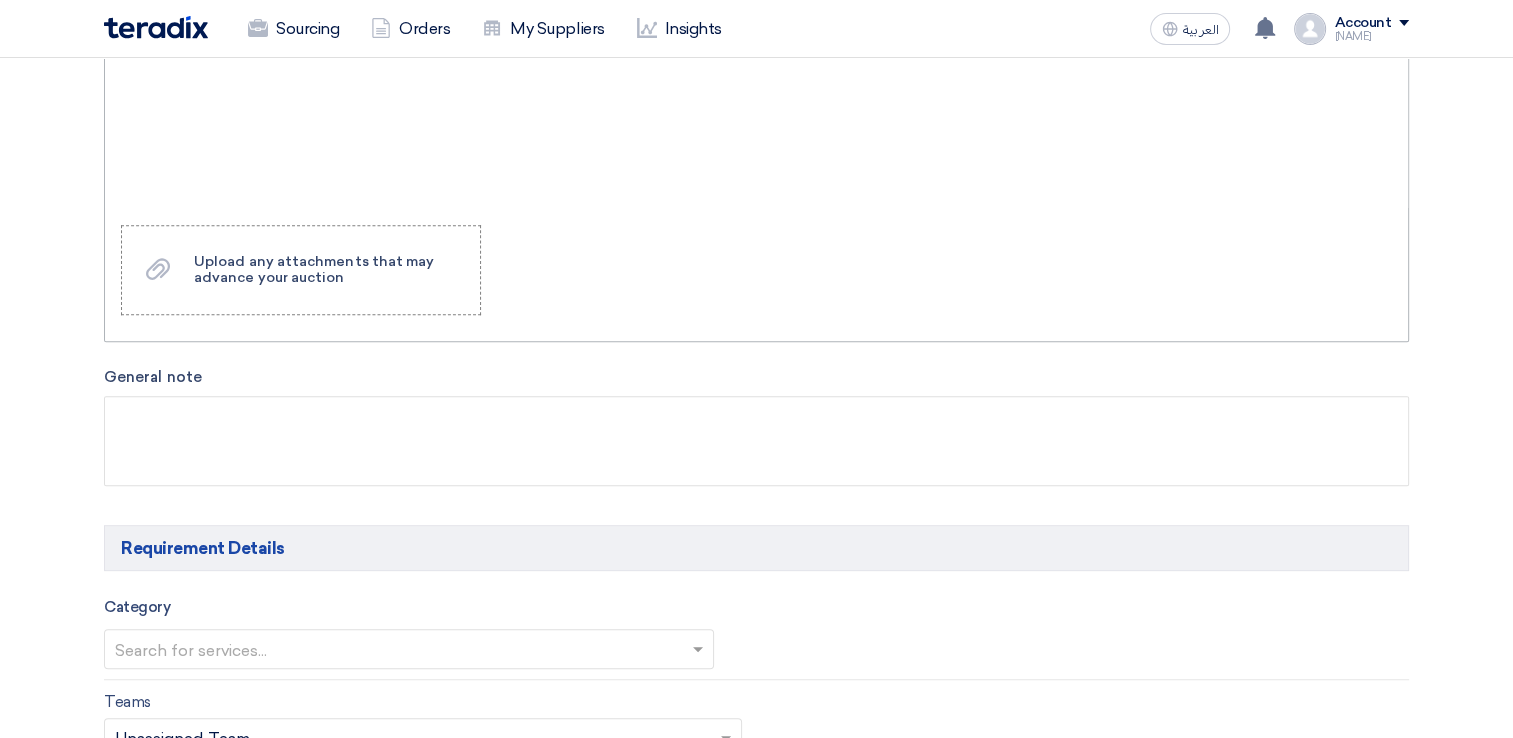 scroll, scrollTop: 800, scrollLeft: 0, axis: vertical 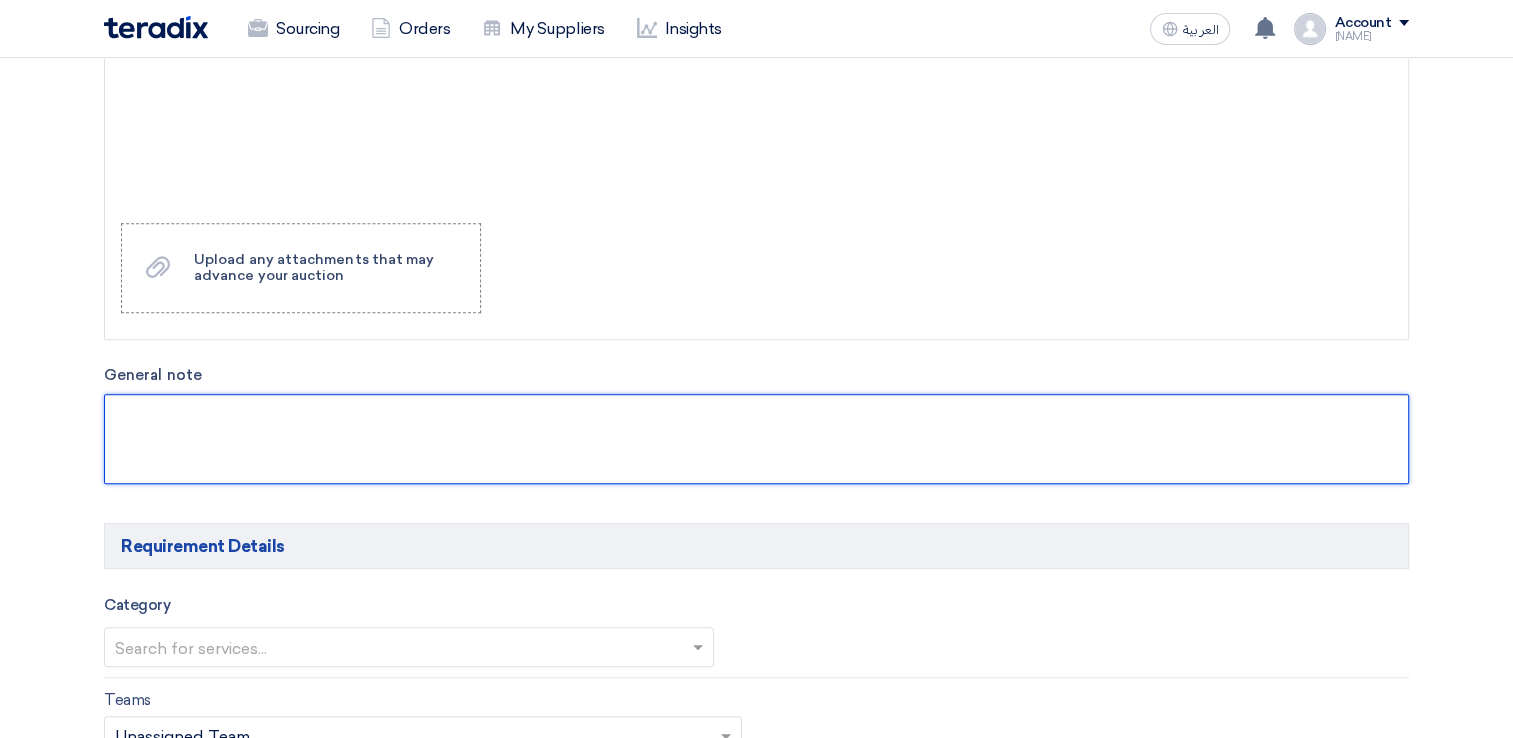 click 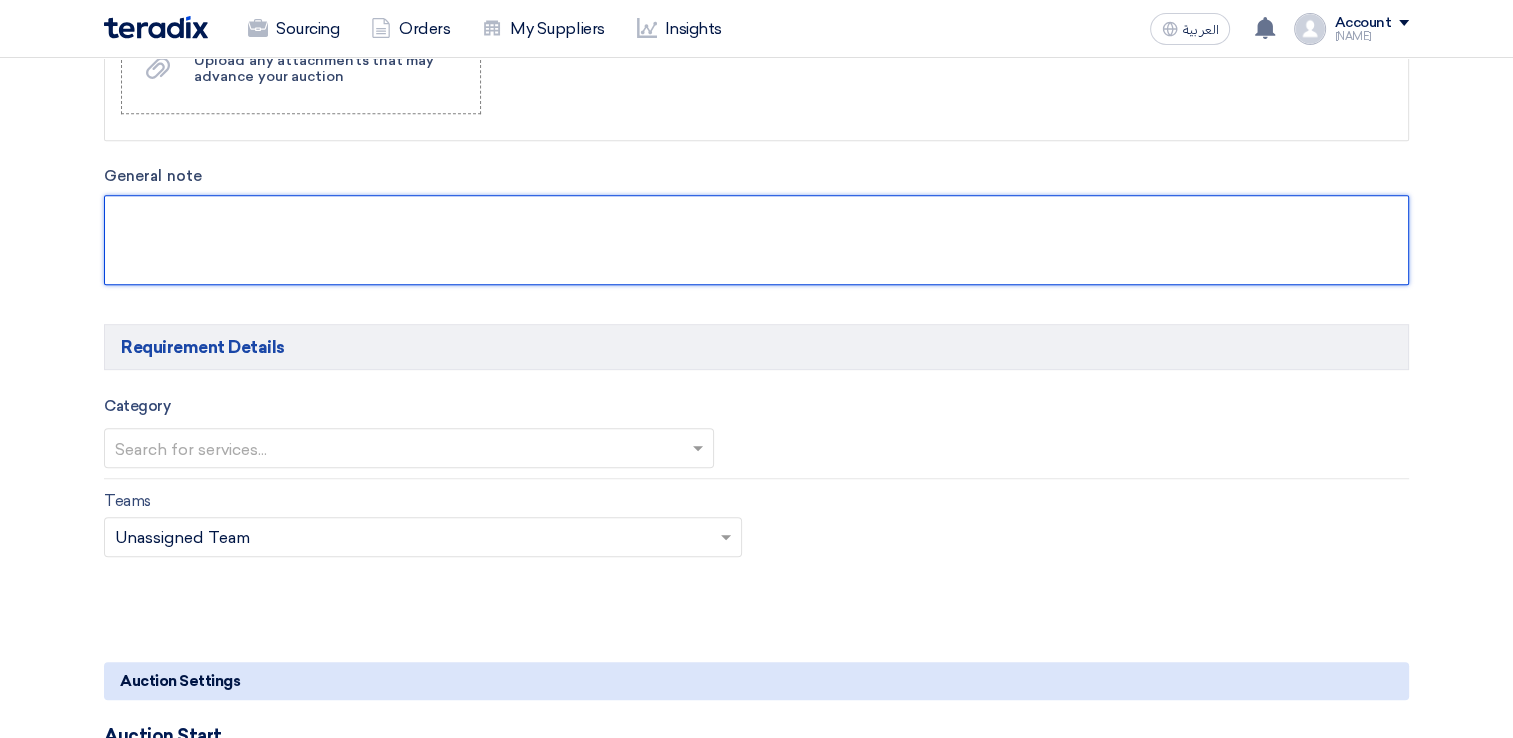 scroll, scrollTop: 1000, scrollLeft: 0, axis: vertical 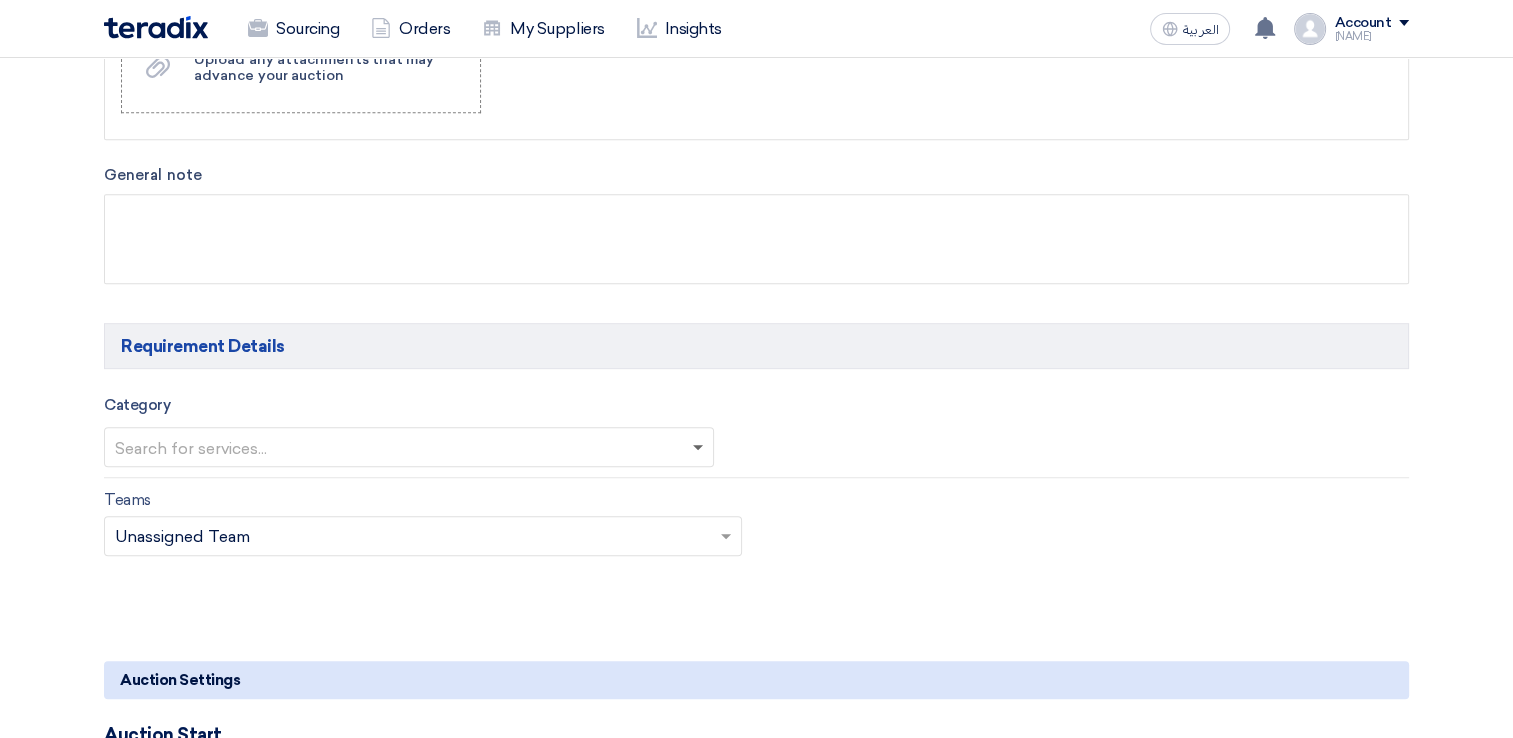 click at bounding box center [700, 447] 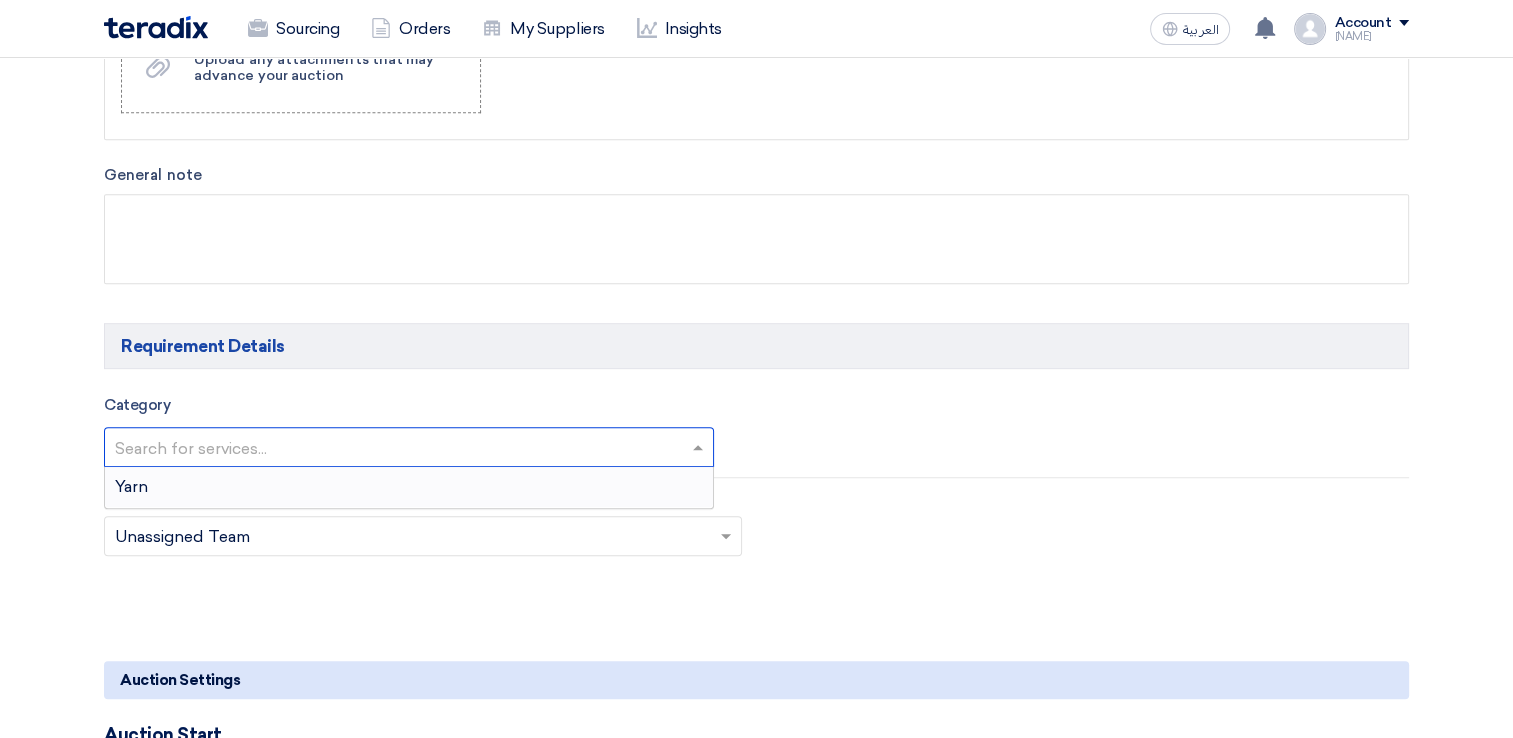 click on "Yarn" at bounding box center (409, 487) 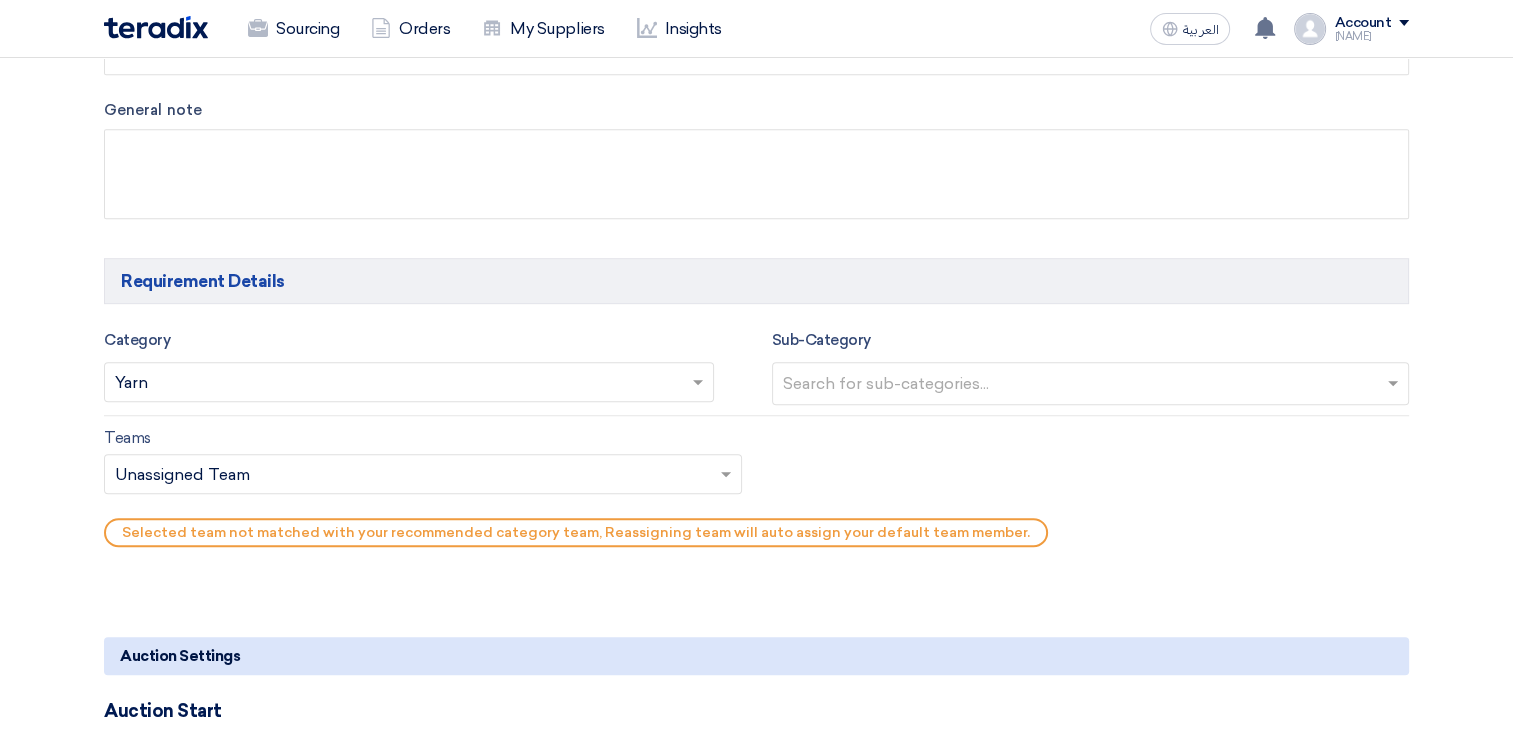 scroll, scrollTop: 1100, scrollLeft: 0, axis: vertical 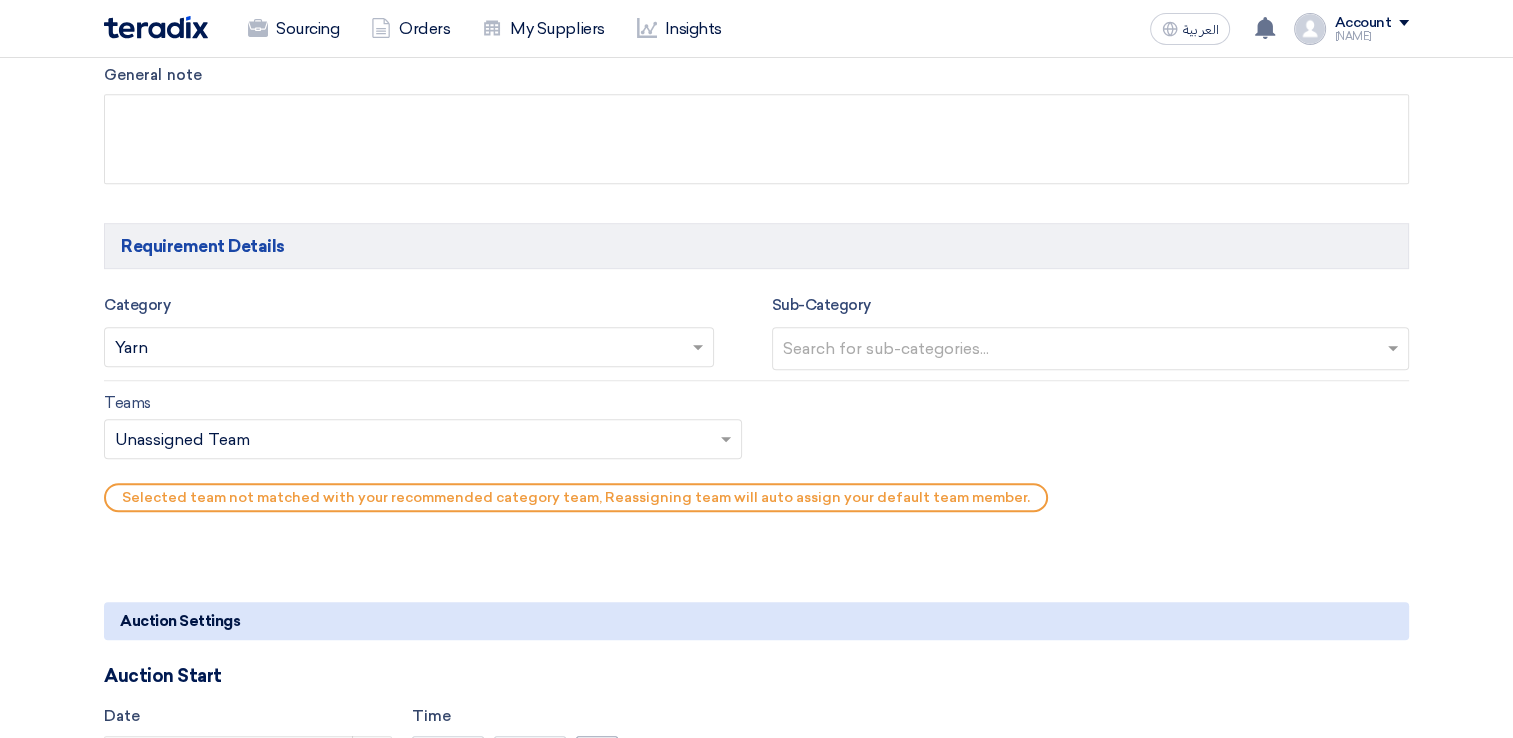 click 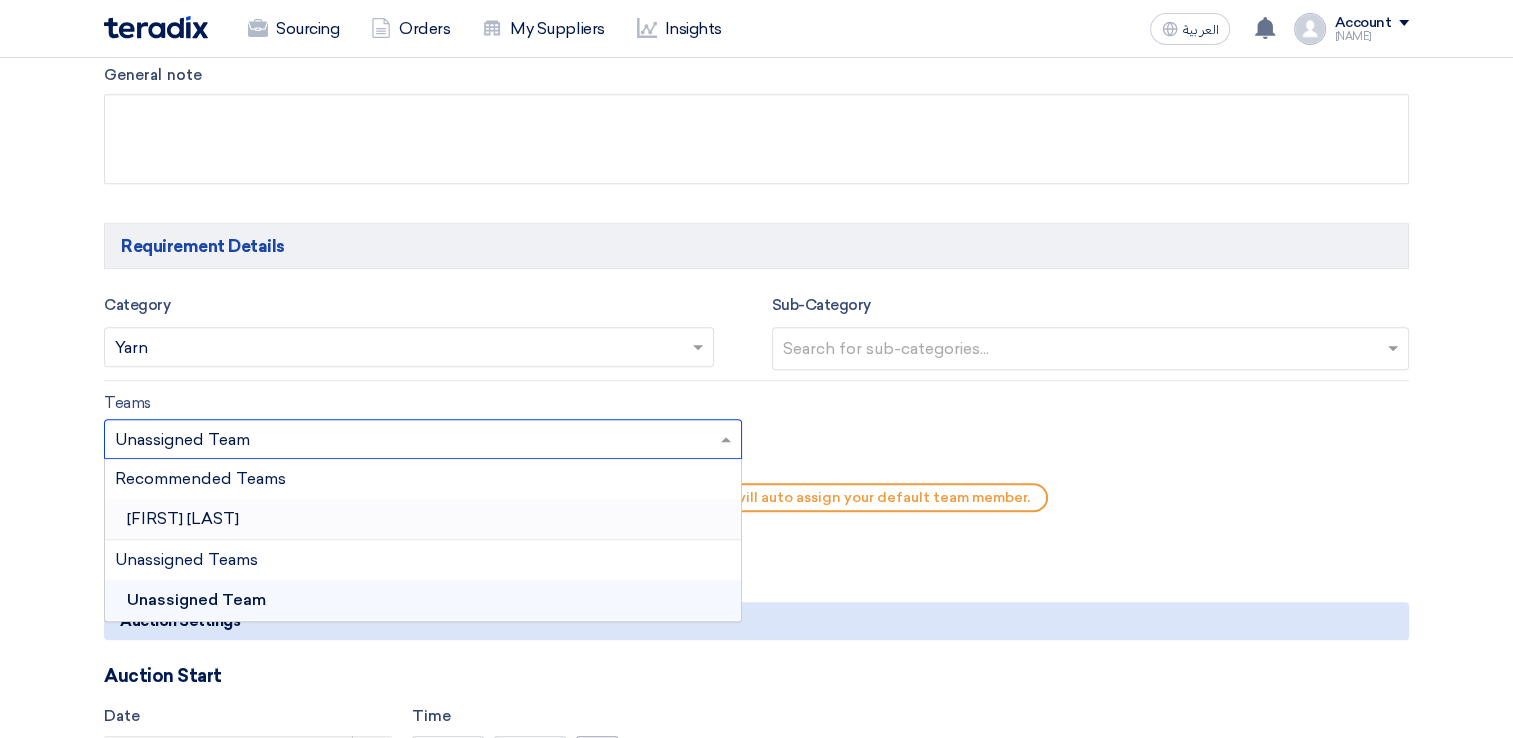 click on "[FIRST] [LAST]" at bounding box center (423, 519) 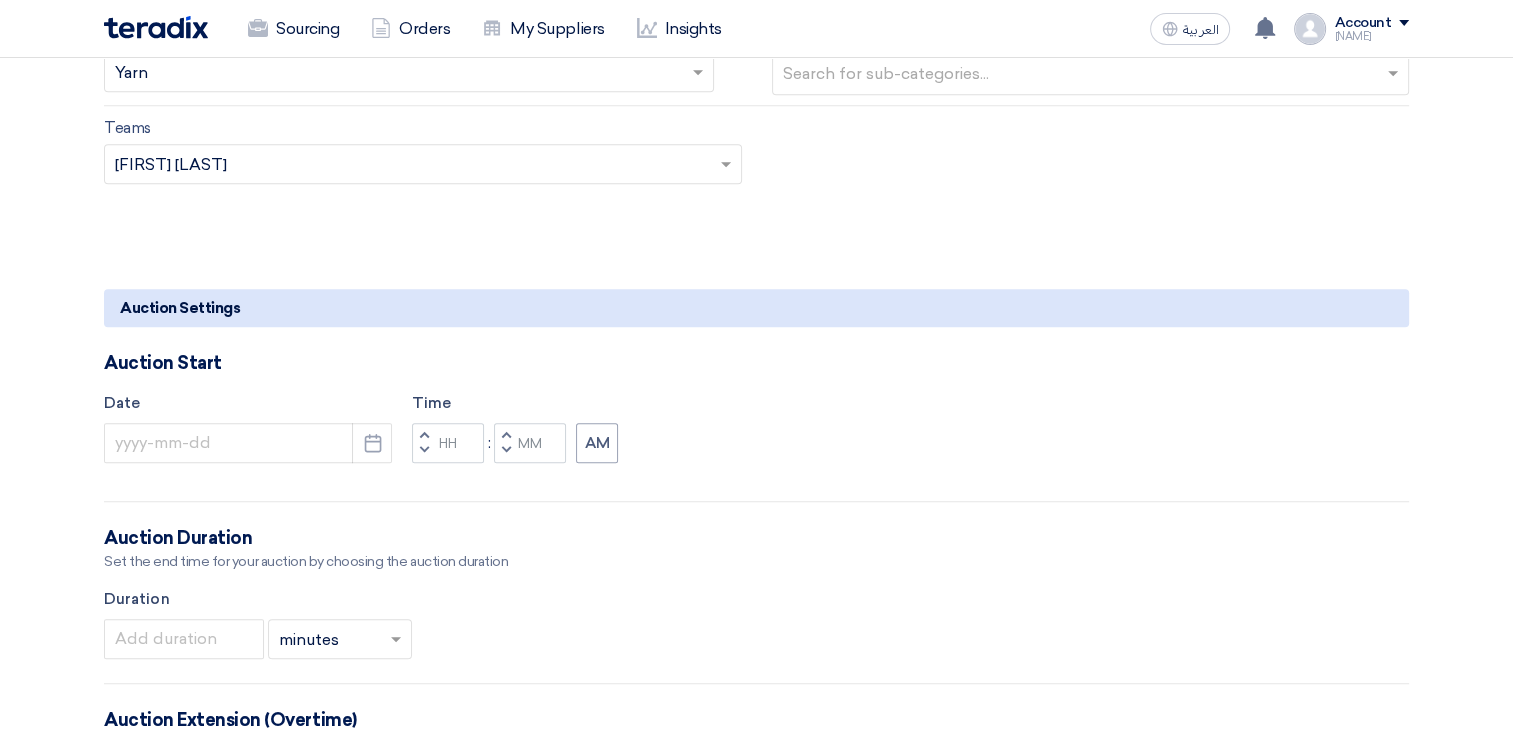 scroll, scrollTop: 1400, scrollLeft: 0, axis: vertical 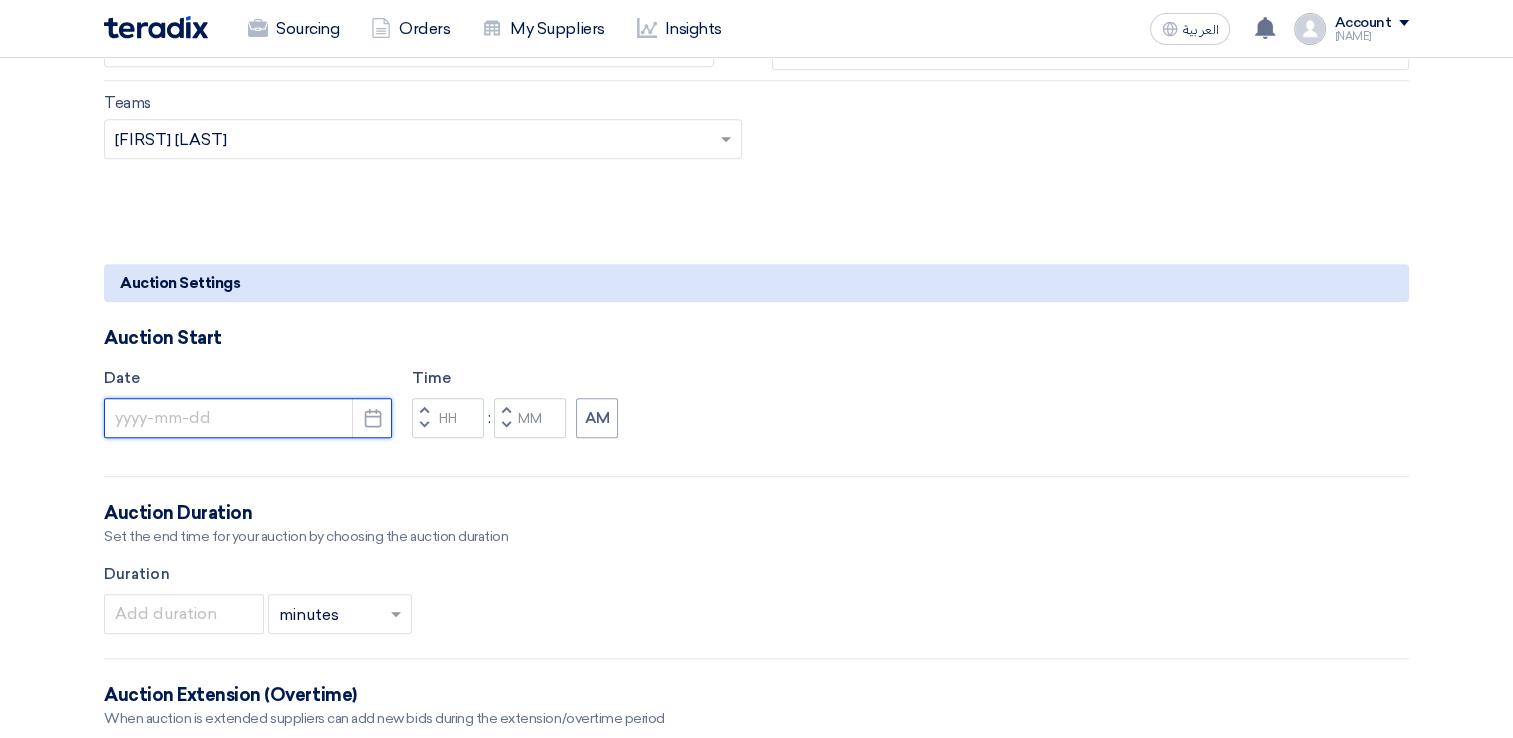 click 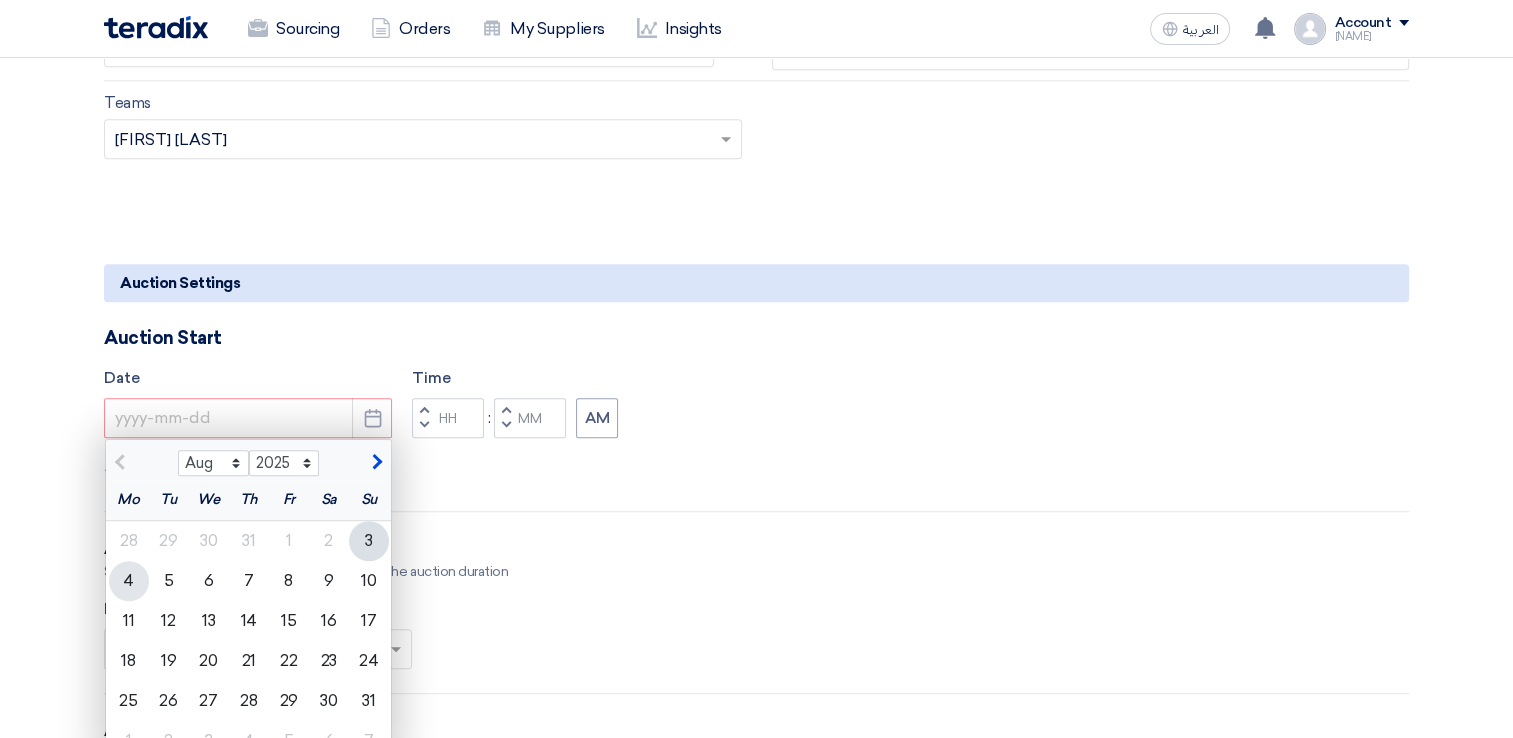 click on "4" 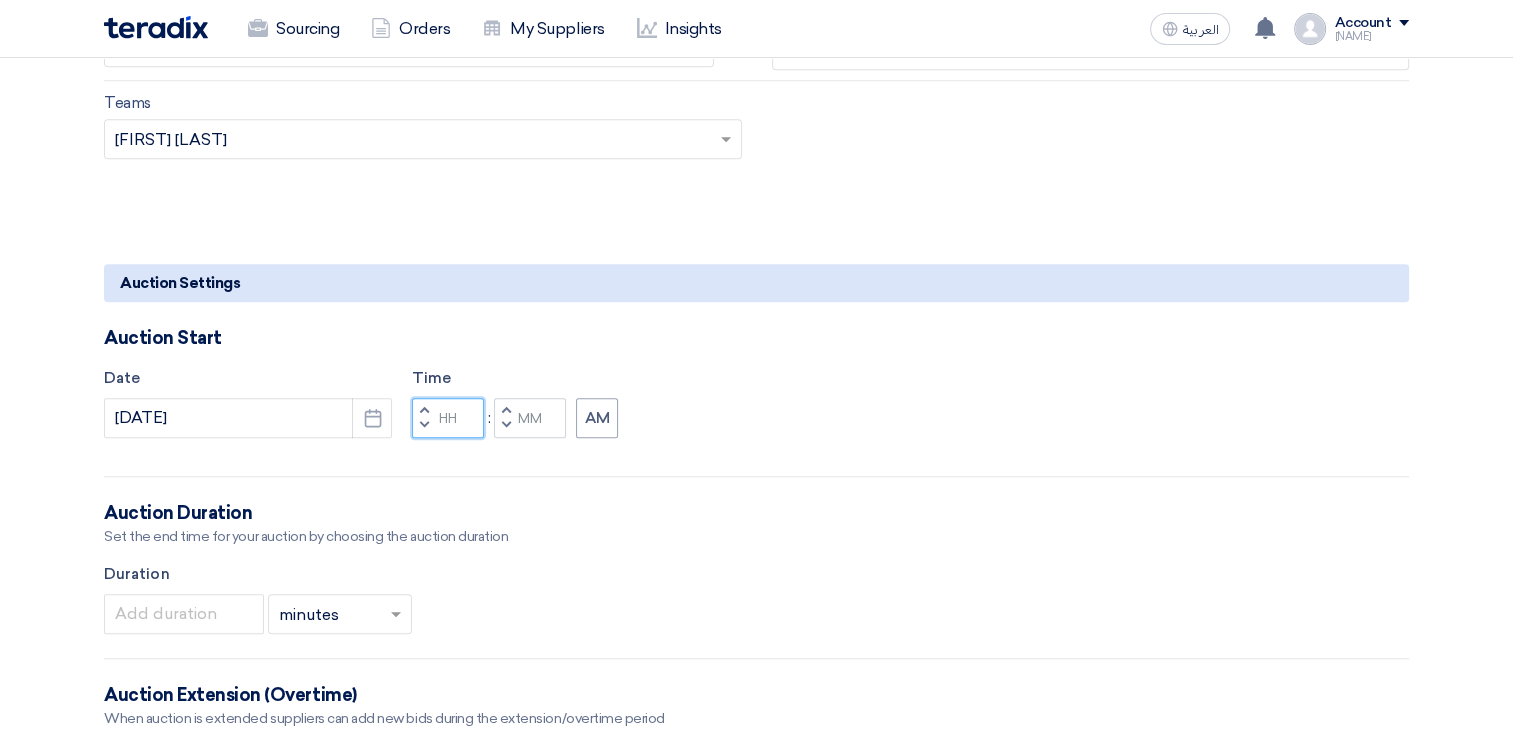 click 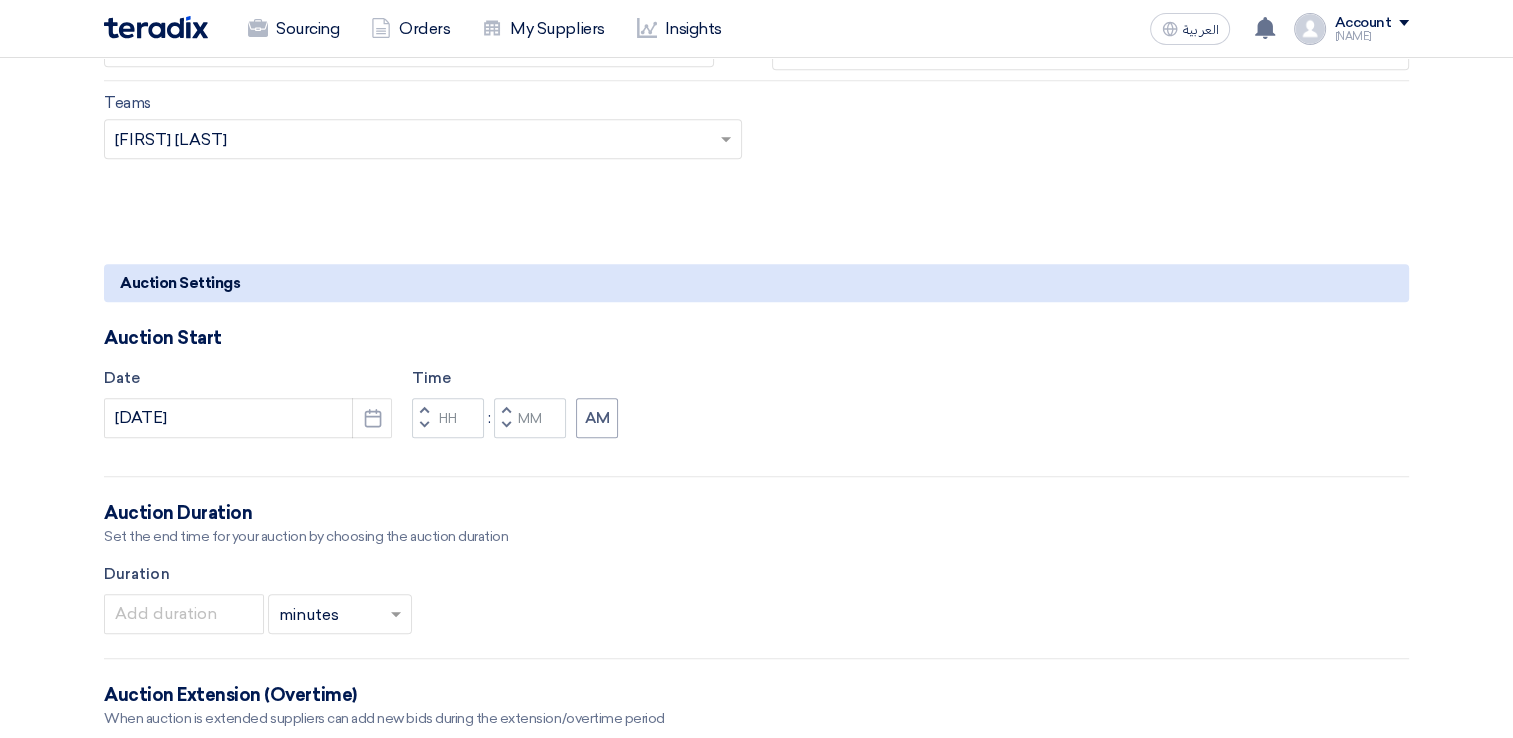 click 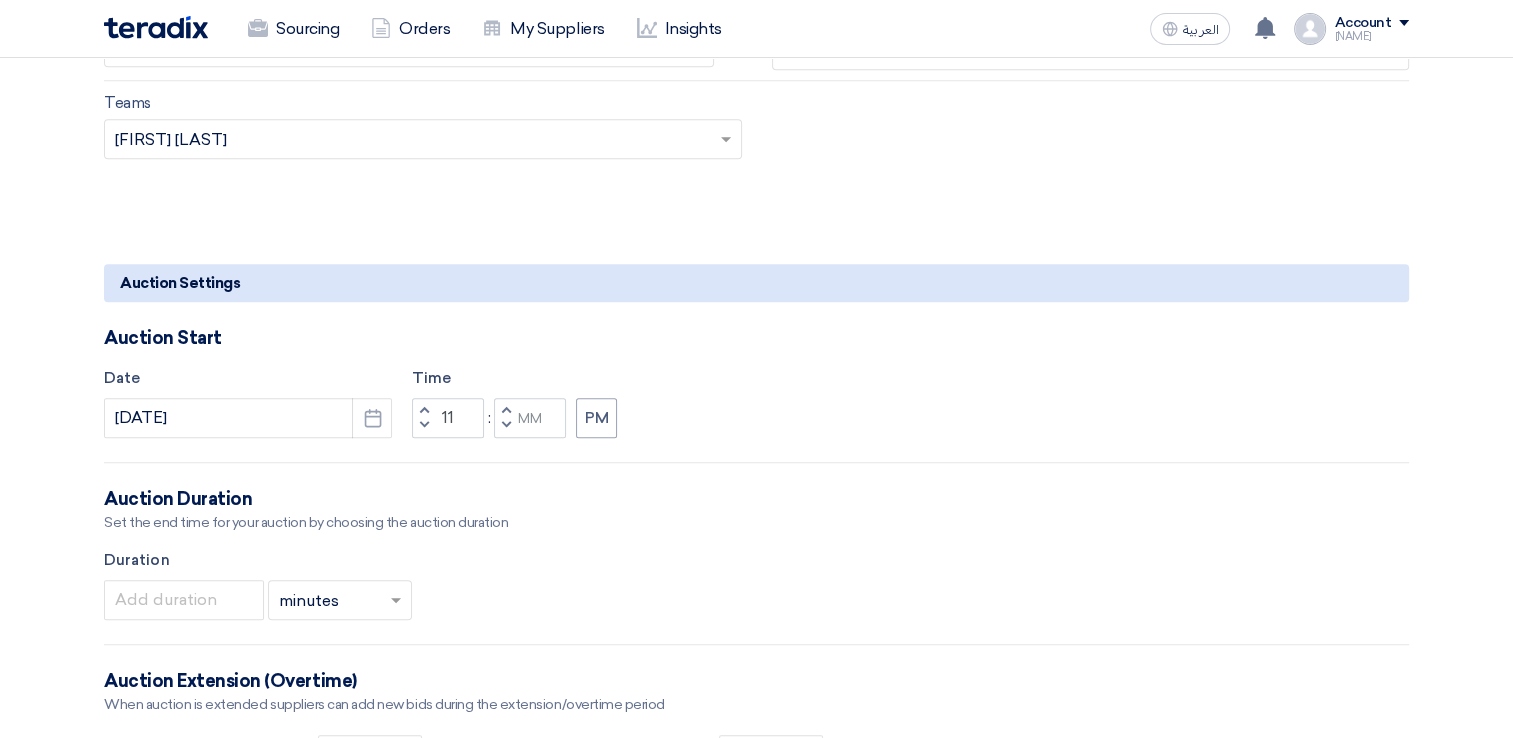 click 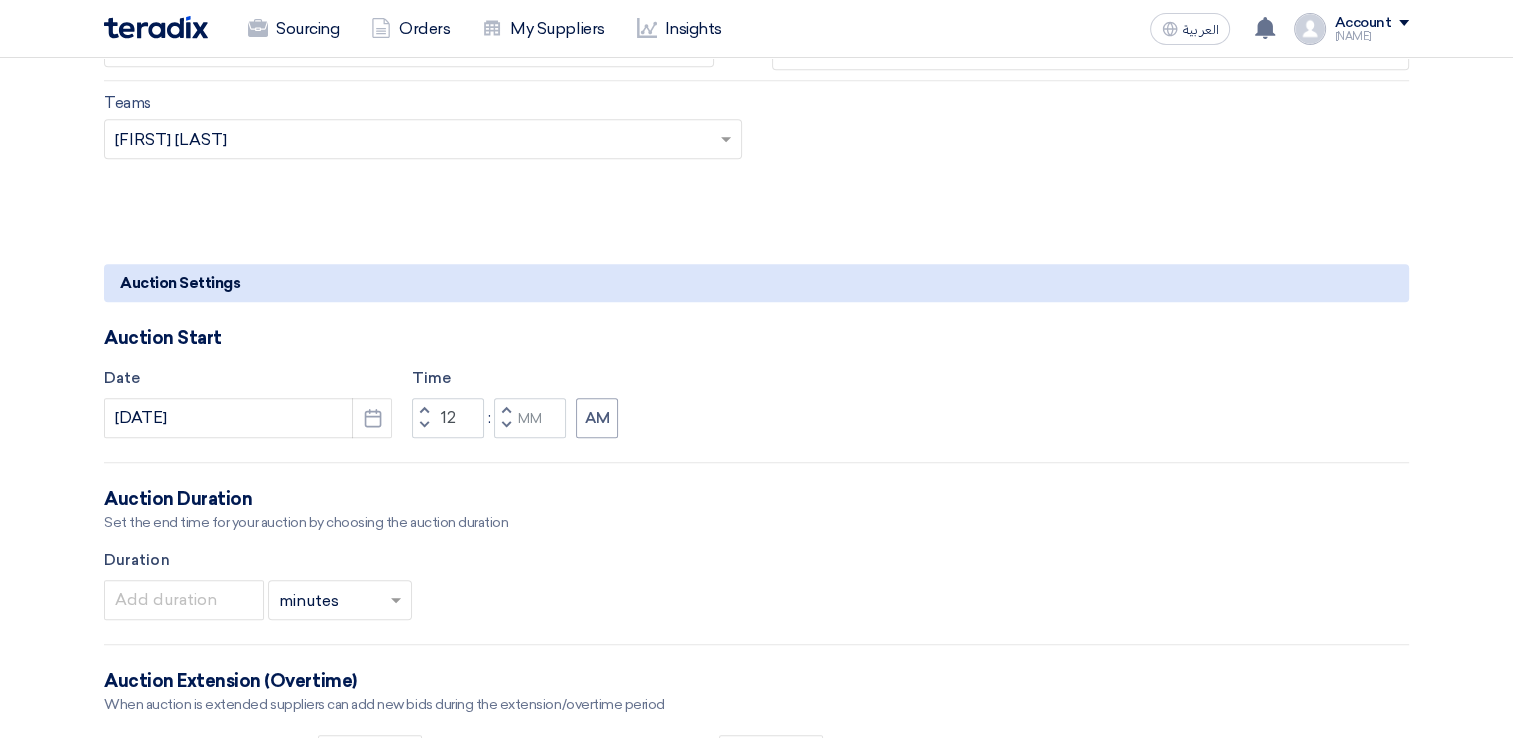 click 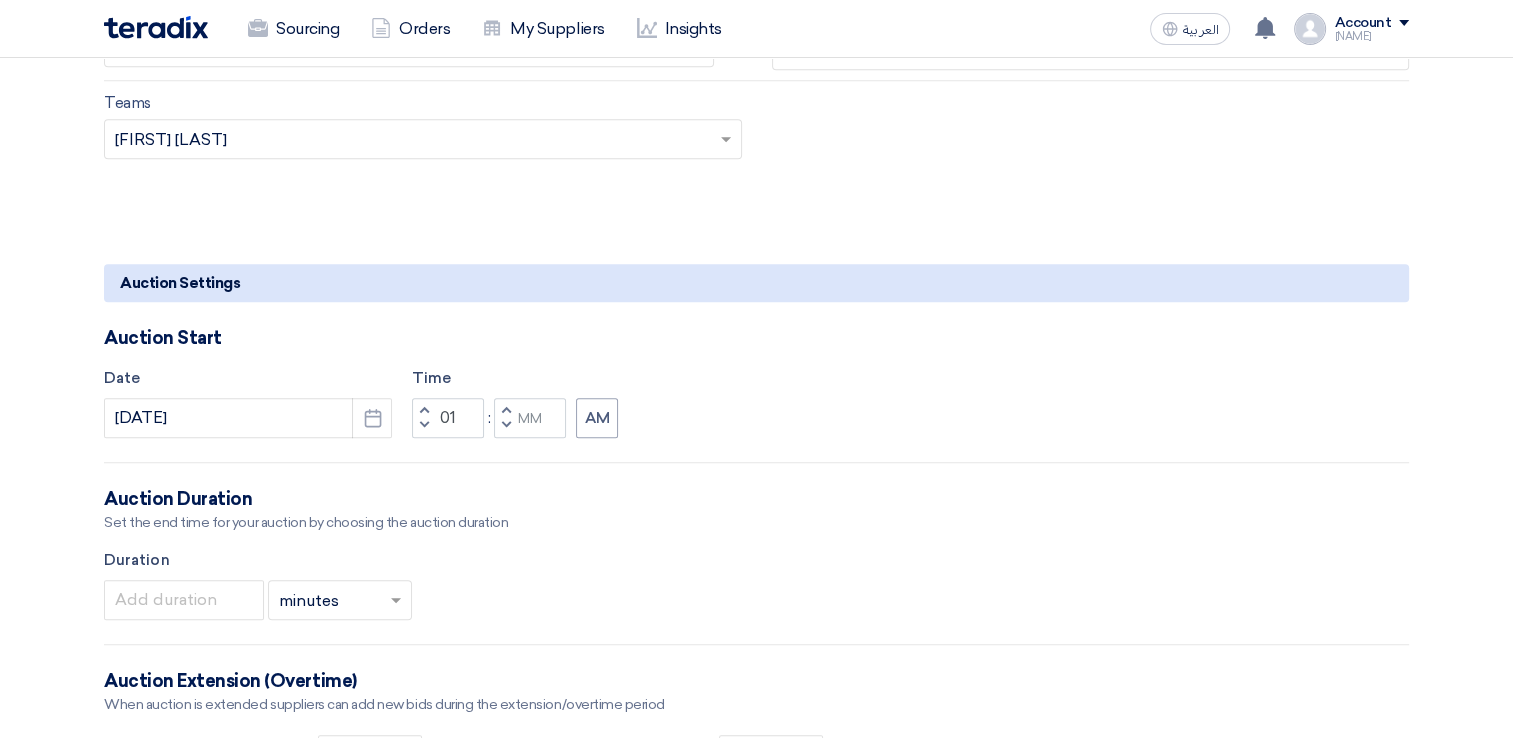 click 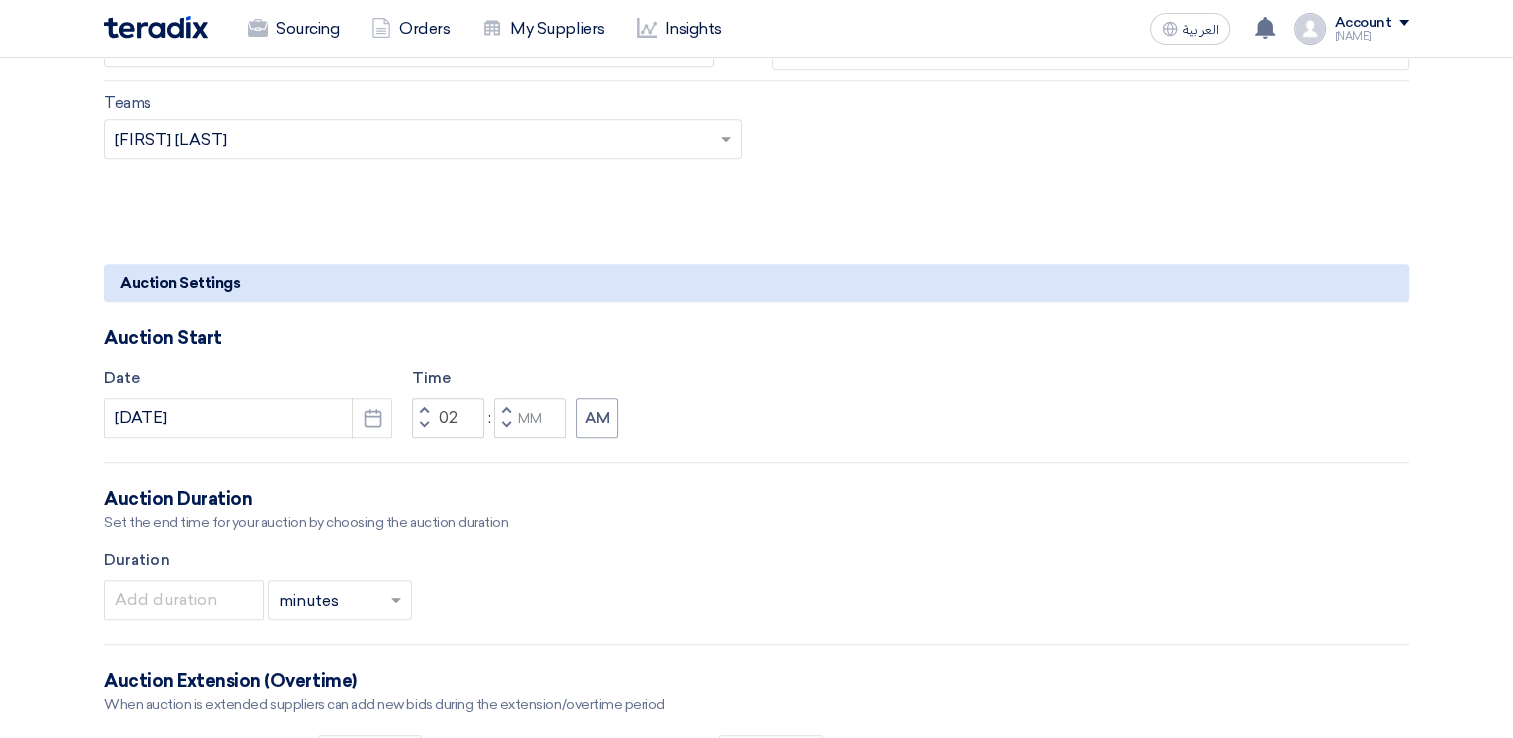 click 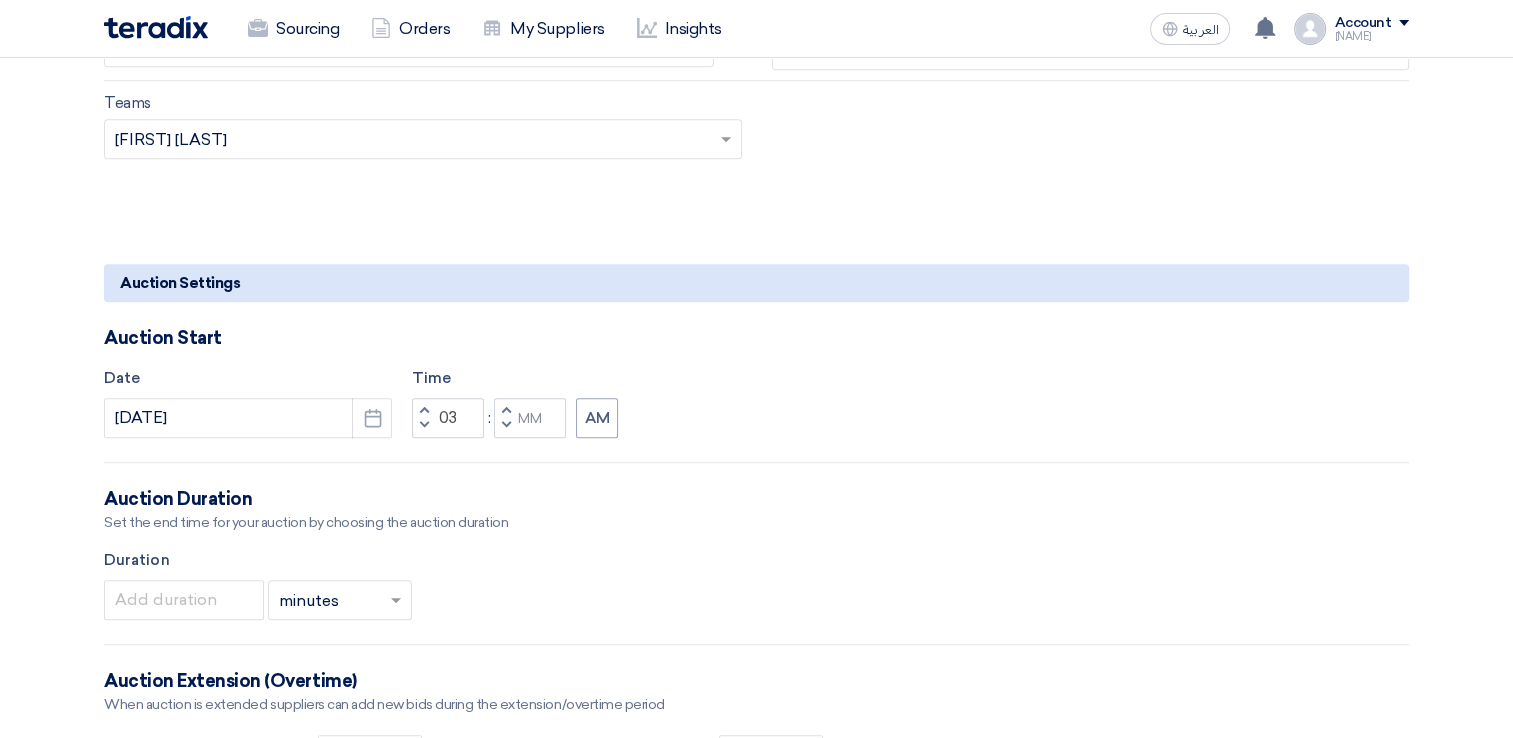 click 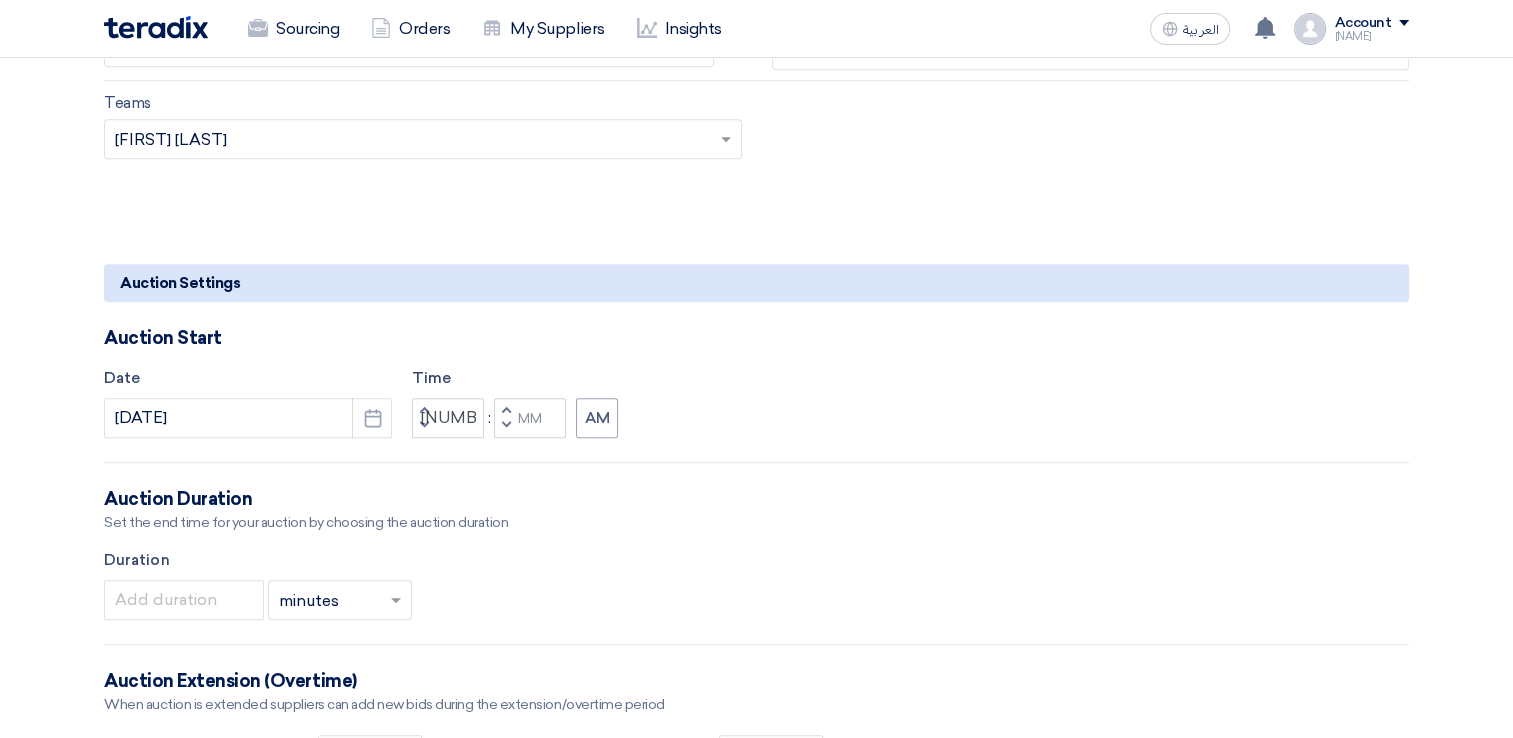 click on "Decrement hours" 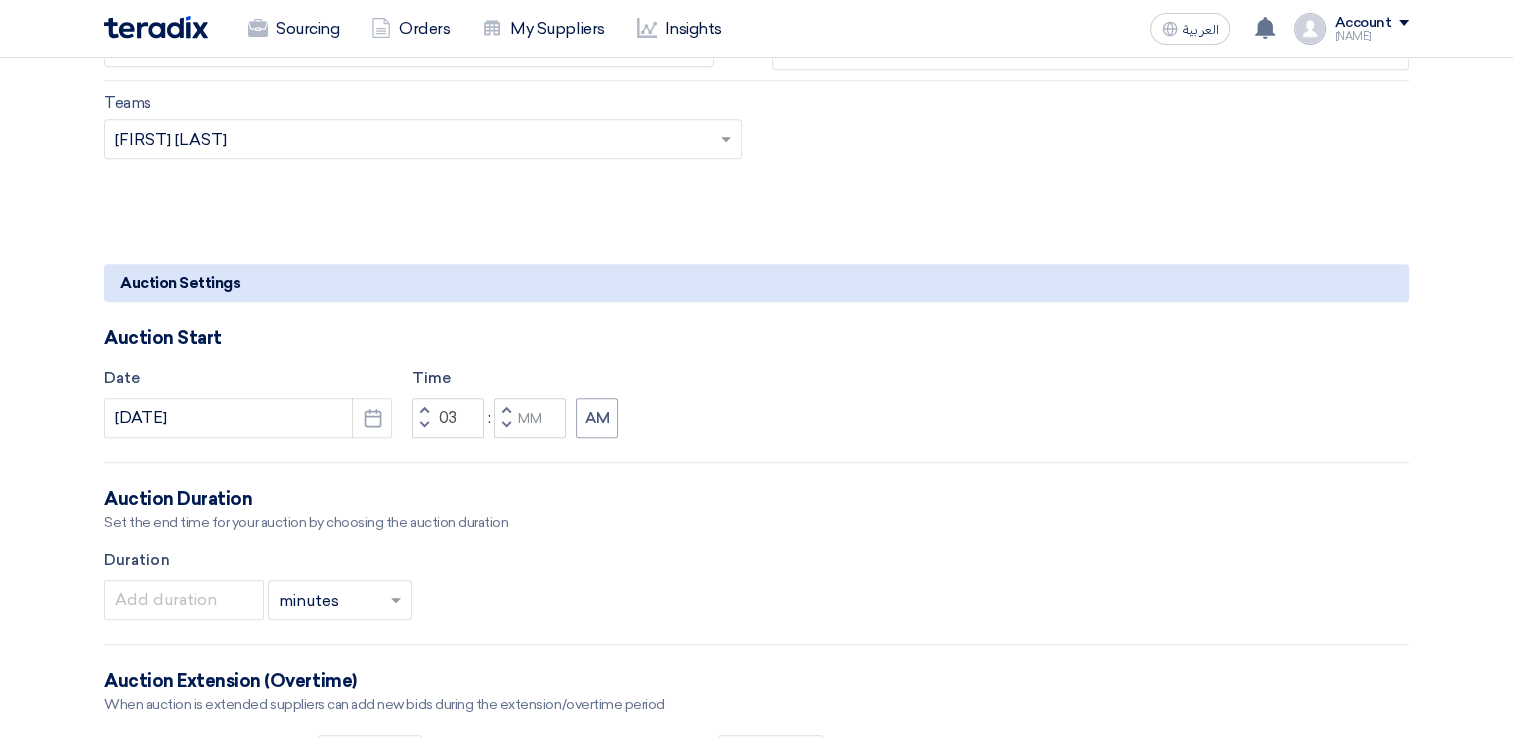 click 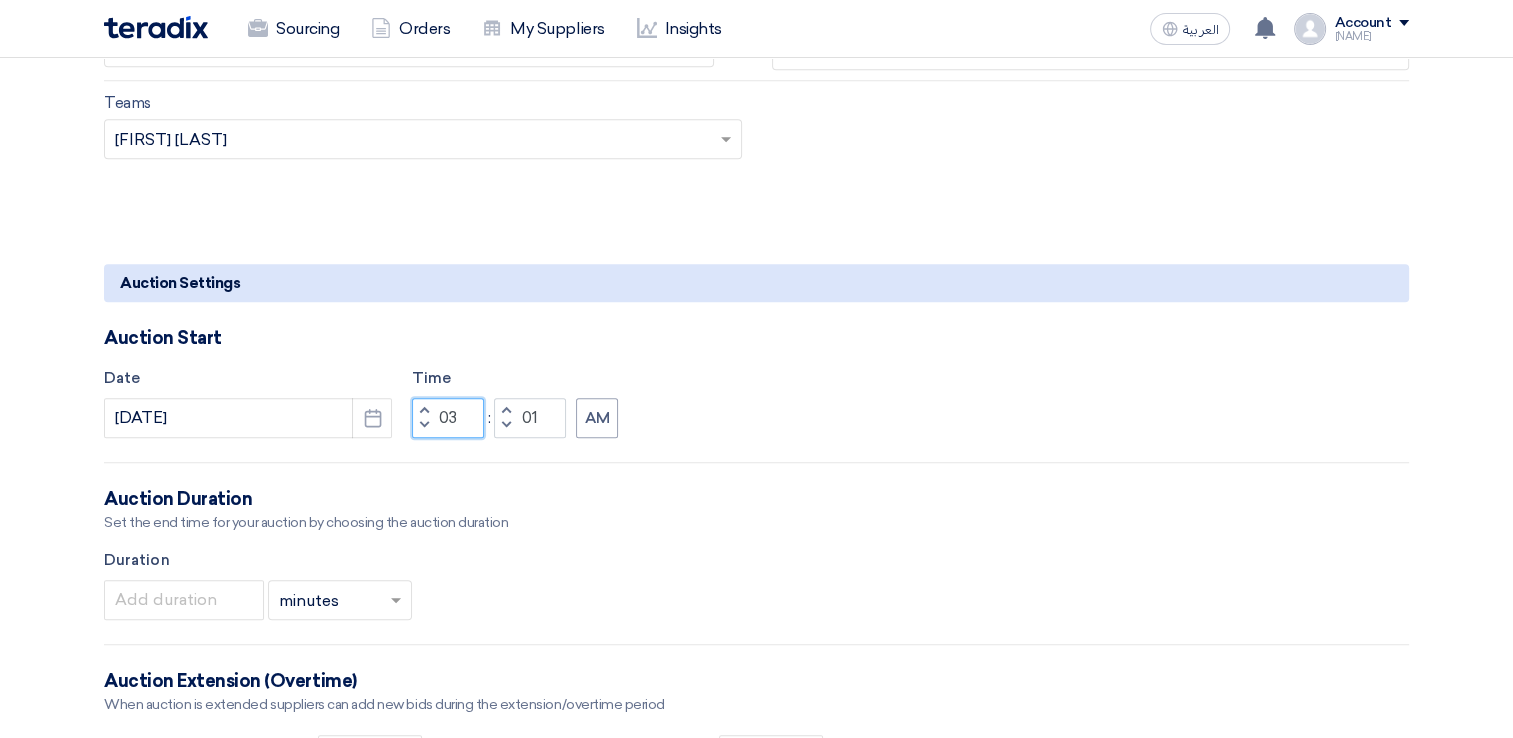click on "03" 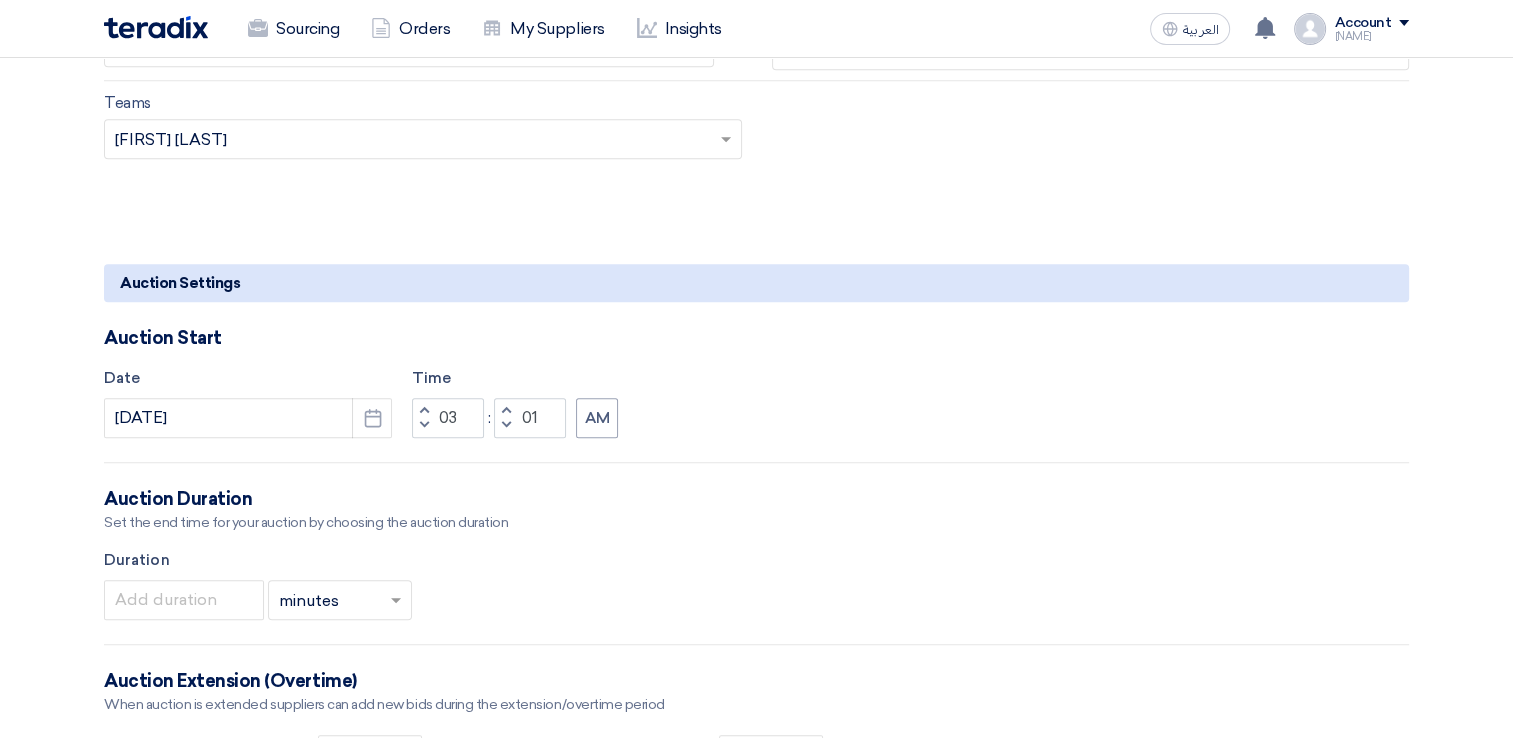 click 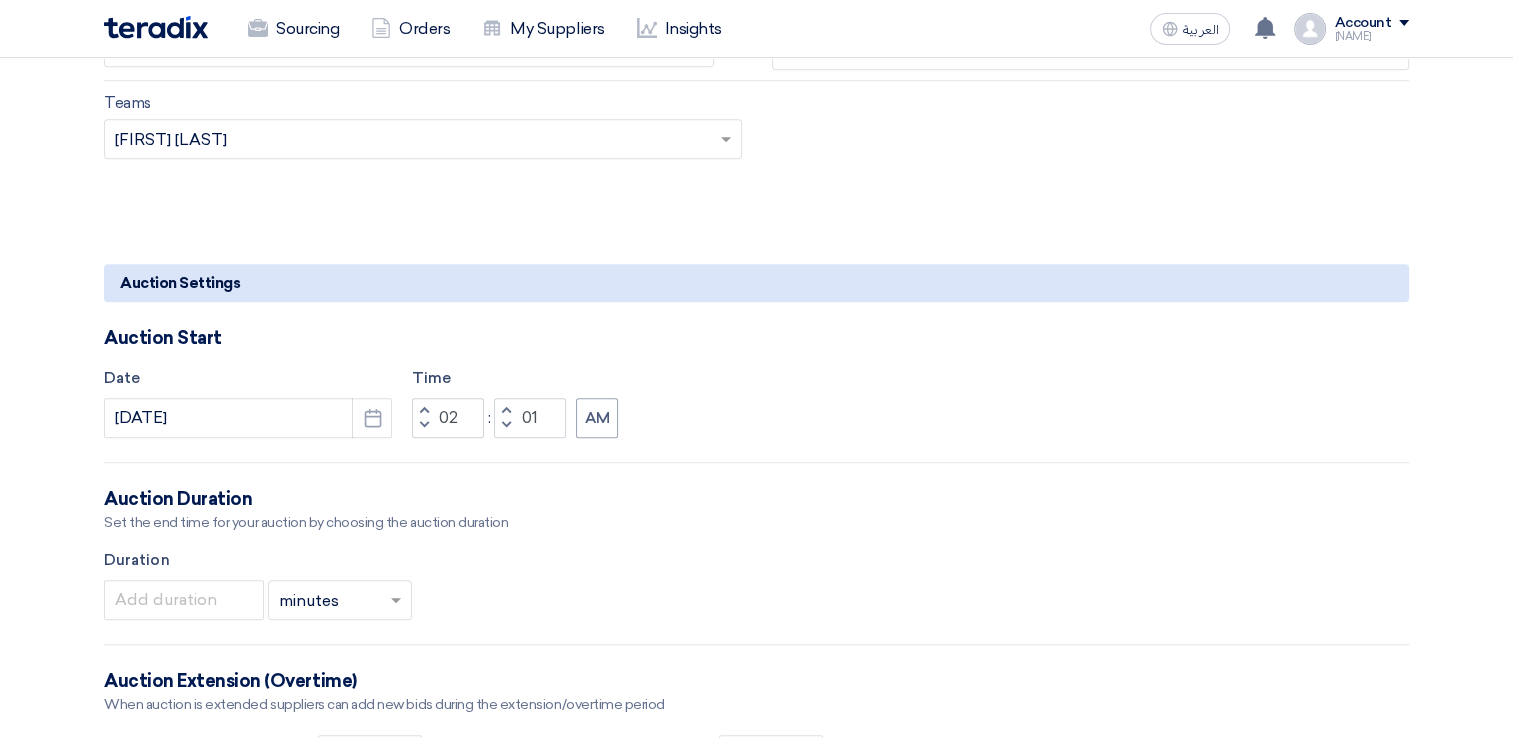 click 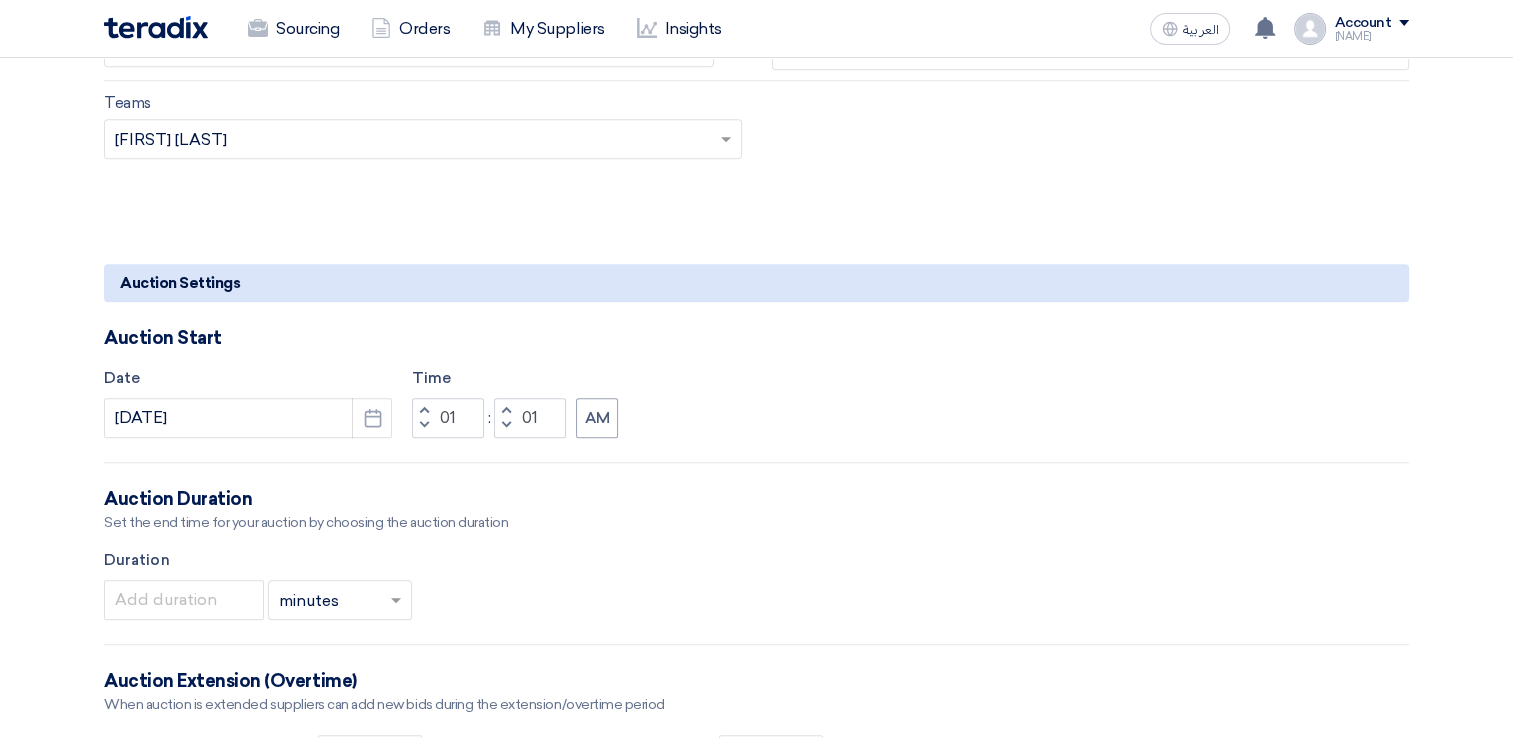 click 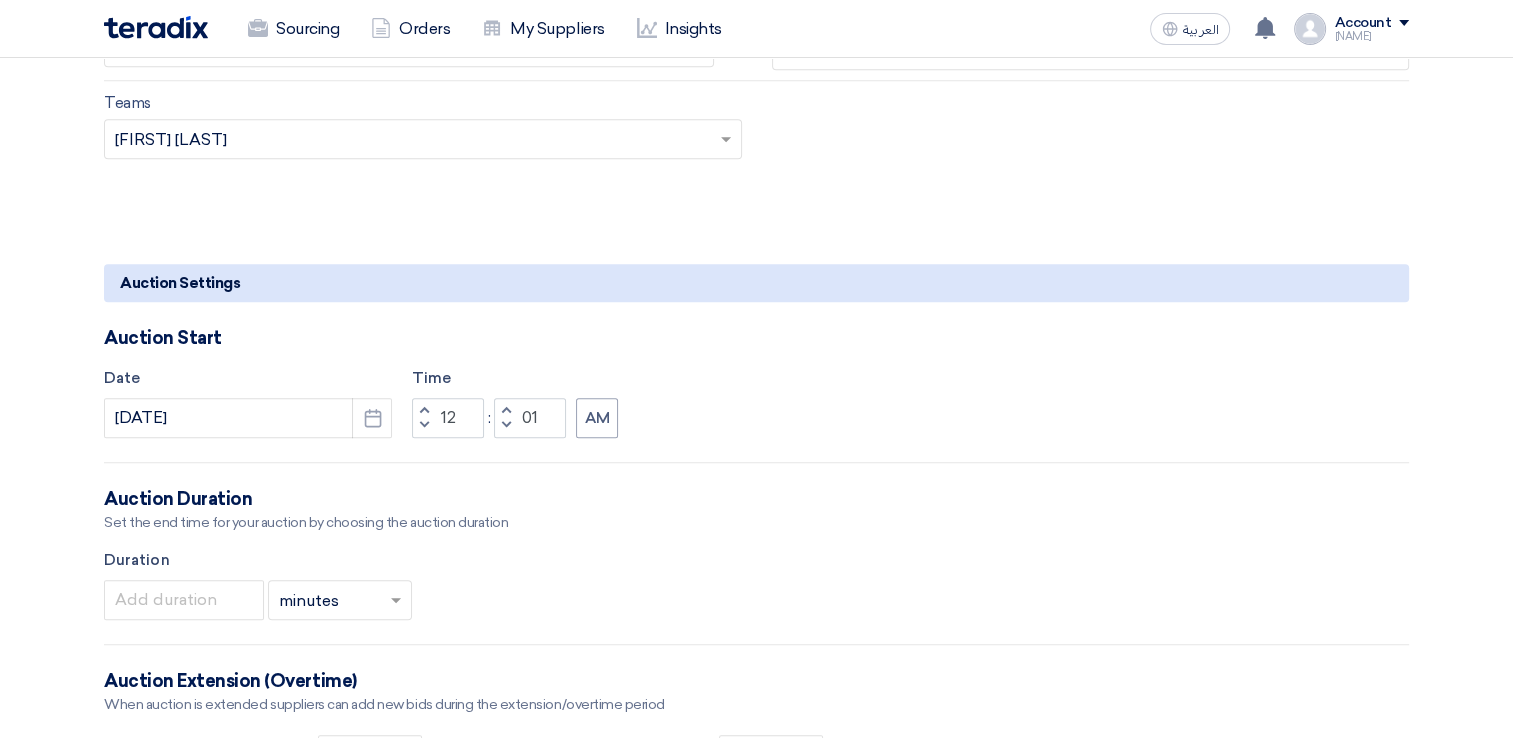 click 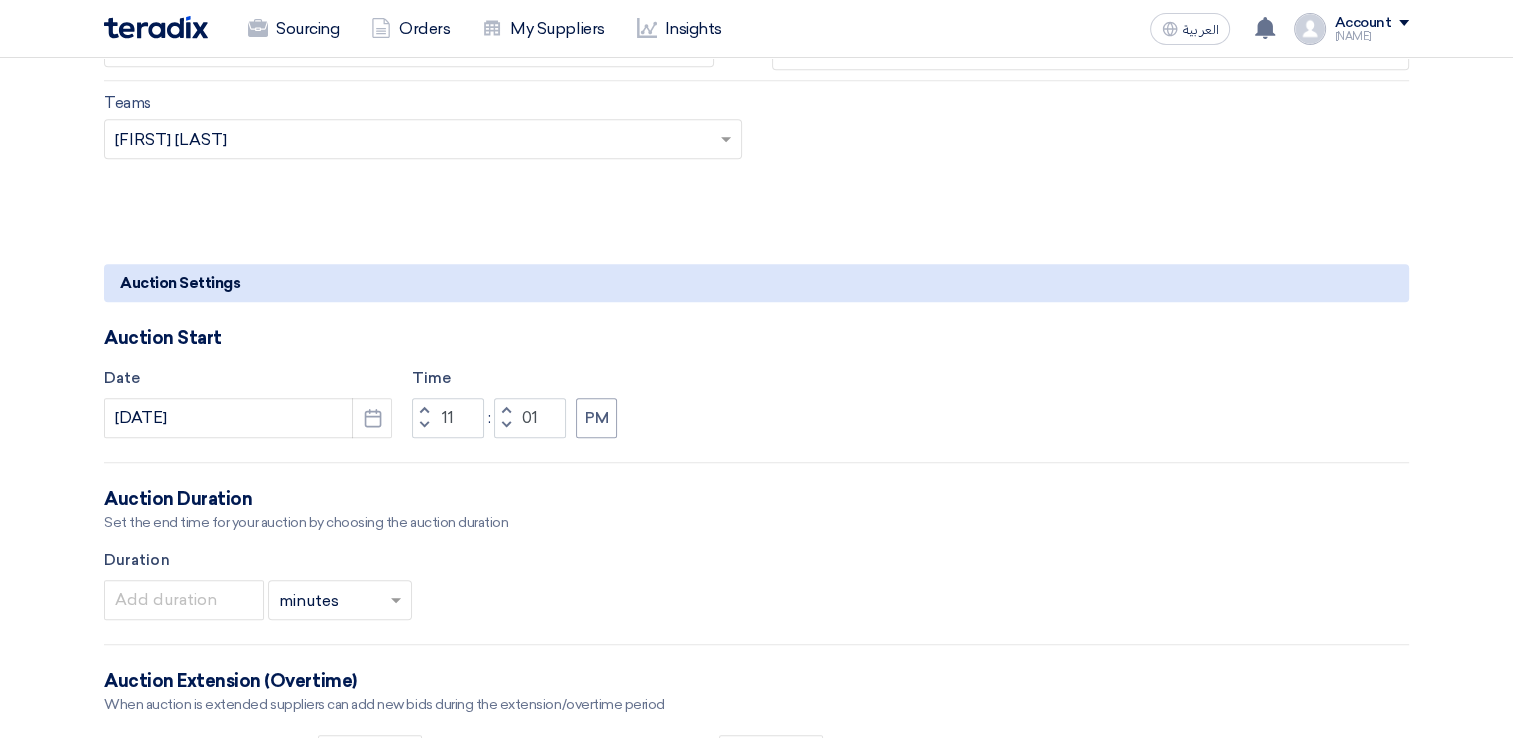 click on "Increment hours" 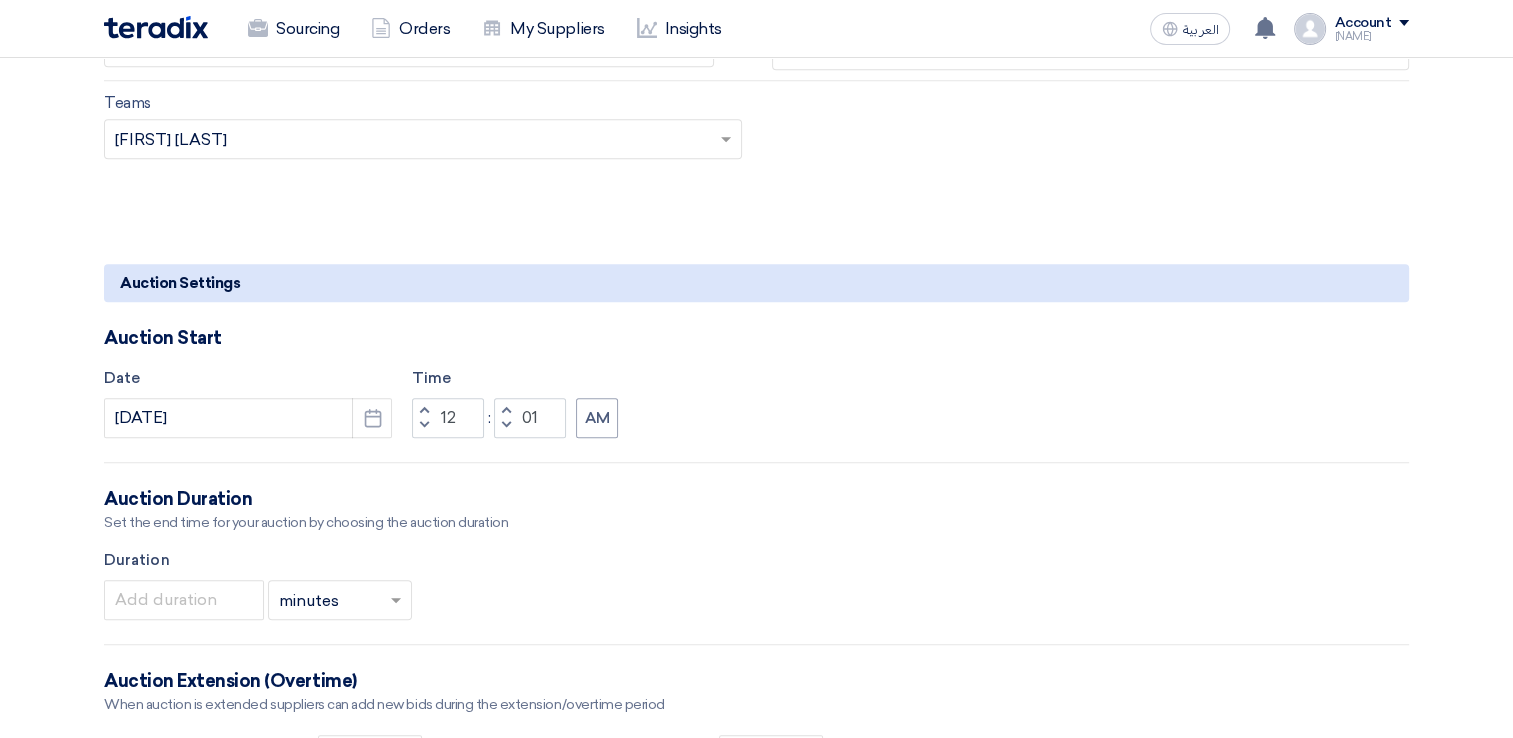 click 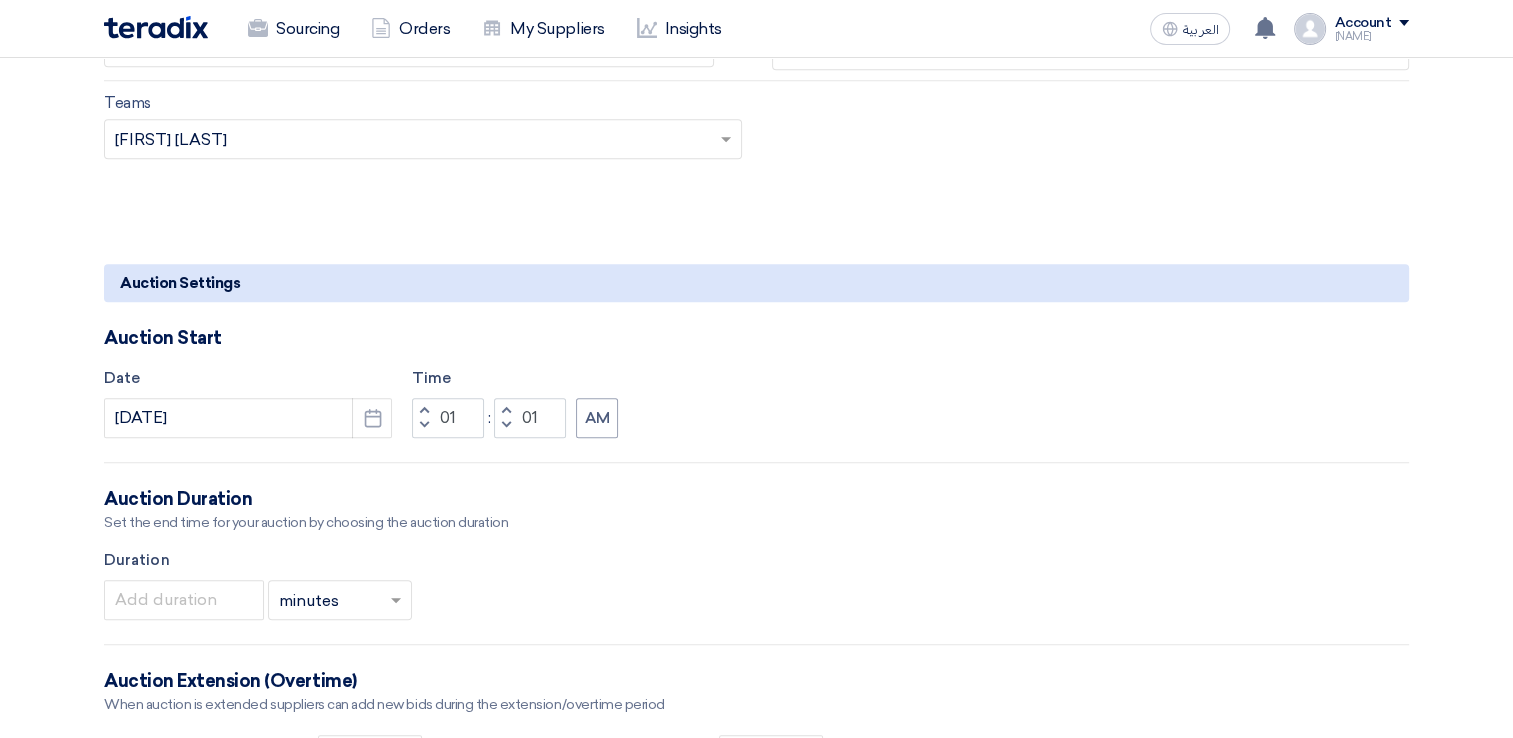 click 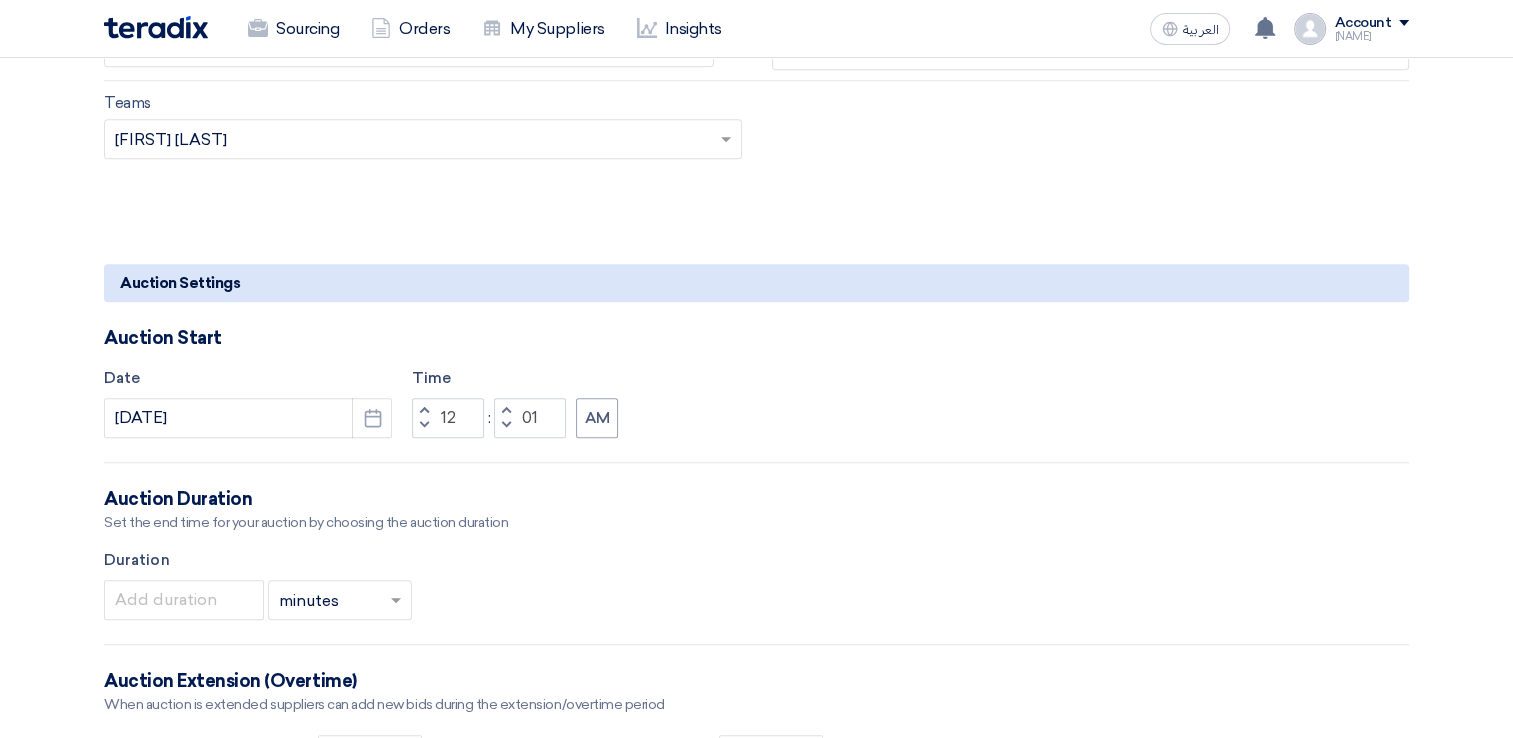 click 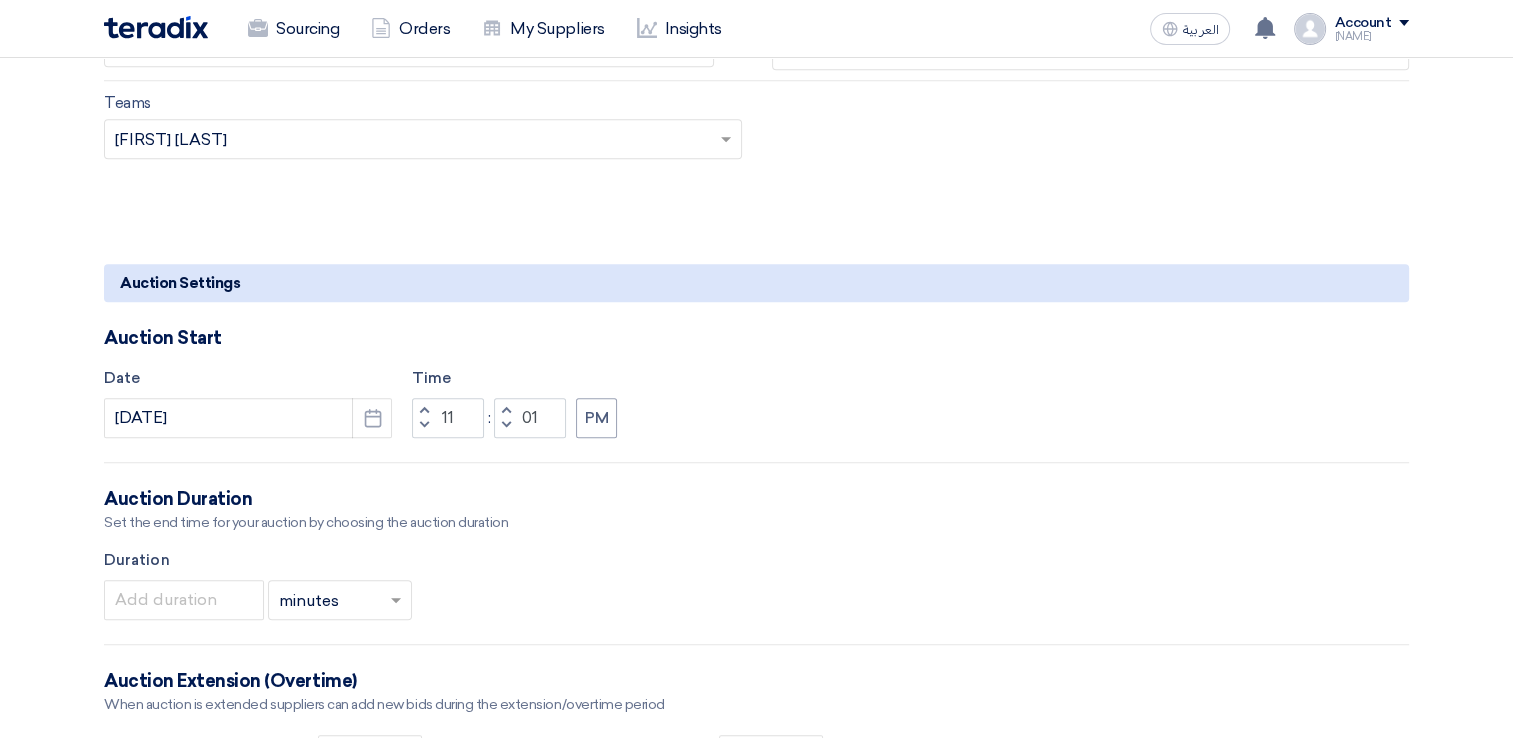 click 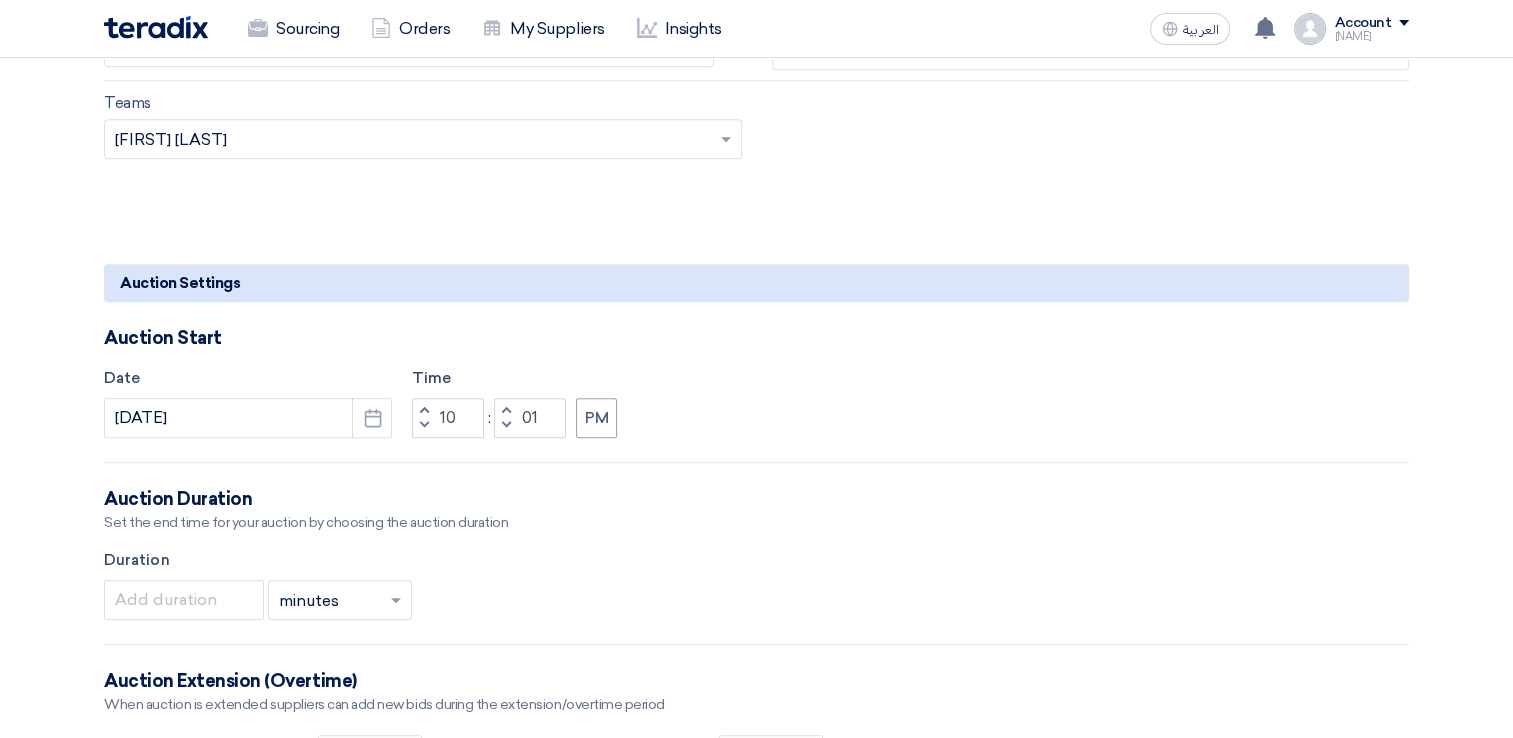 click on "Decrement hours" 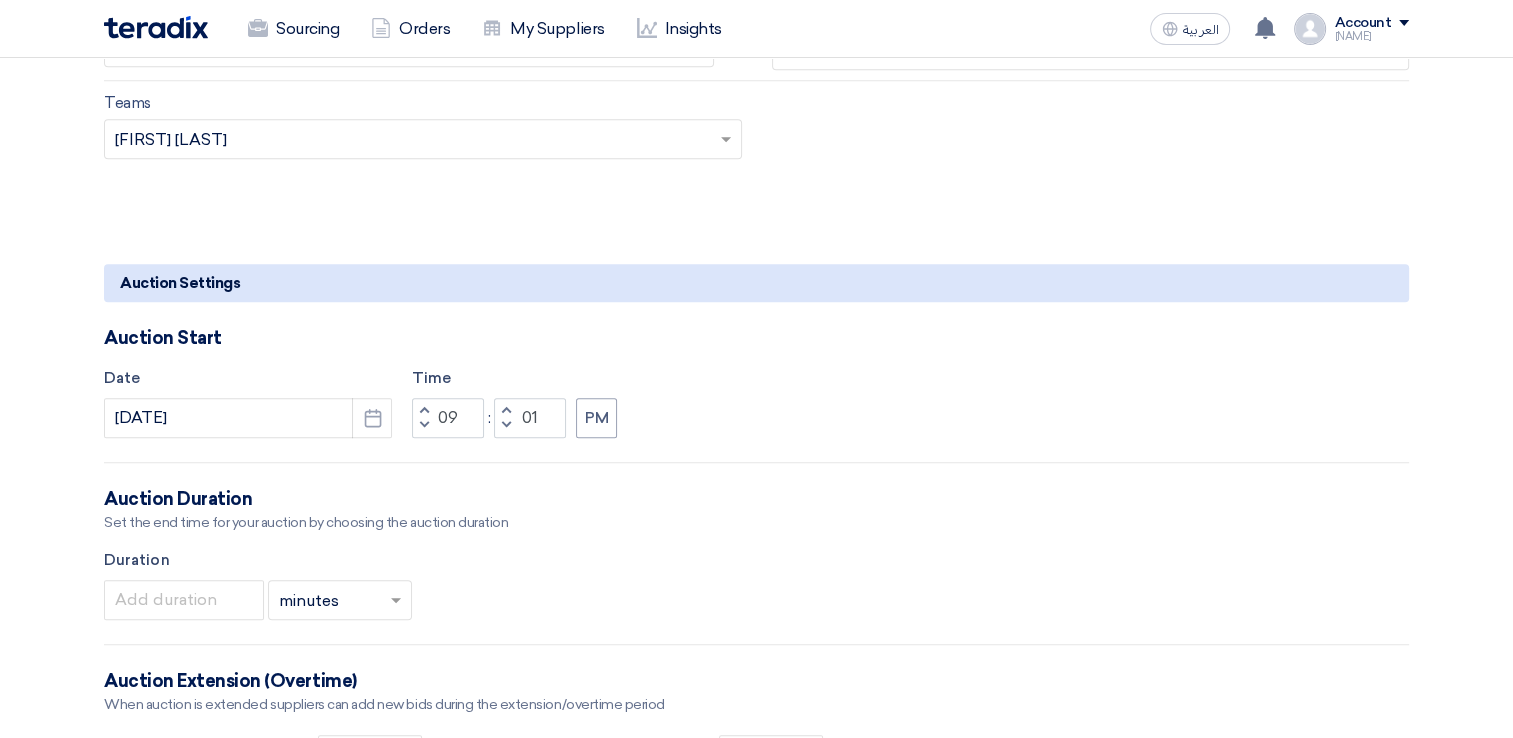 click on "Decrement hours" 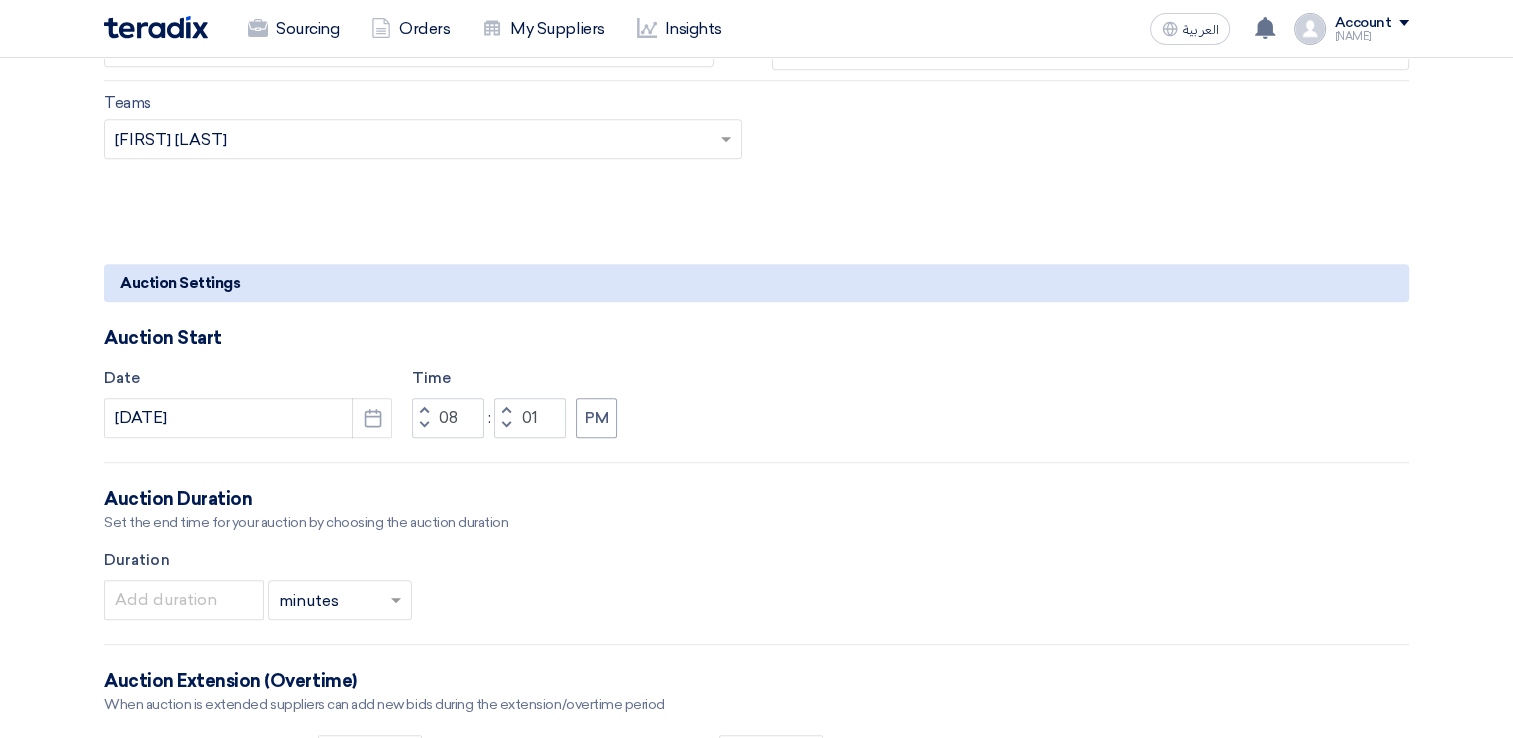 click on "Decrement hours" 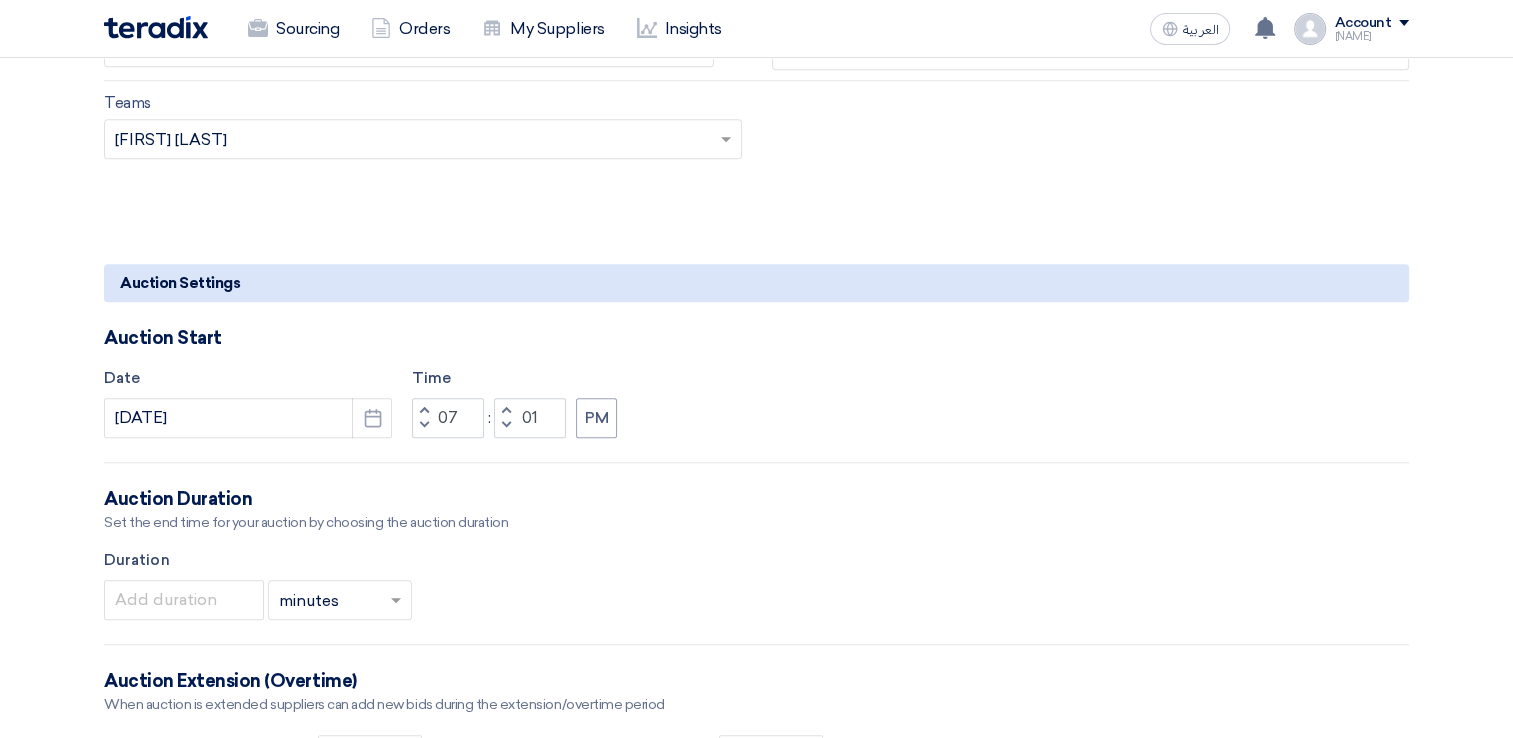 click on "Decrement hours" 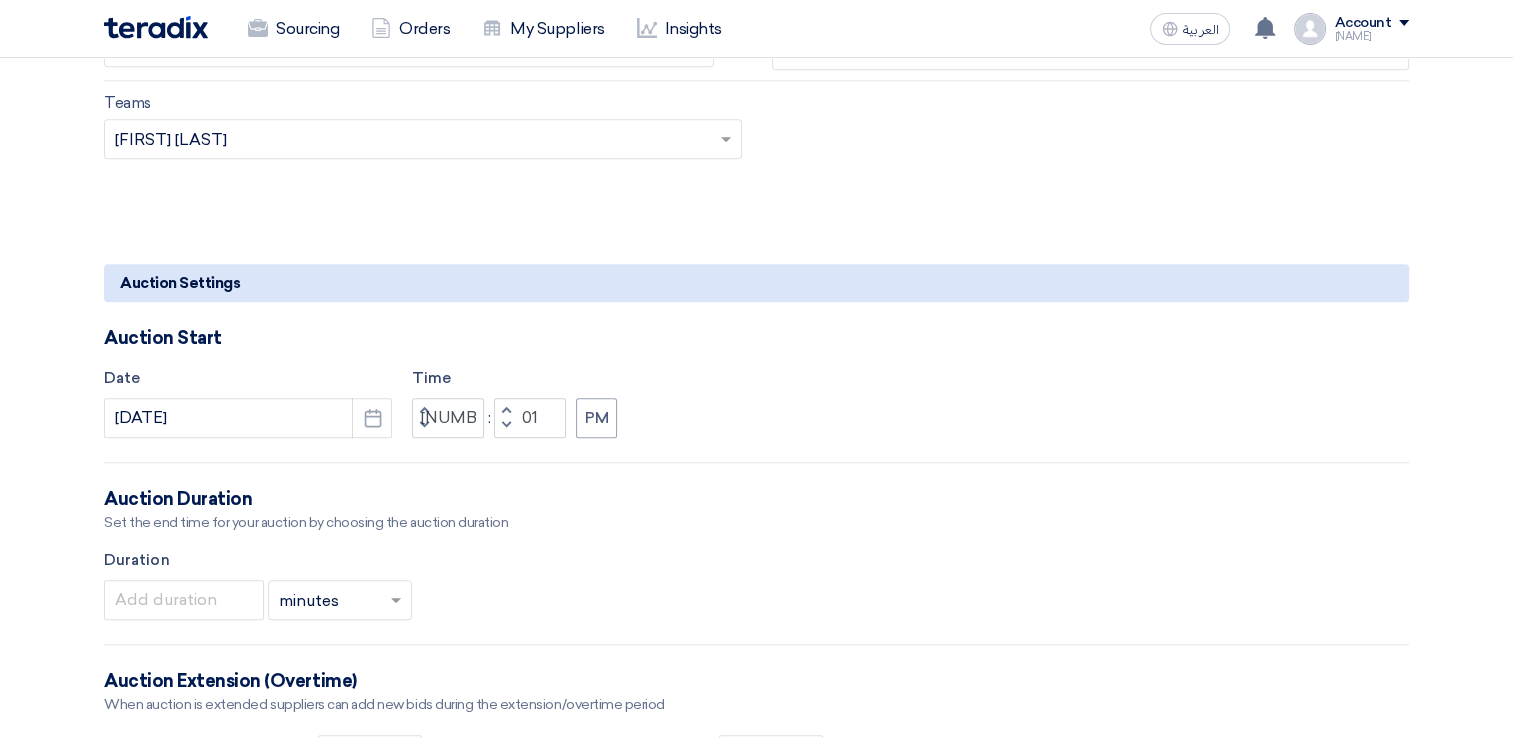 click on "Decrement hours" 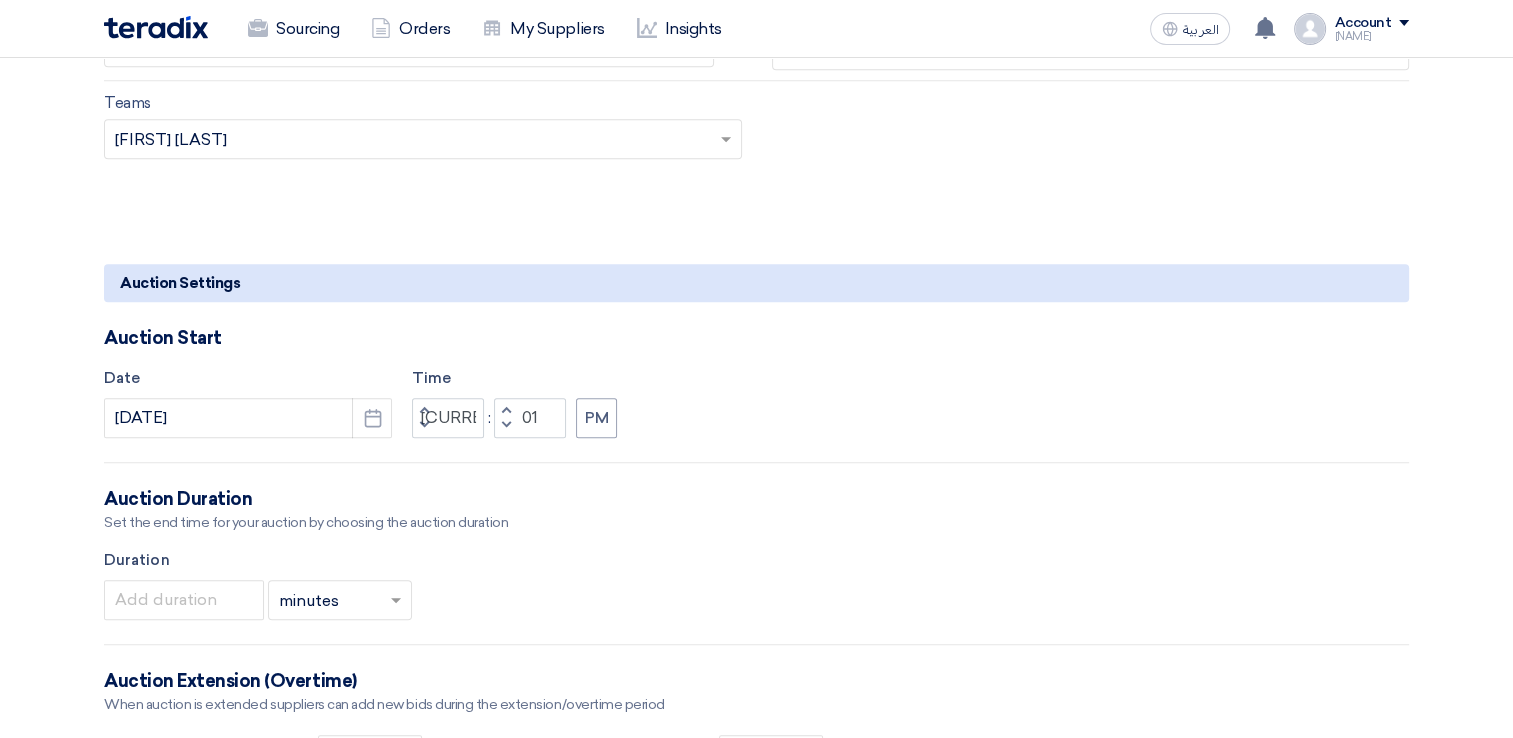 click on "Decrement hours" 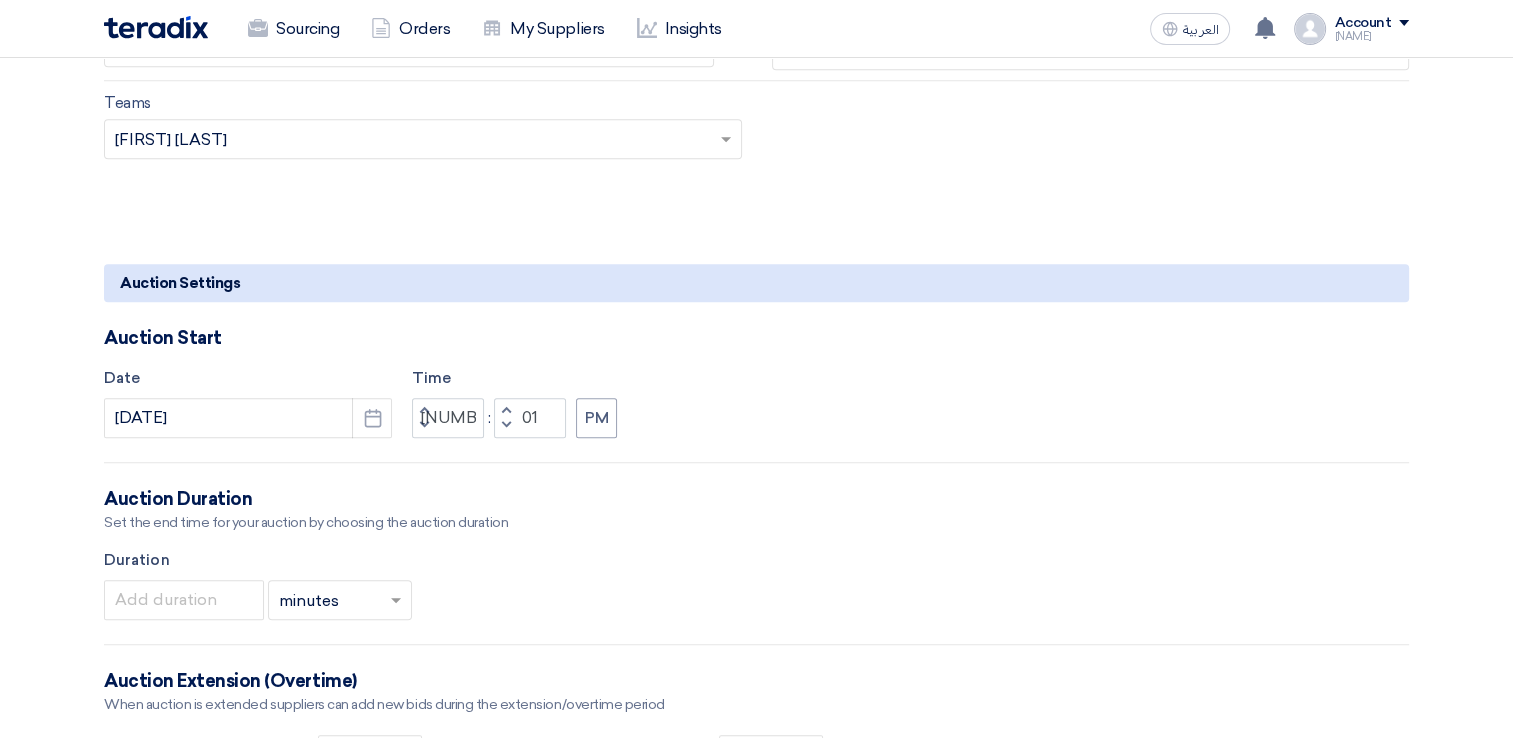 click on "Decrement hours" 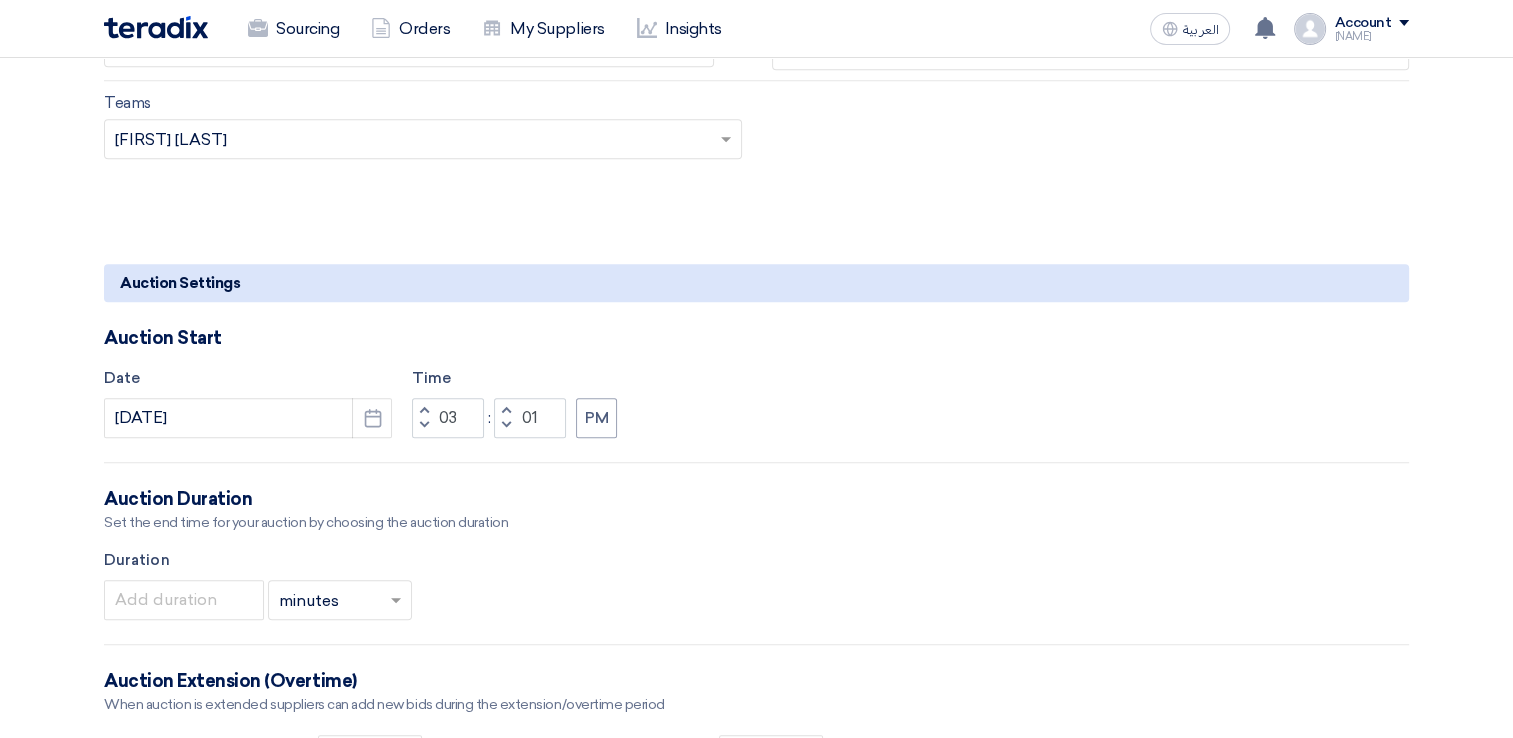 click on "Decrement hours" 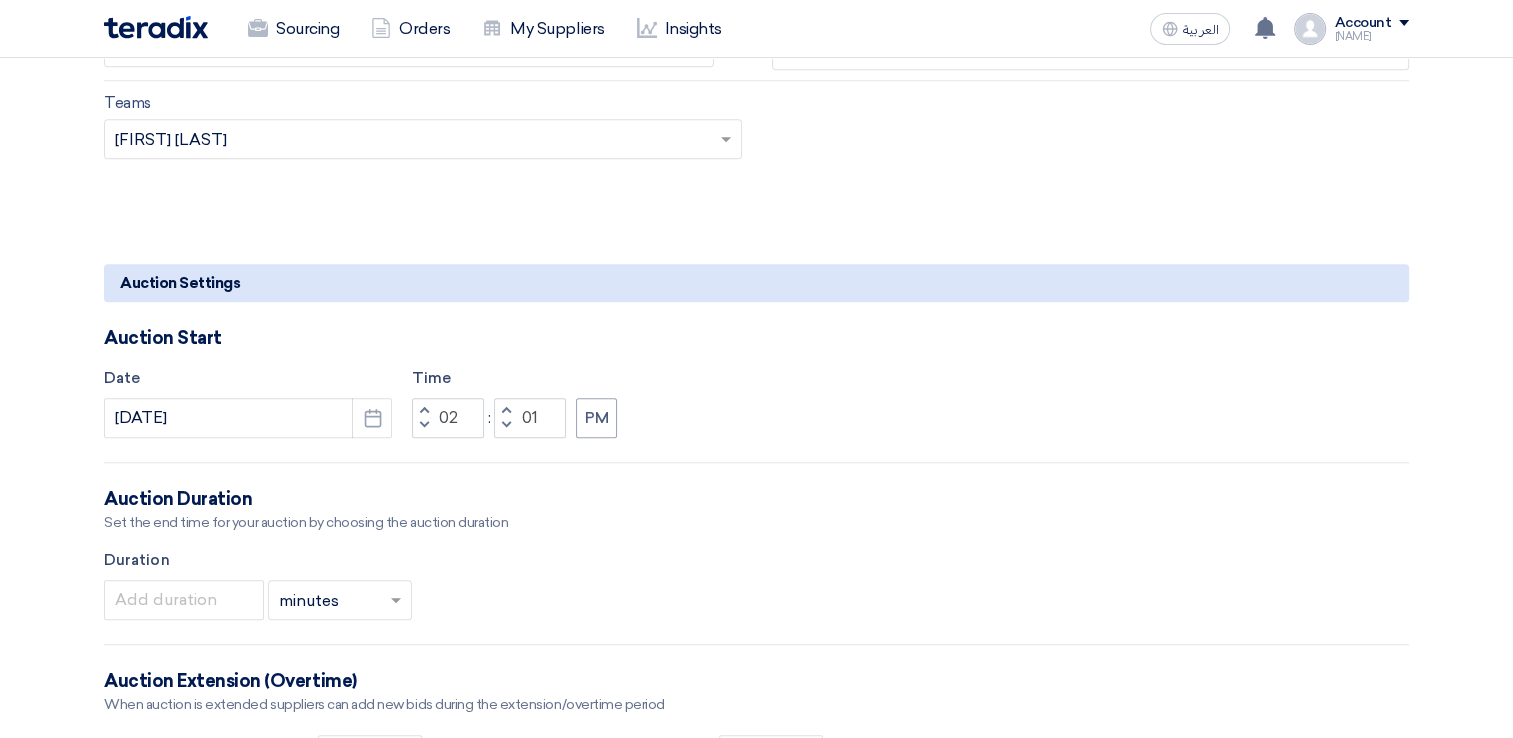 click 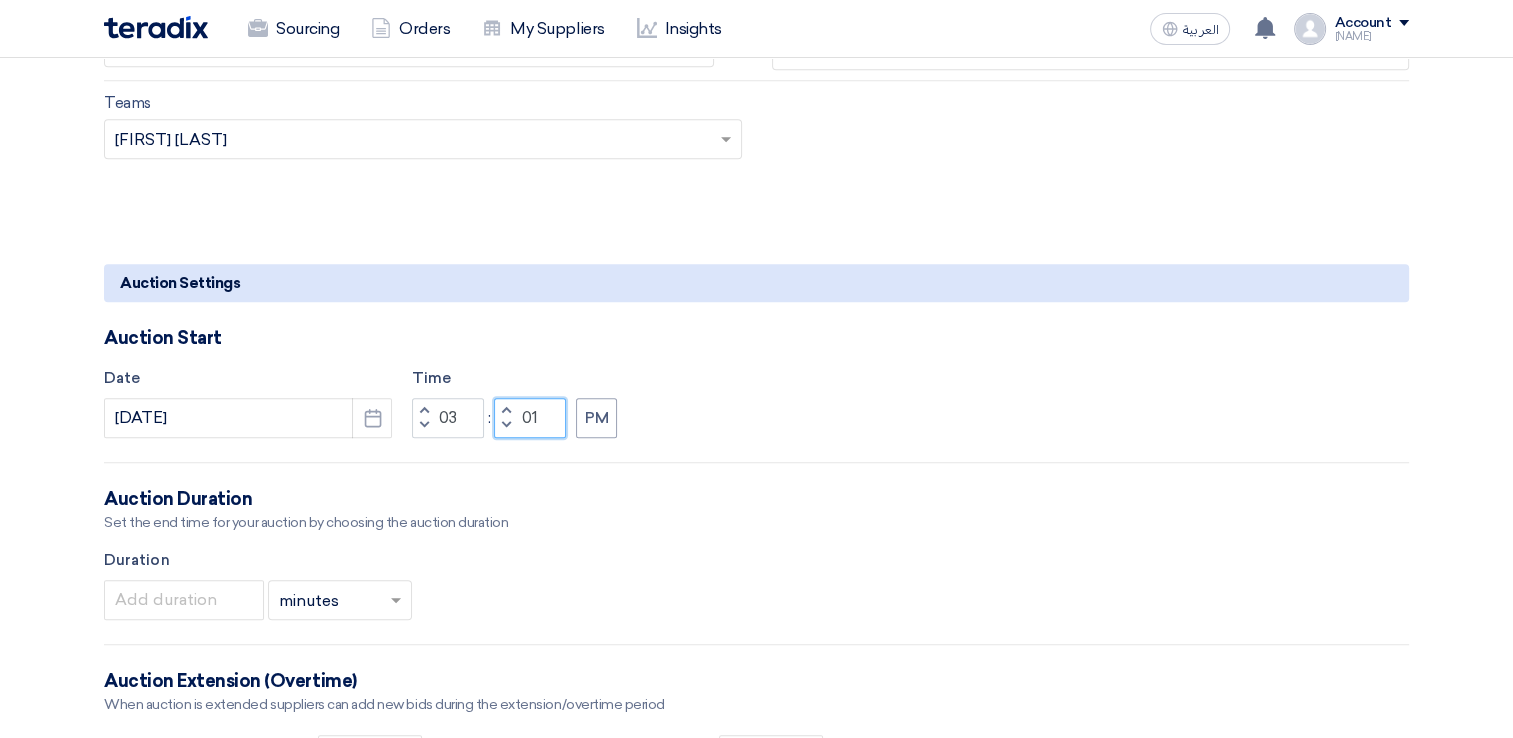 click on "01" 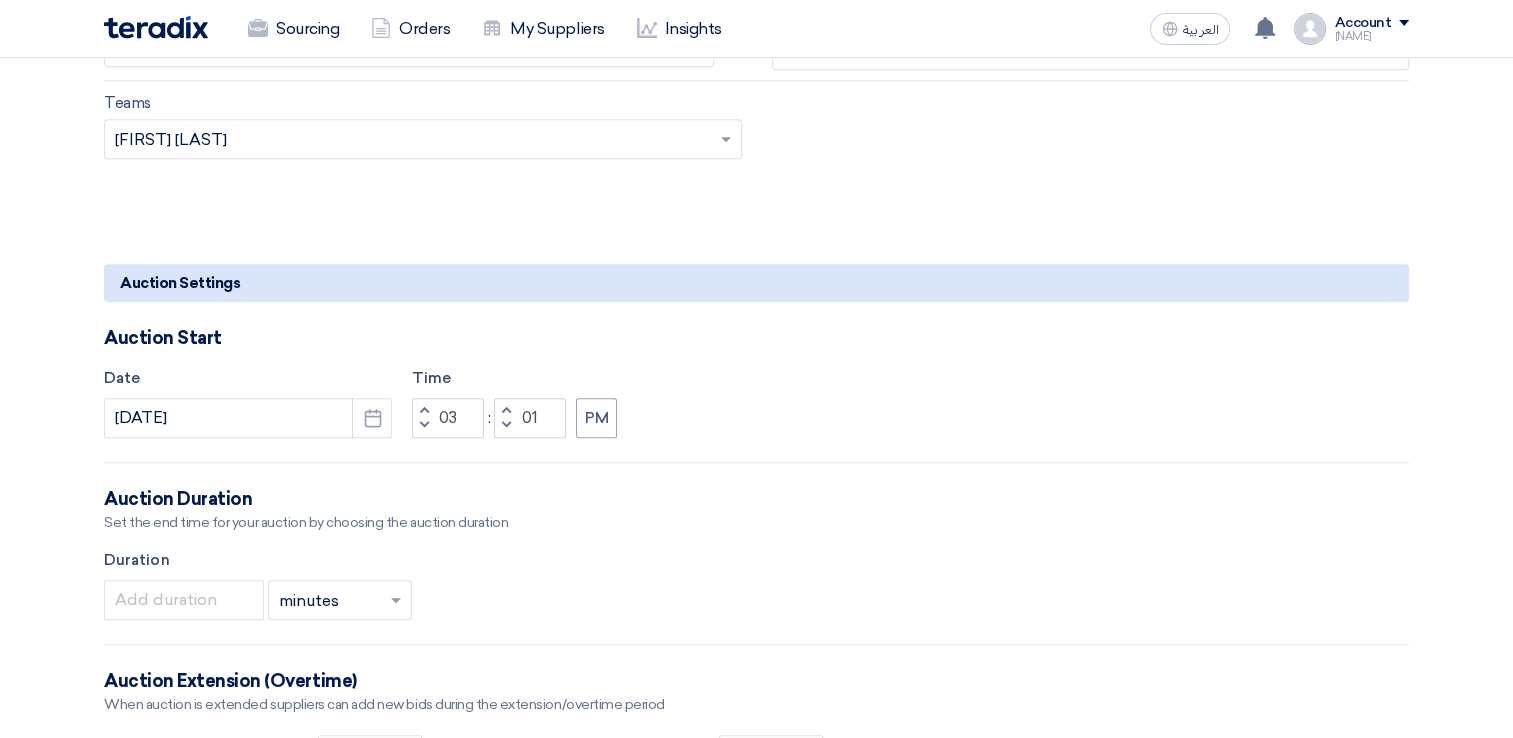 click 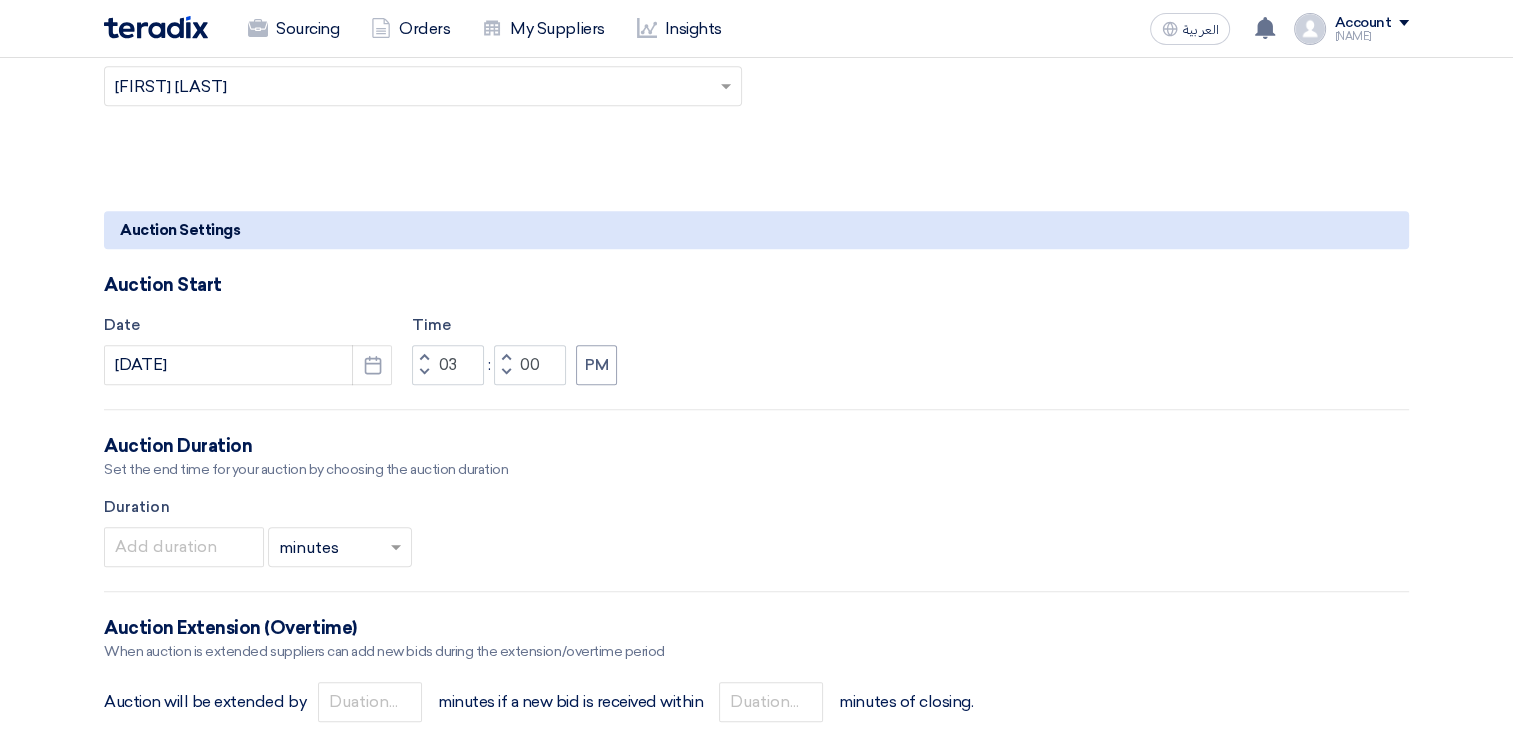 scroll, scrollTop: 1500, scrollLeft: 0, axis: vertical 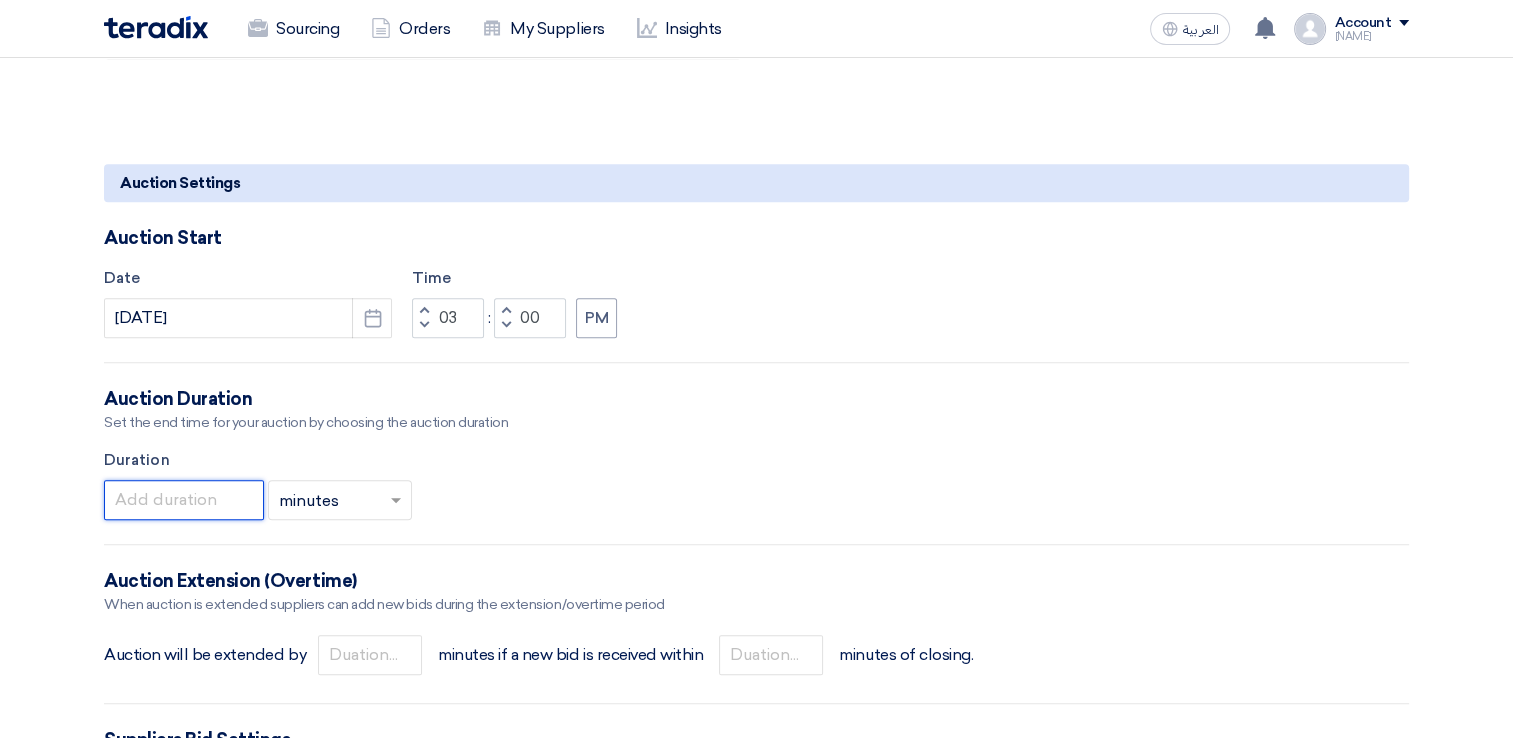 click at bounding box center [184, 500] 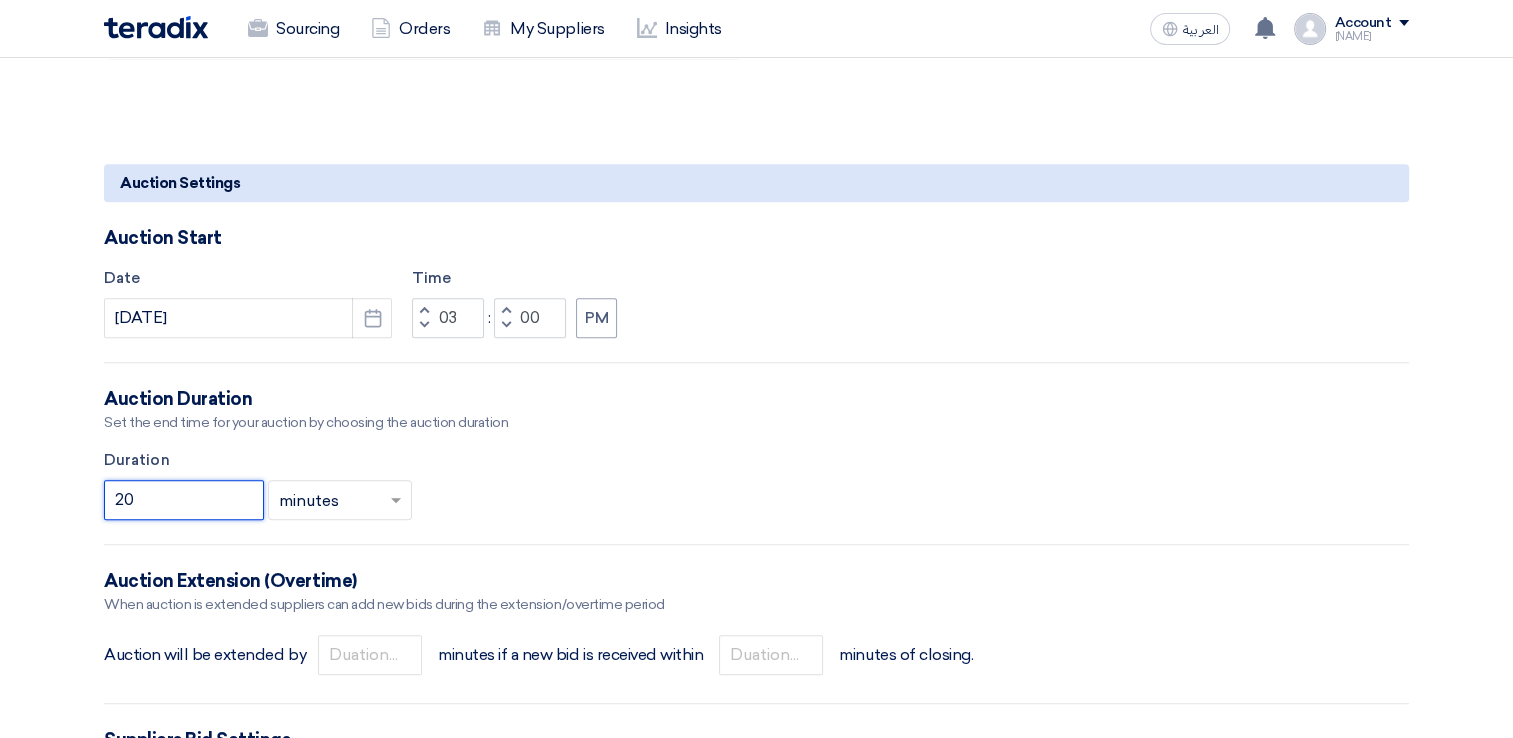type on "20" 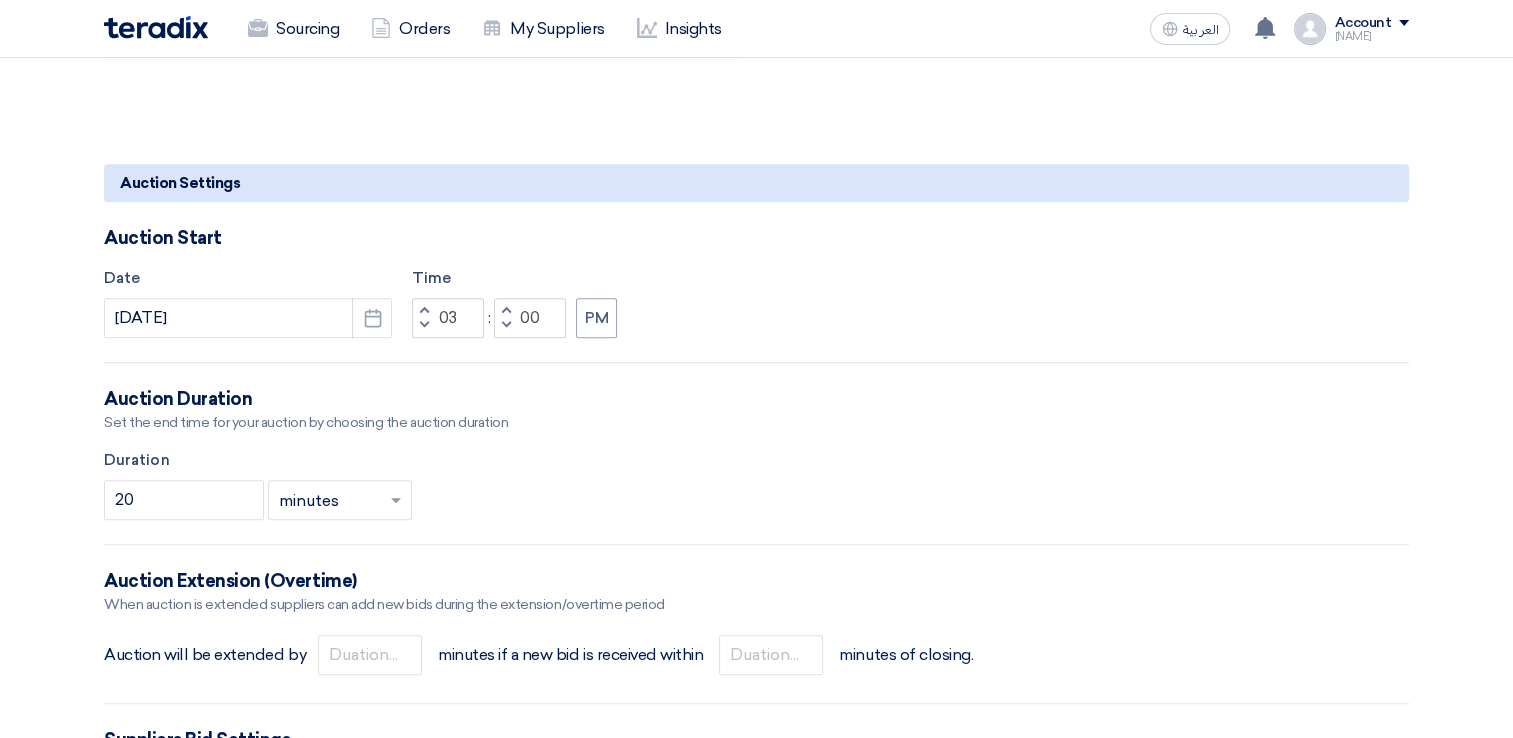 click on "Duration" 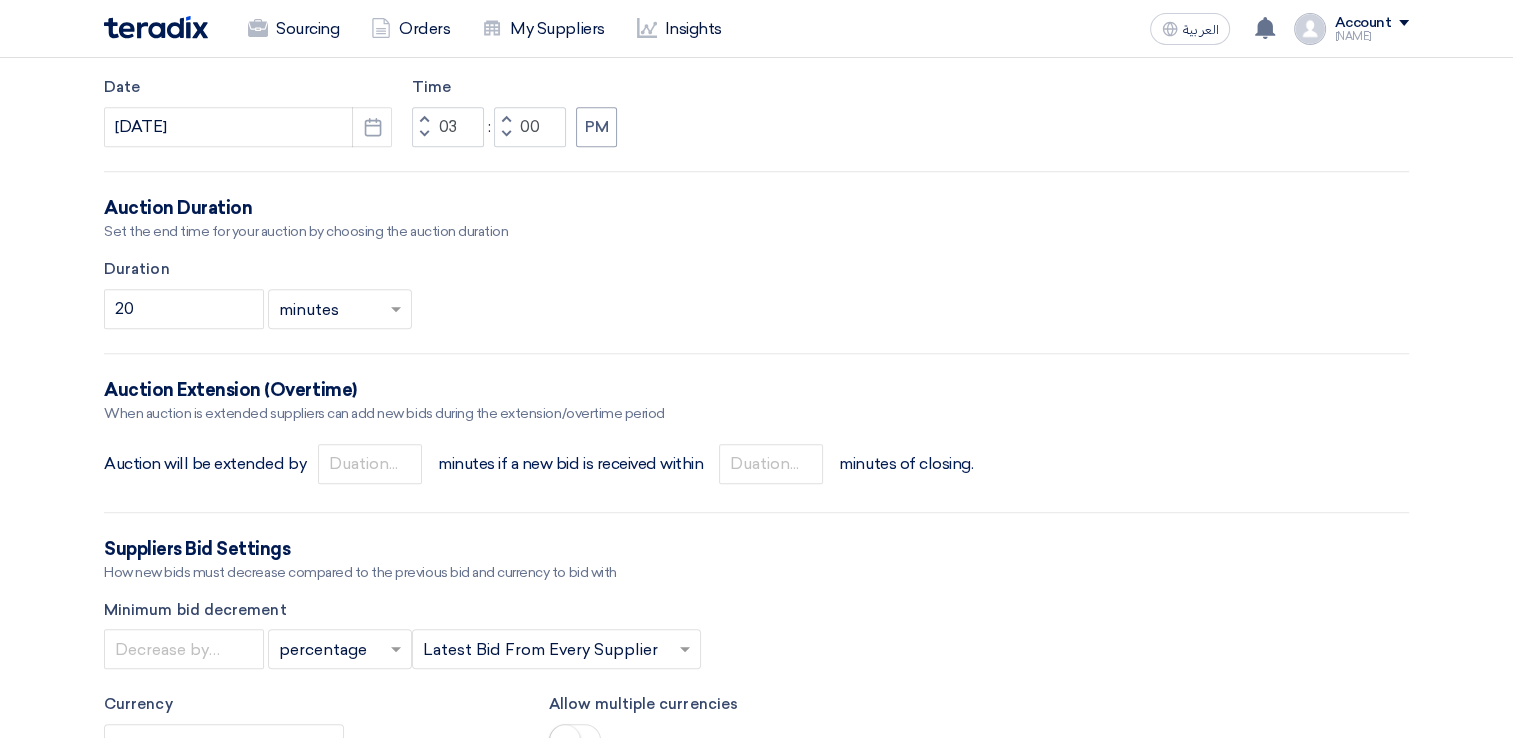 scroll, scrollTop: 1700, scrollLeft: 0, axis: vertical 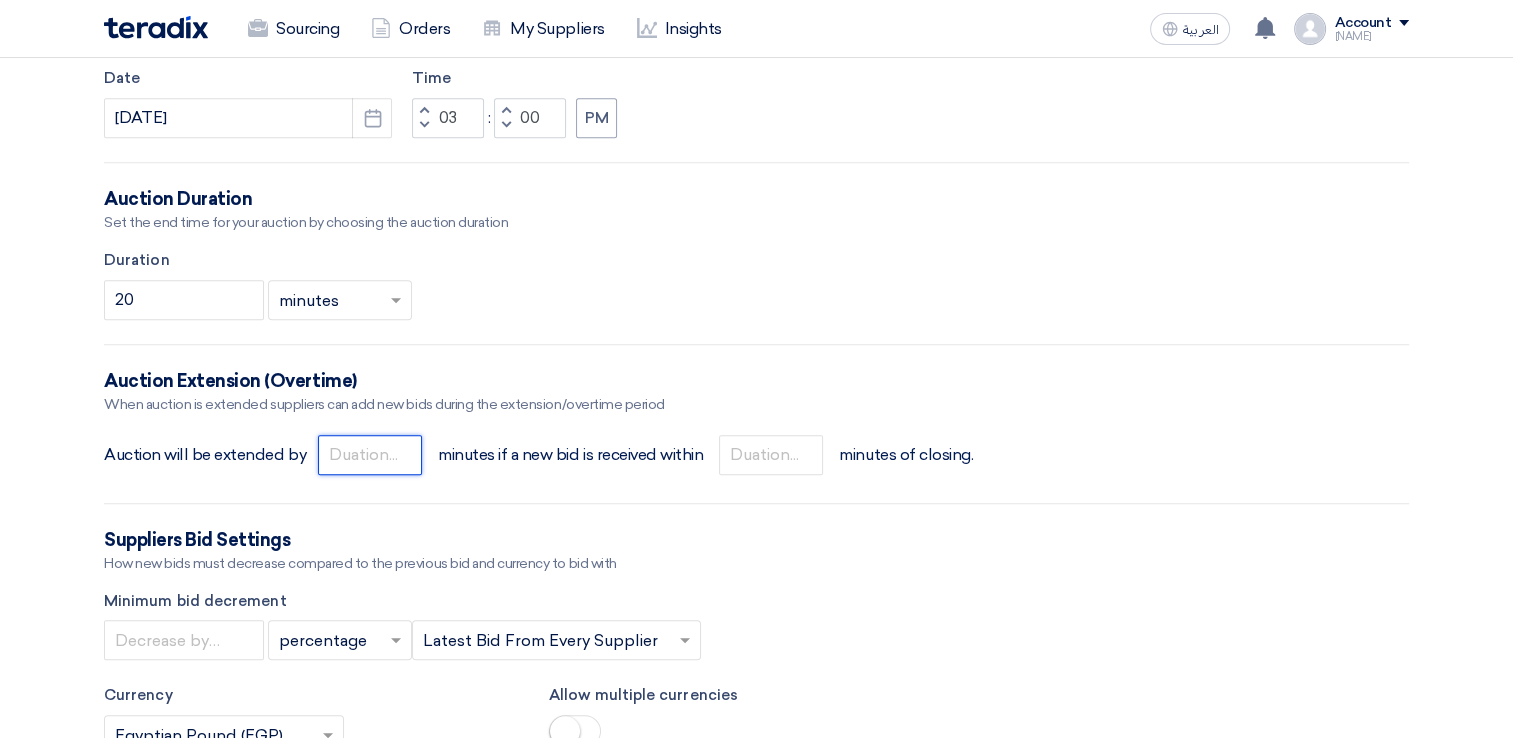 click at bounding box center (370, 455) 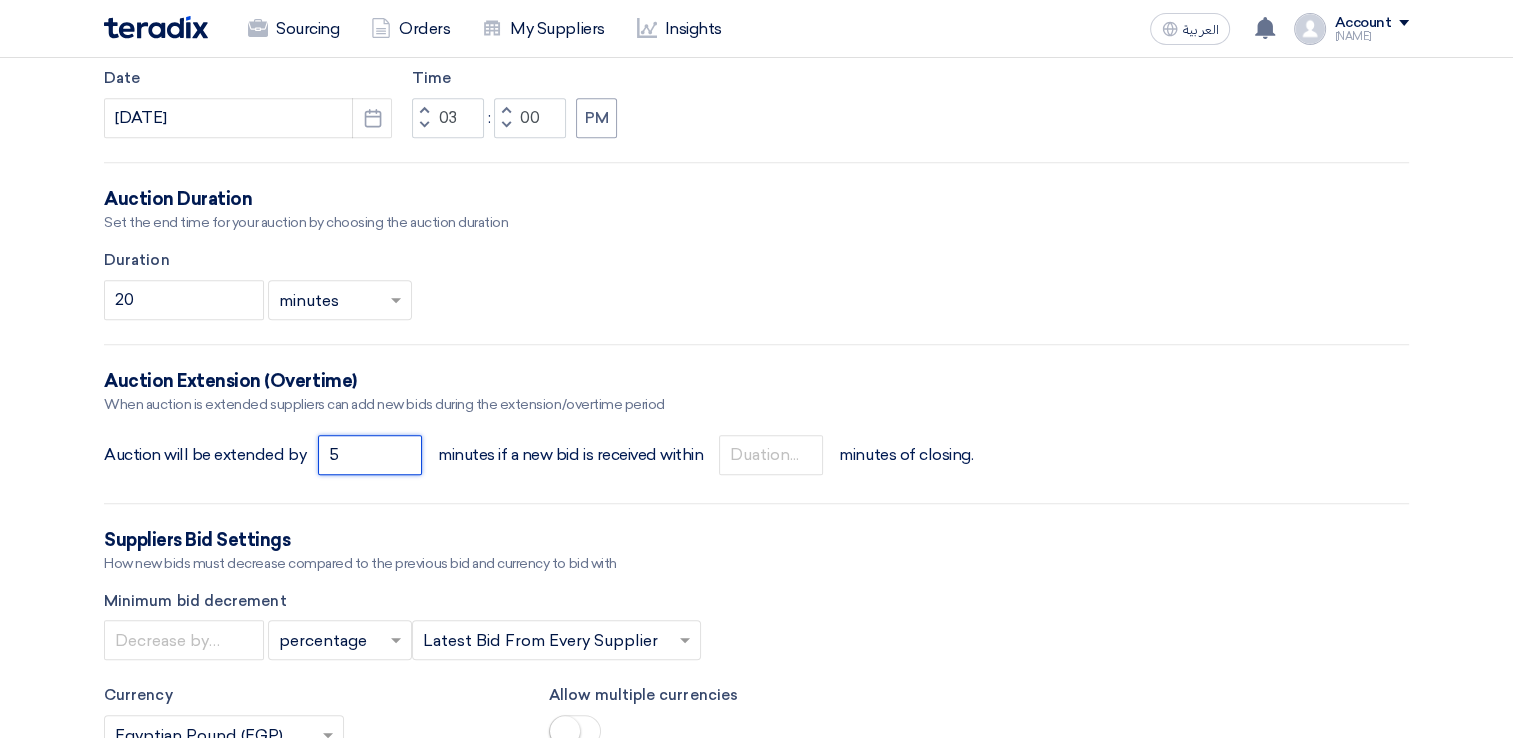 type on "5" 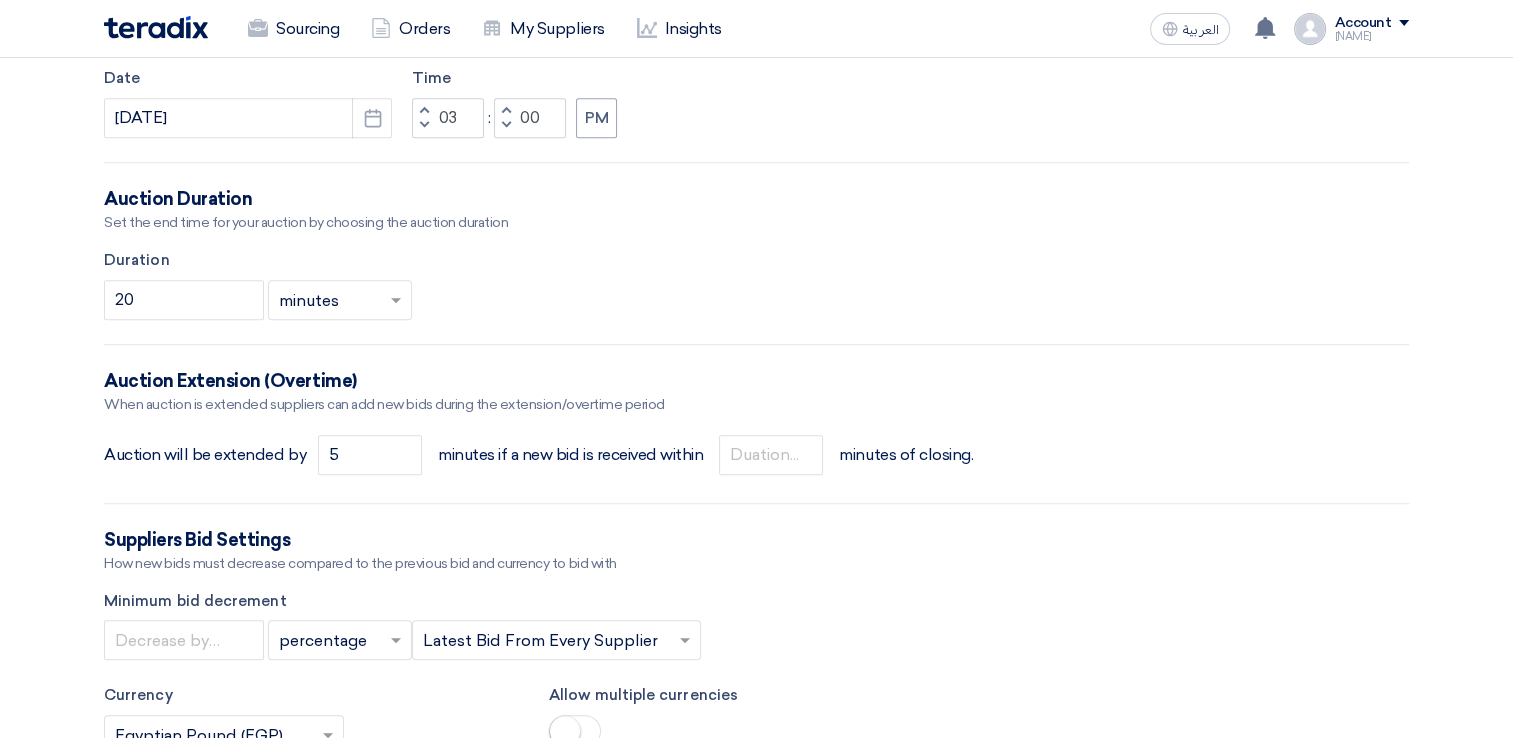 click on "Basic Information
Auction Event Title
Polyester 1200 High Shrink Intermingled DTY
Purchase Request Number (PR#)
Request Priority
Select priority...
×
Important
×
Auction Type
Reverse Auction
Forward Auction
More details about your auction
Optional
Rich Text Editor Bold (CTRL+B) Bold Italic (CTRL+I) Italic Bulleted List" 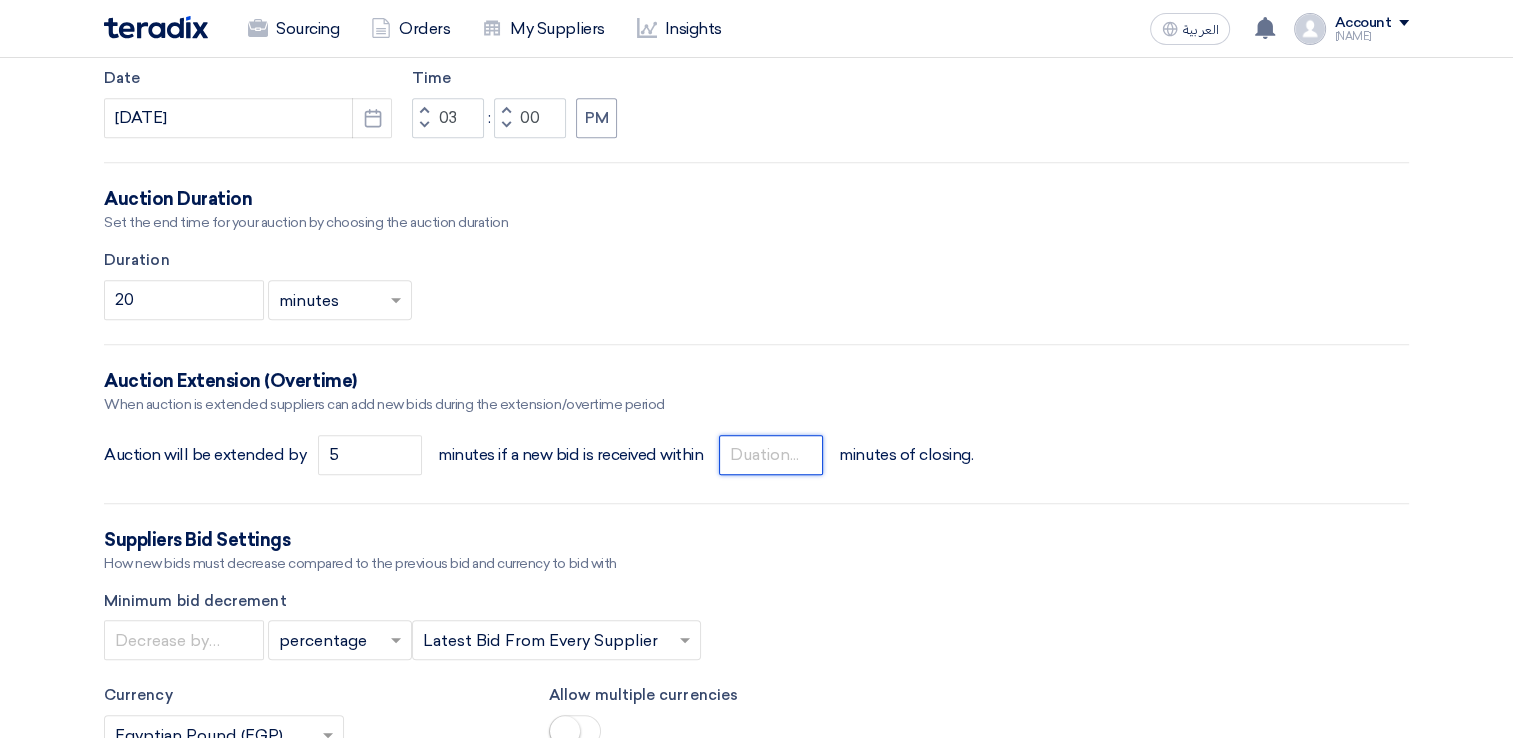 click at bounding box center (771, 455) 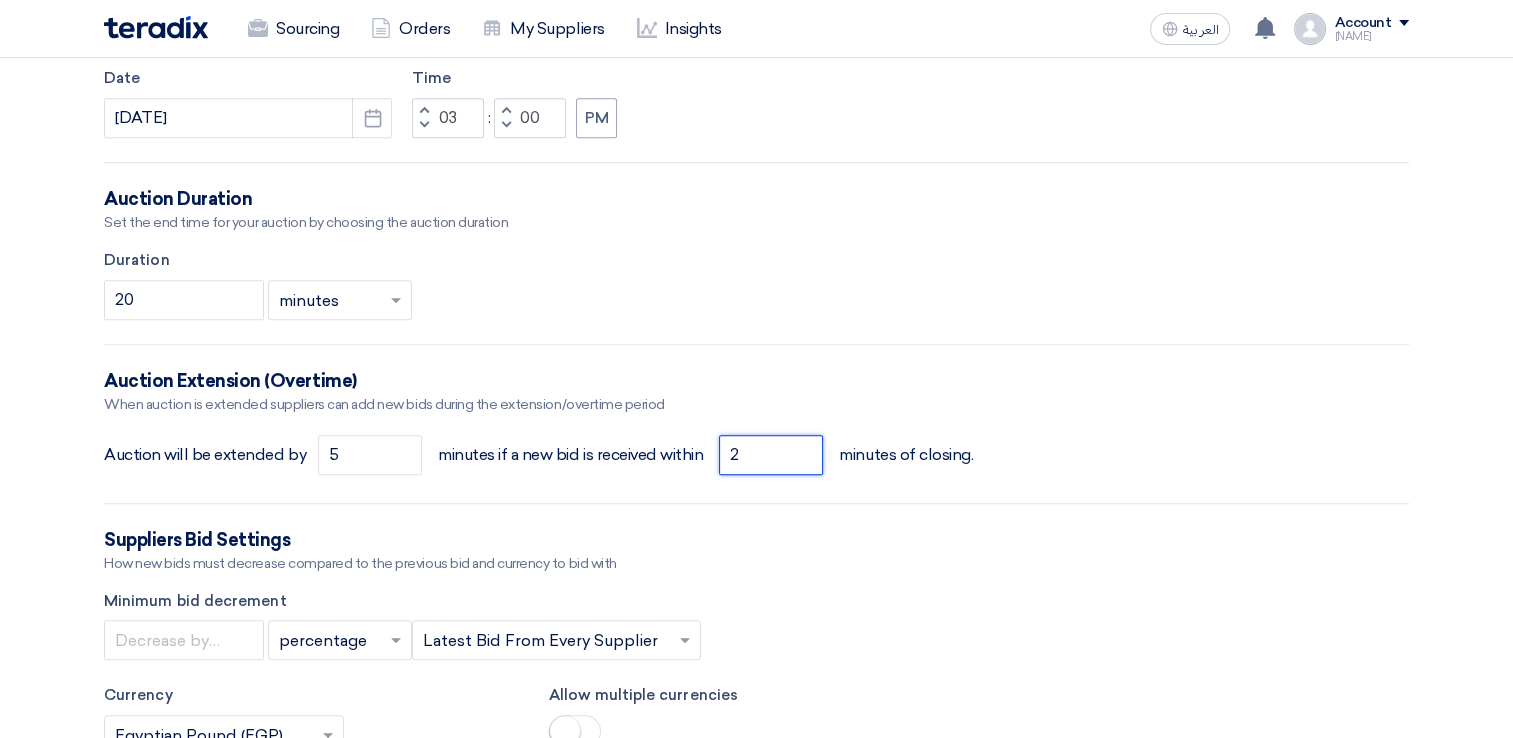 type on "2" 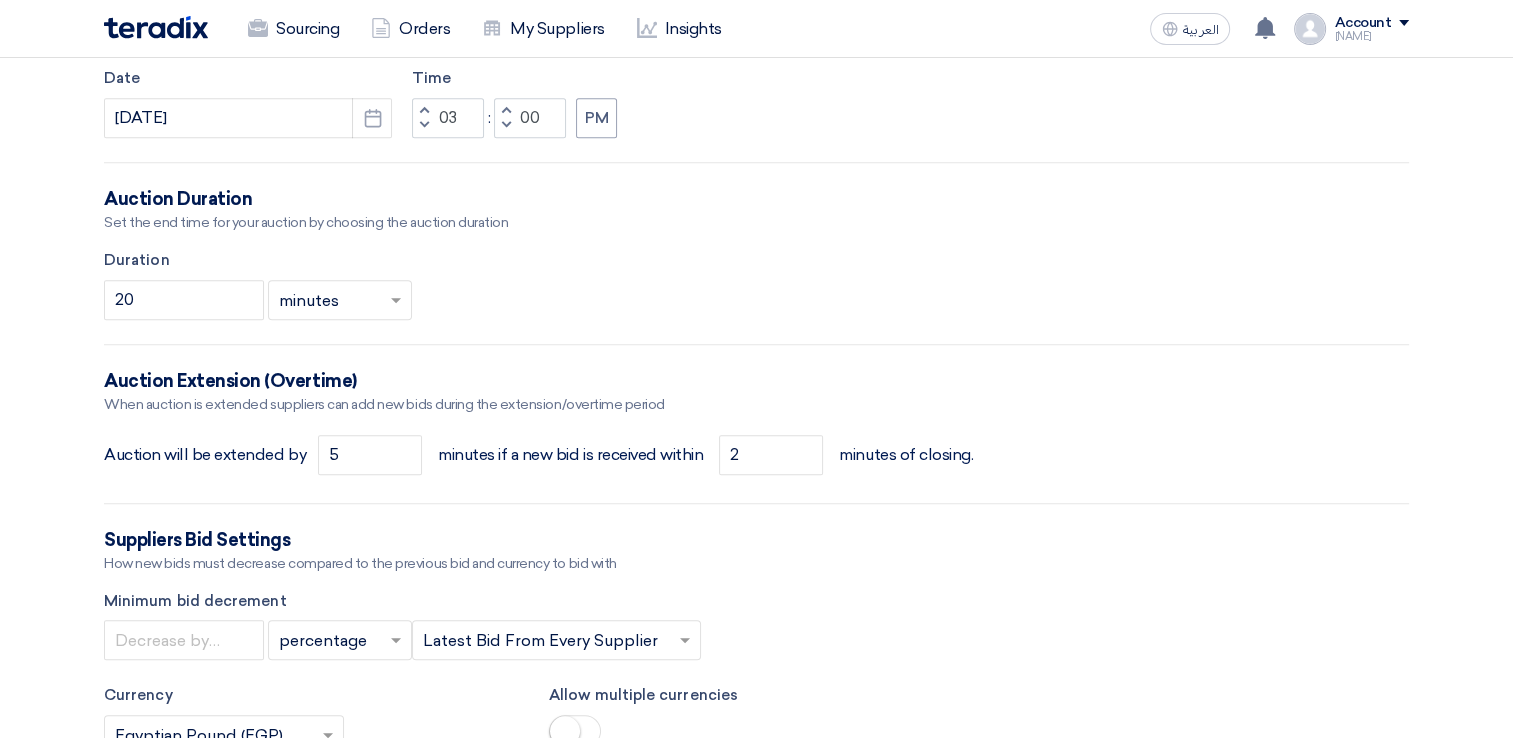 click on "How new bids must decrease compared to the previous bid and currency to bid with" 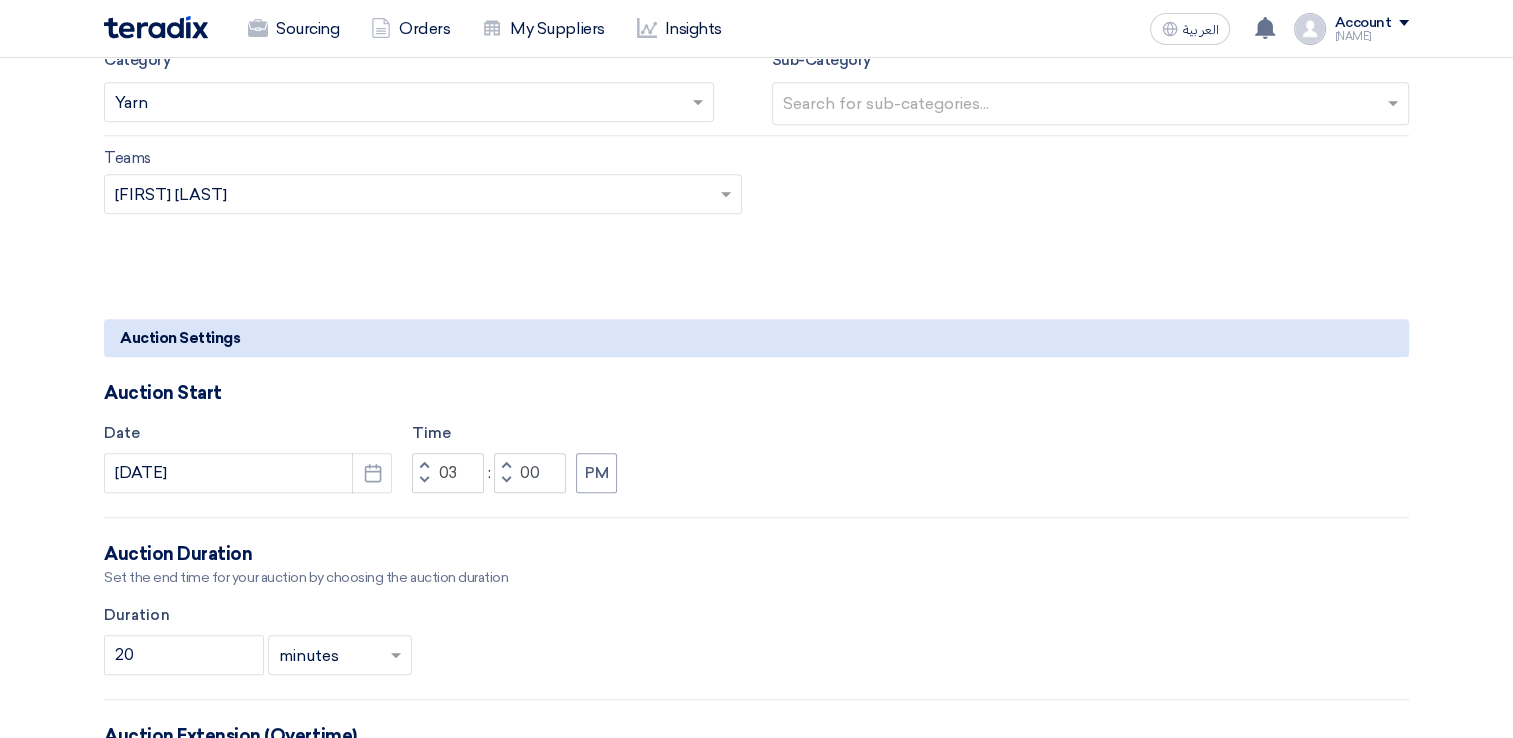 scroll, scrollTop: 1200, scrollLeft: 0, axis: vertical 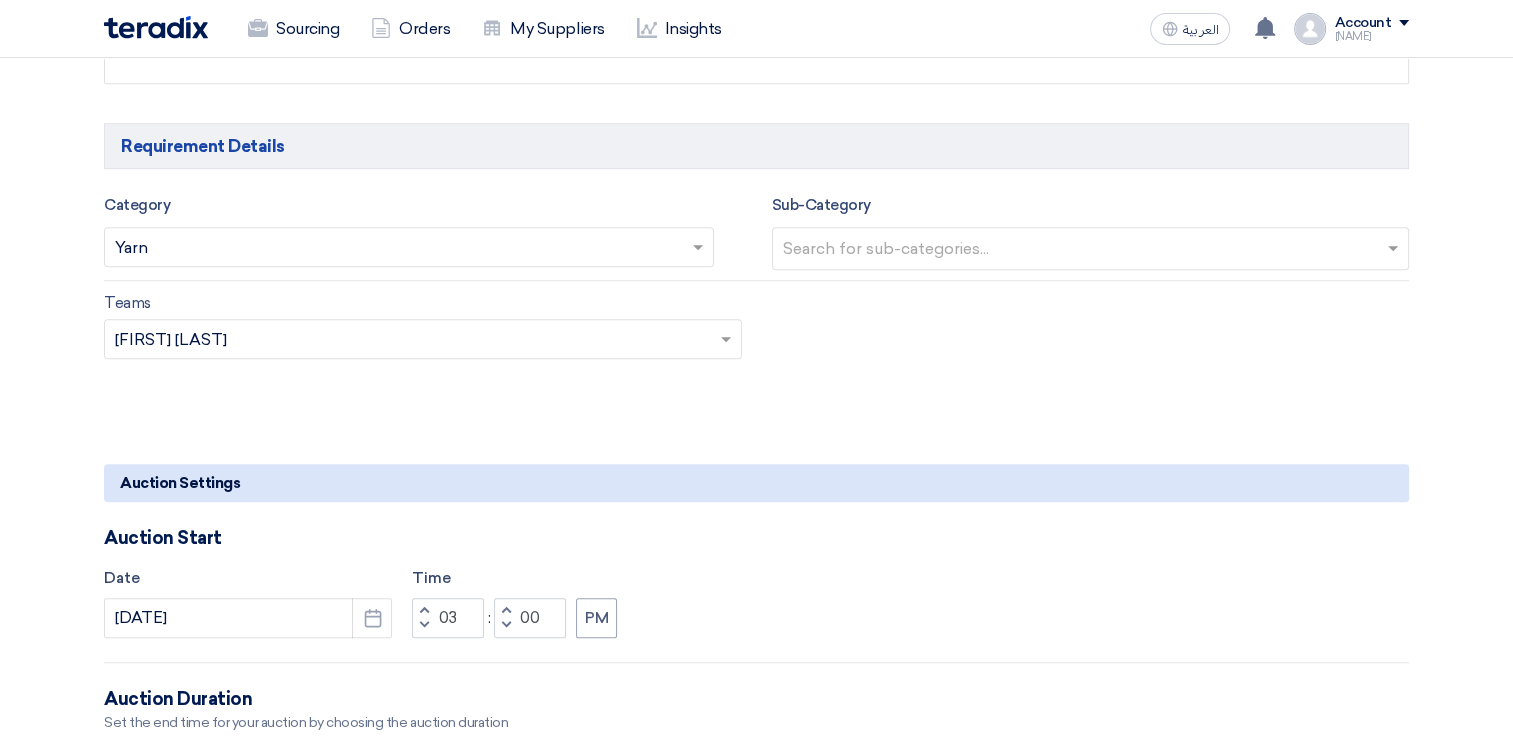 click on "Basic Information
Auction Event Title
Polyester 1200 High Shrink Intermingled DTY
Purchase Request Number (PR#)
Request Priority
Select priority...
×
Important
×
Auction Type
Reverse Auction
Forward Auction
More details about your auction
Optional
Rich Text Editor Bold (CTRL+B) Bold Italic (CTRL+I) Italic Bulleted List" 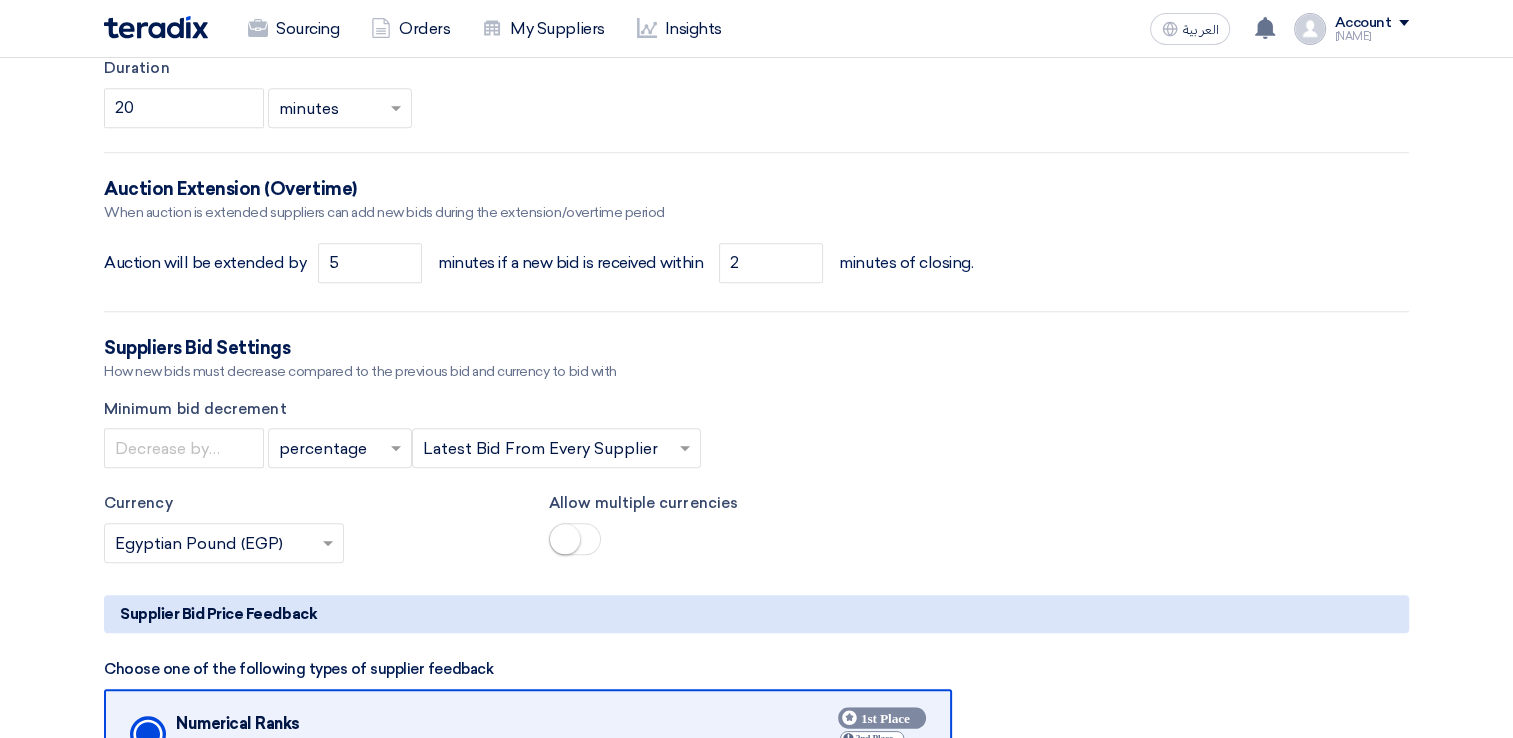 scroll, scrollTop: 1900, scrollLeft: 0, axis: vertical 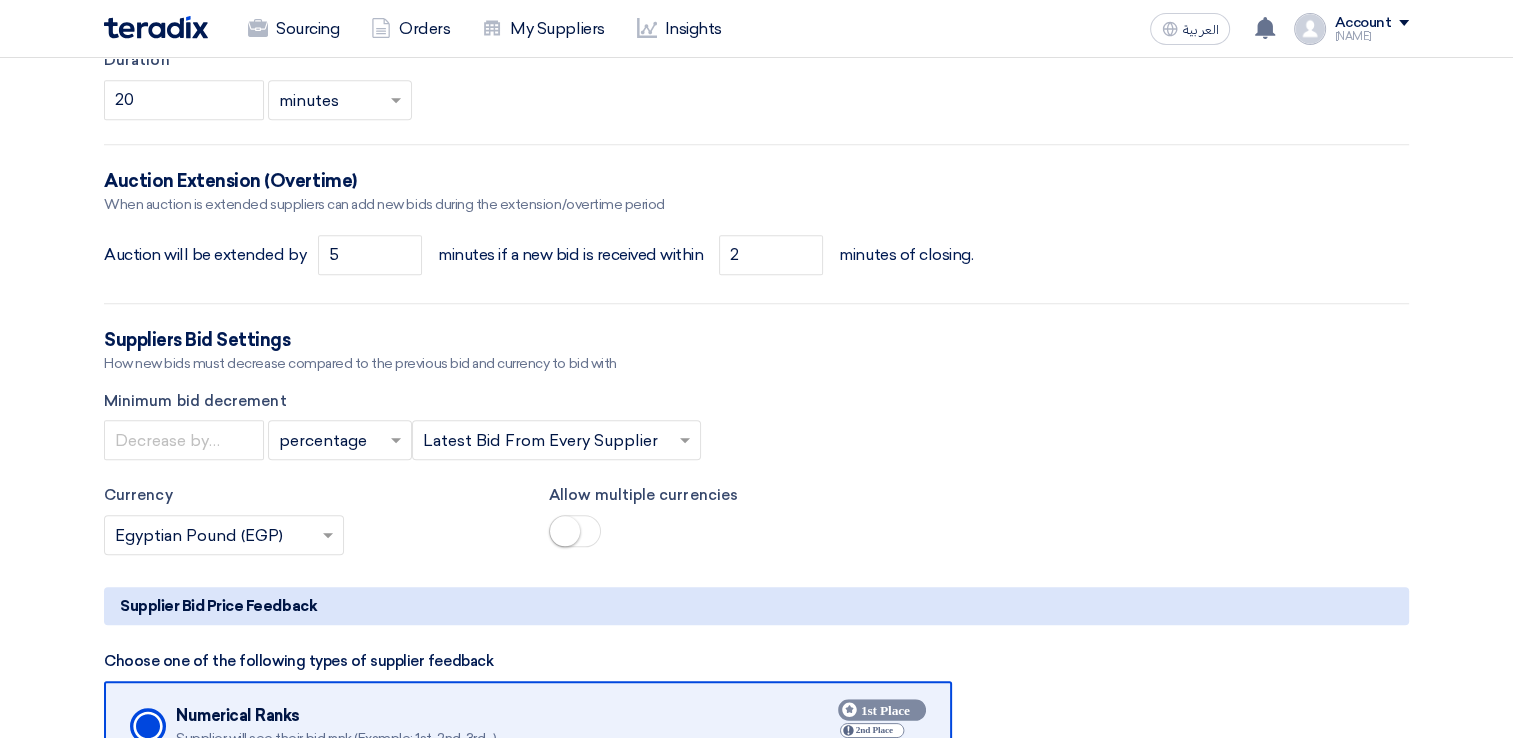 click 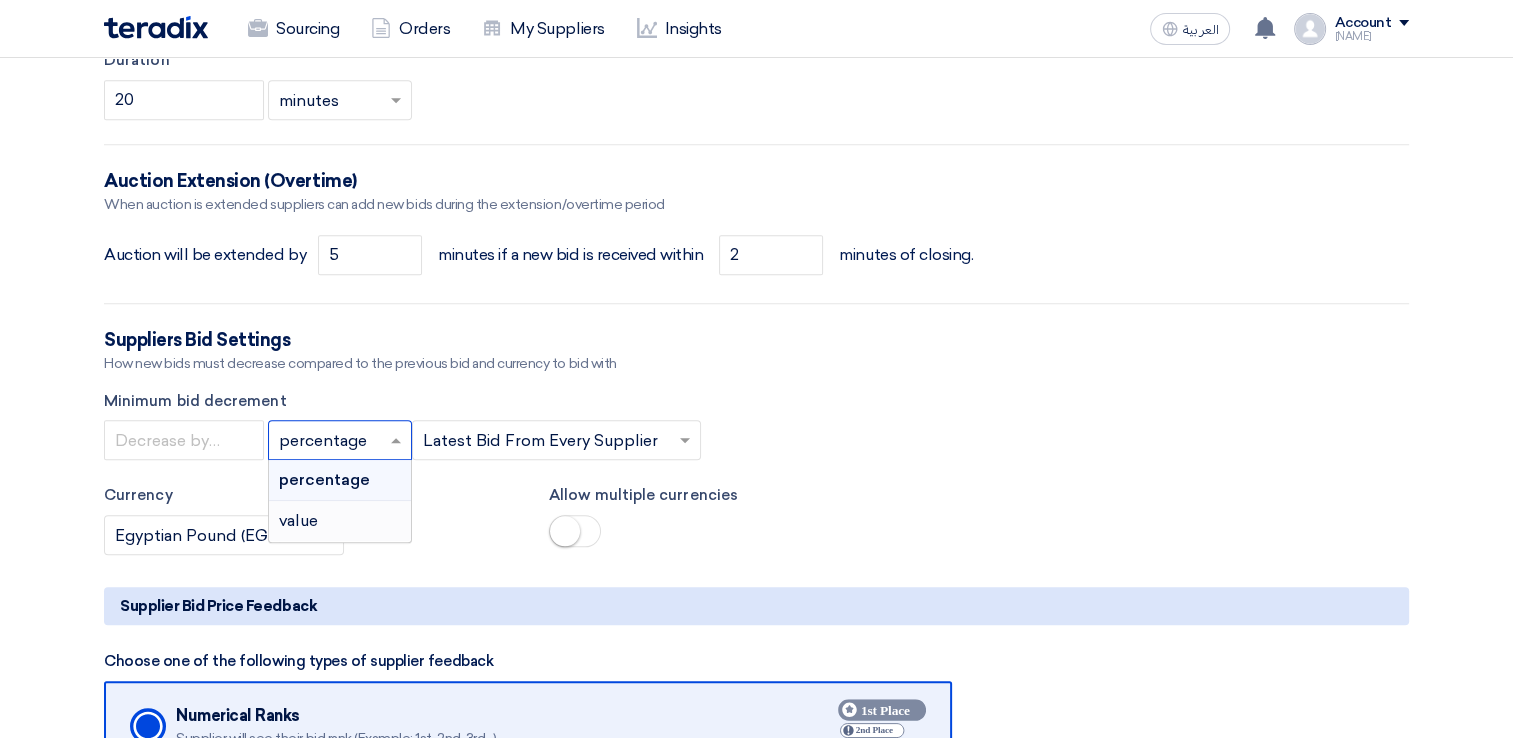 click on "value" at bounding box center (340, 521) 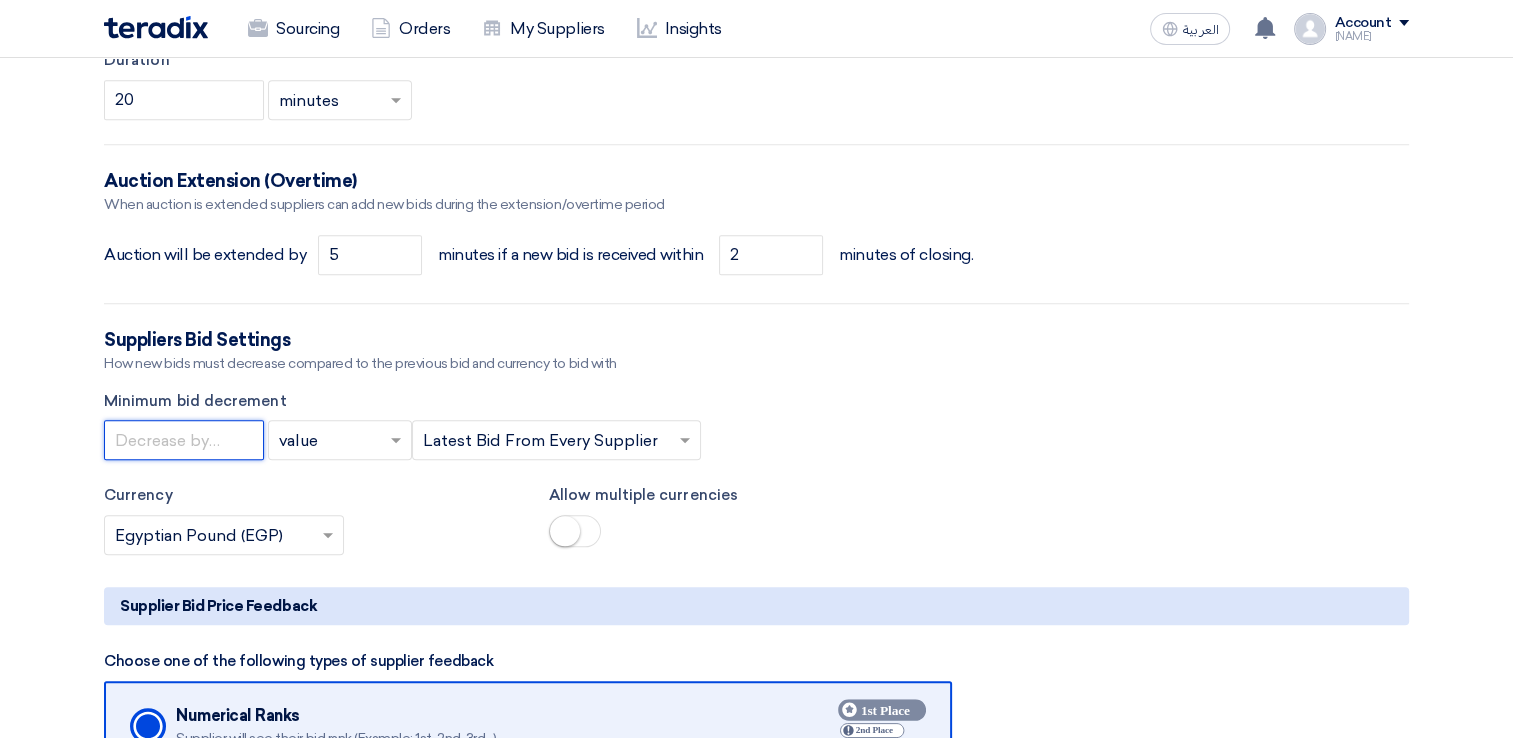 click at bounding box center [184, 440] 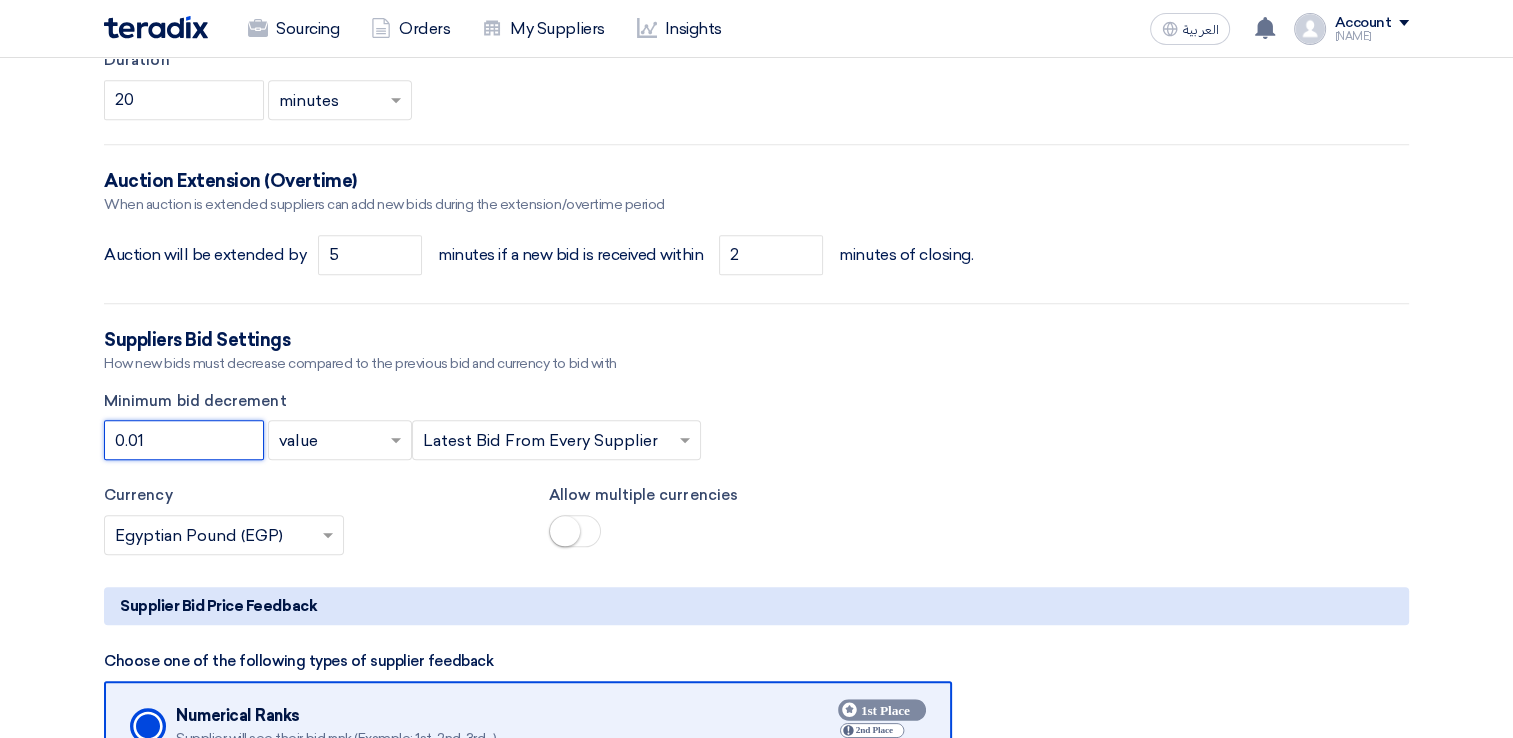 type on "0.01" 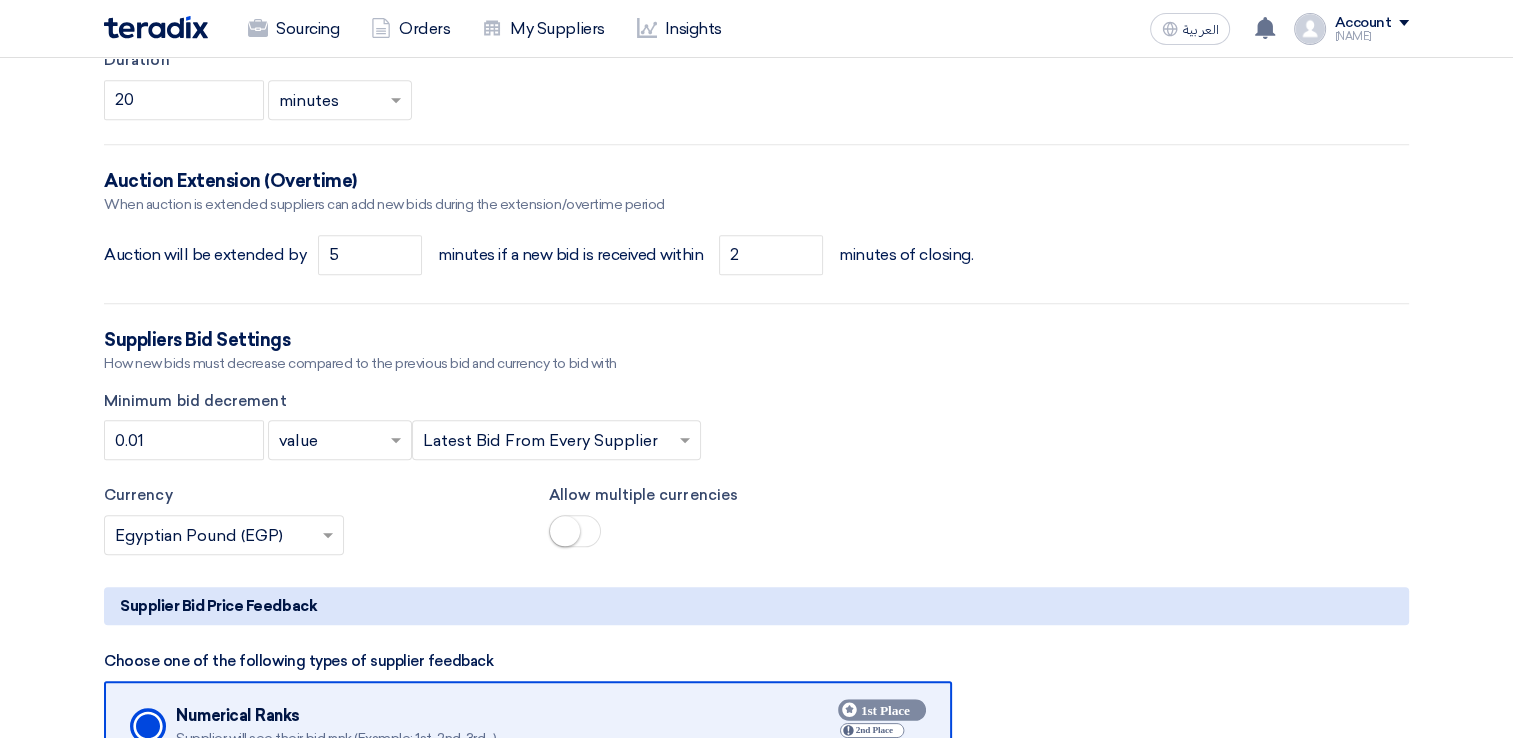 click on "0.01
×
value
×
×
Latest Bid From Every Supplier
×" 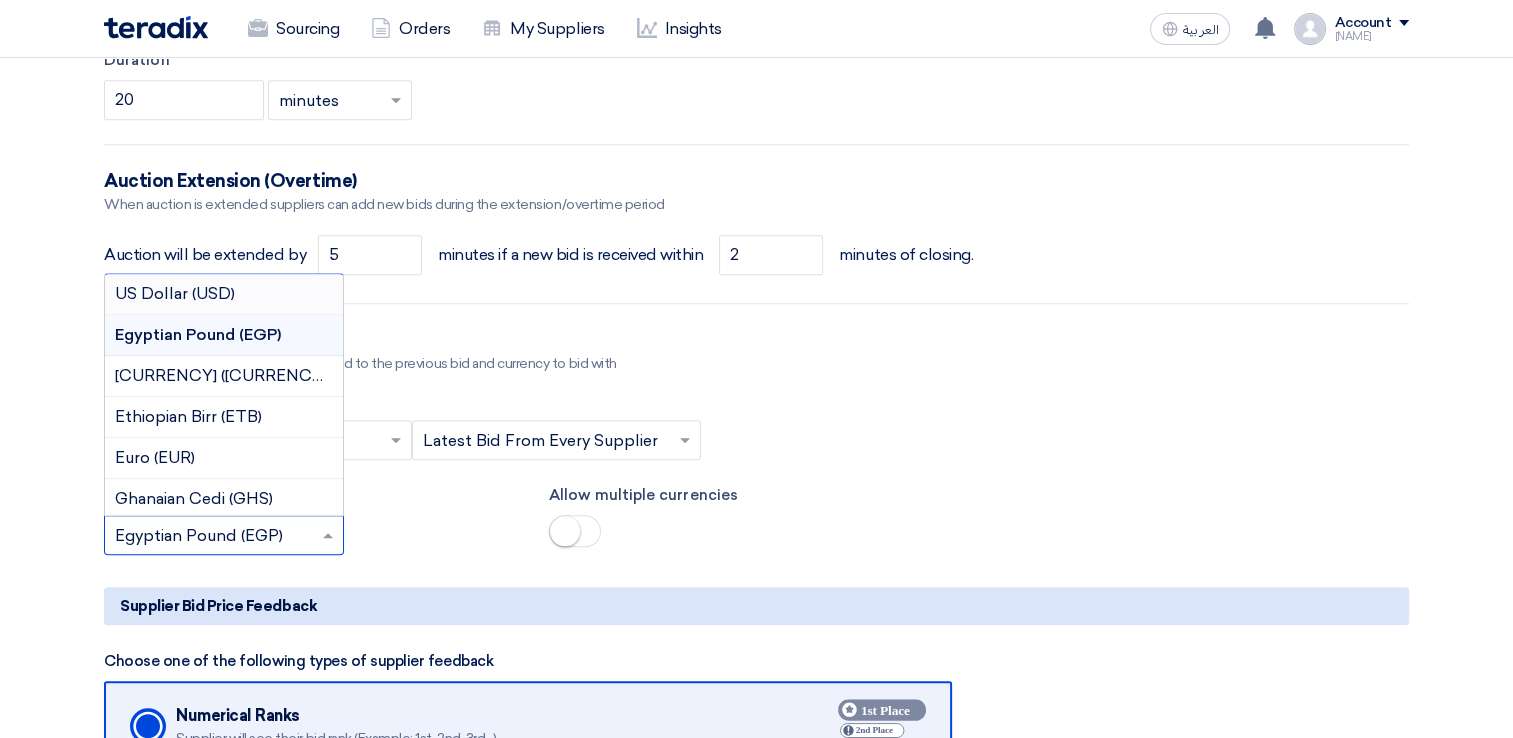 click on "US Dollar (USD)" at bounding box center (175, 293) 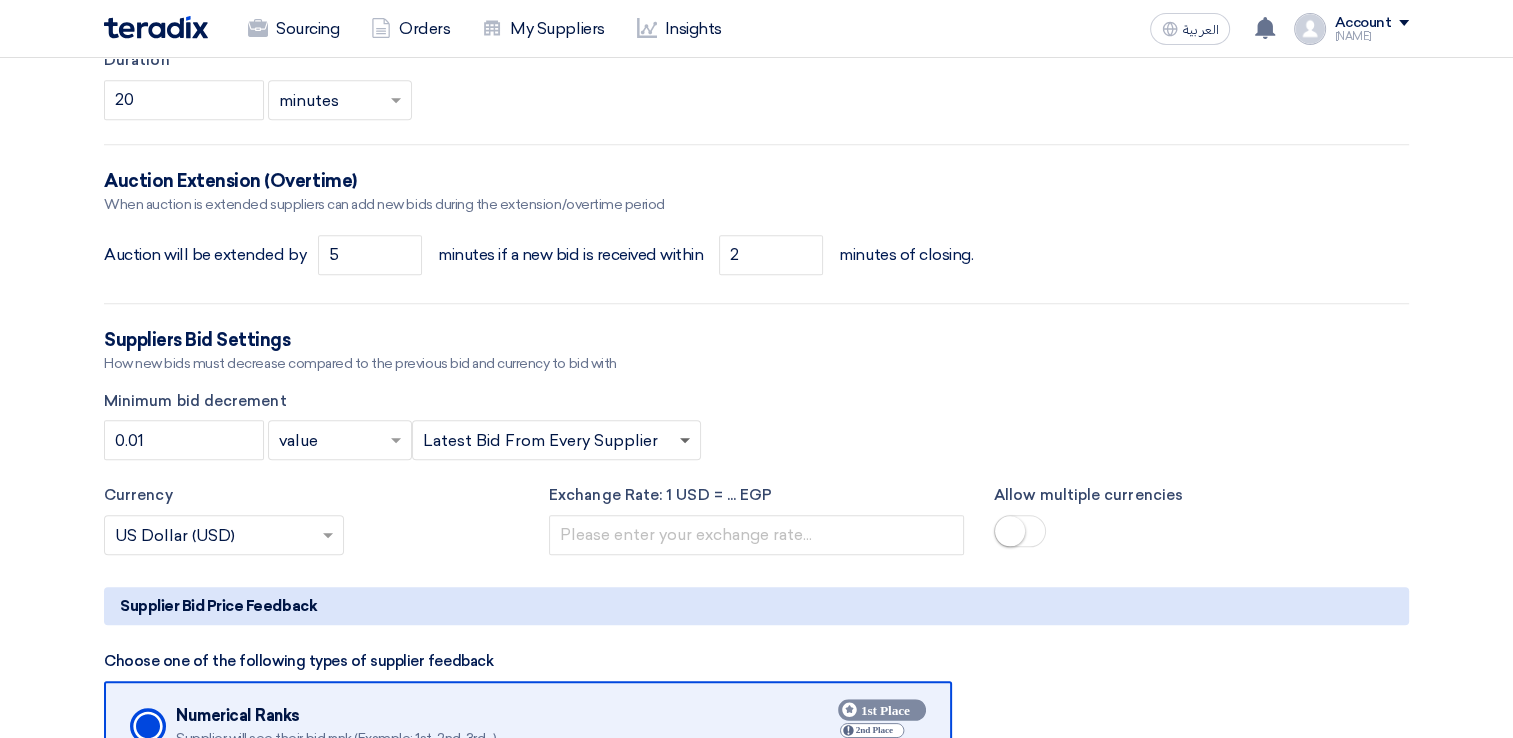 click 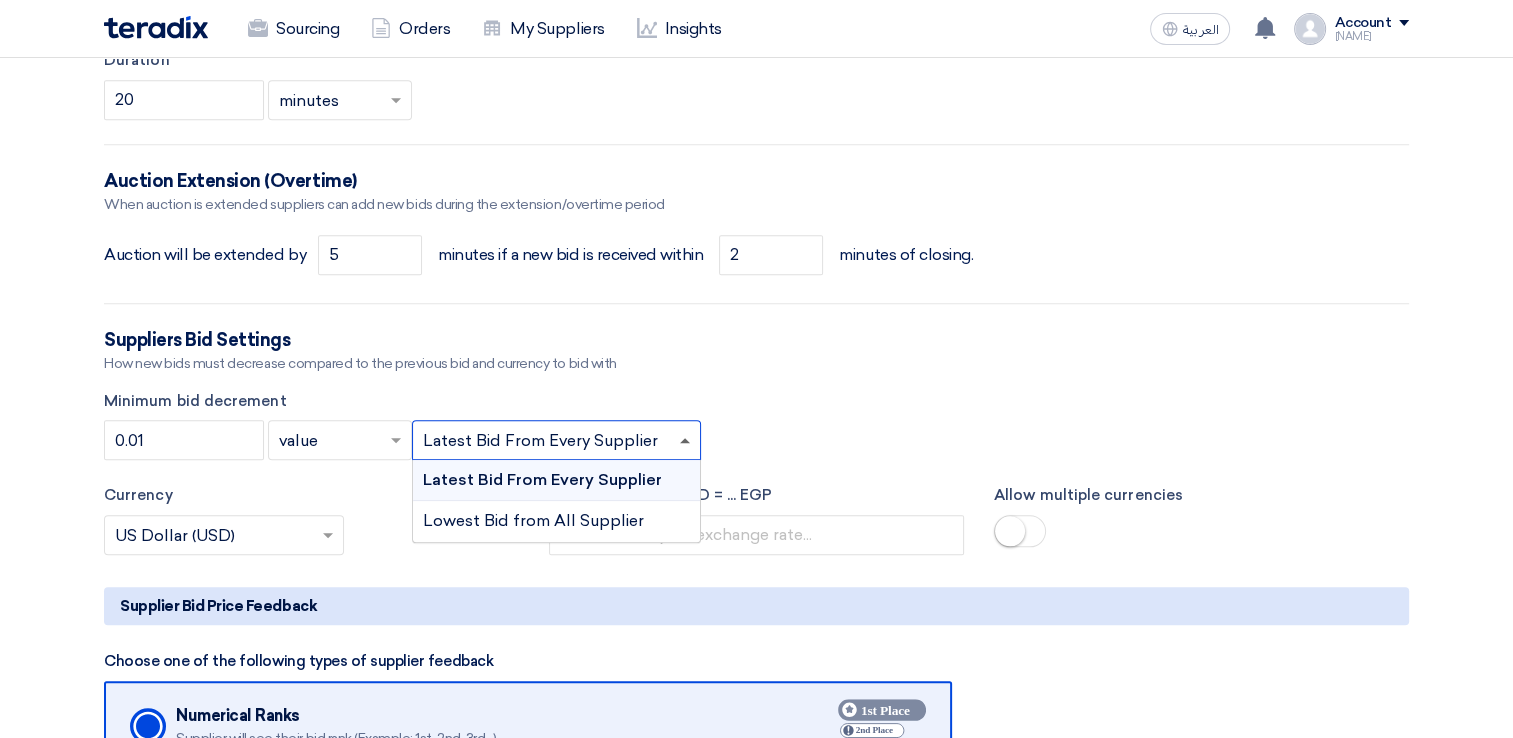 click 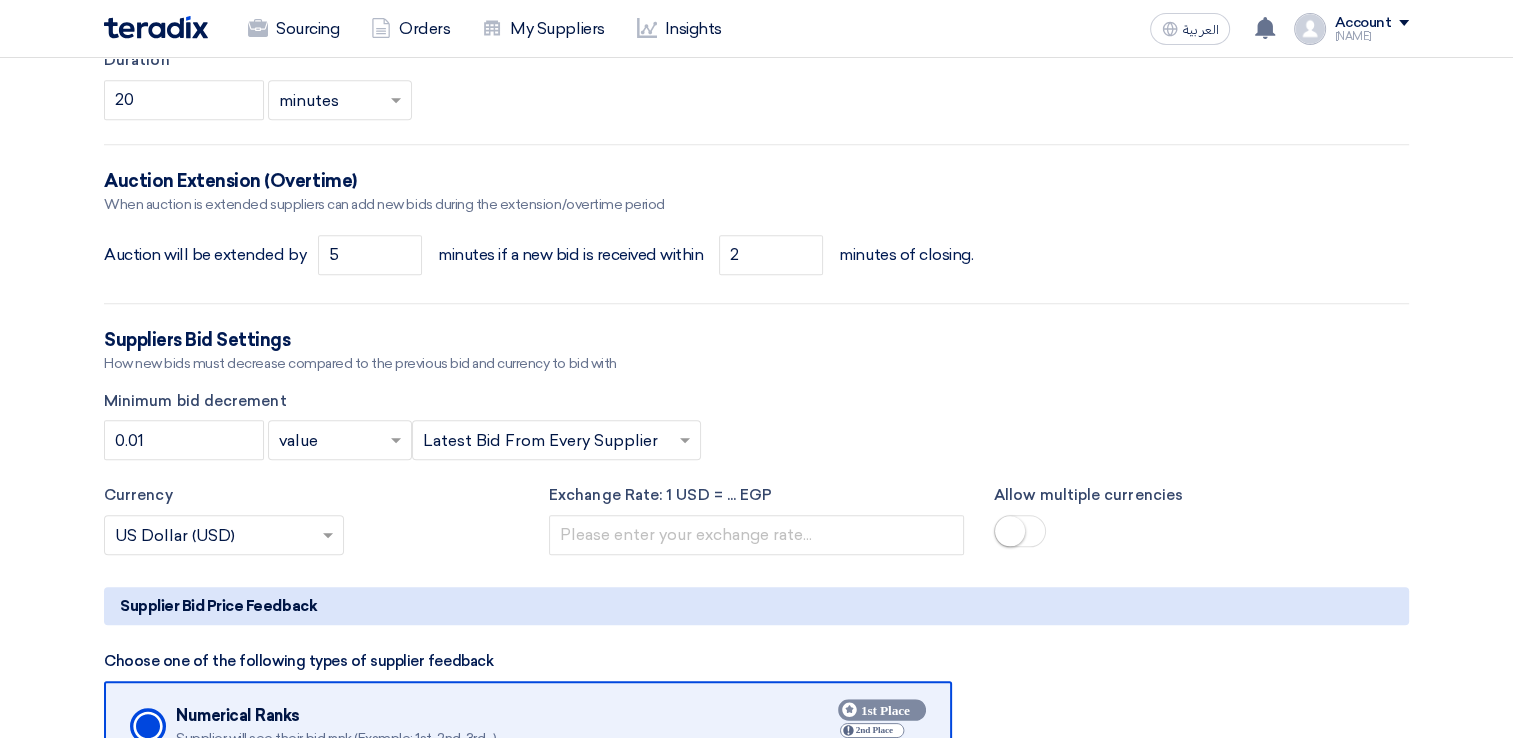 click on "0.01
×
value
×
×
Latest Bid From Every Supplier
×" 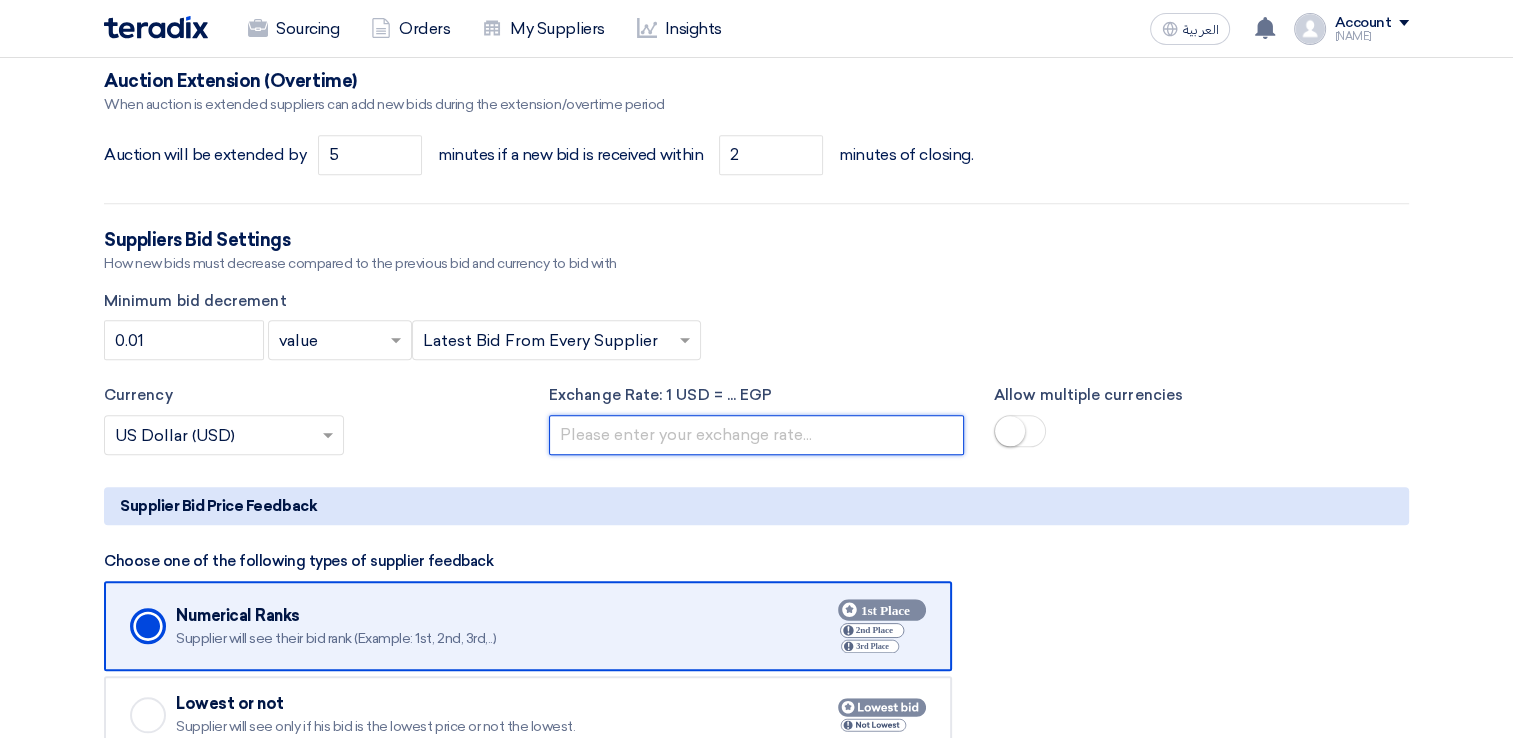 click at bounding box center (756, 435) 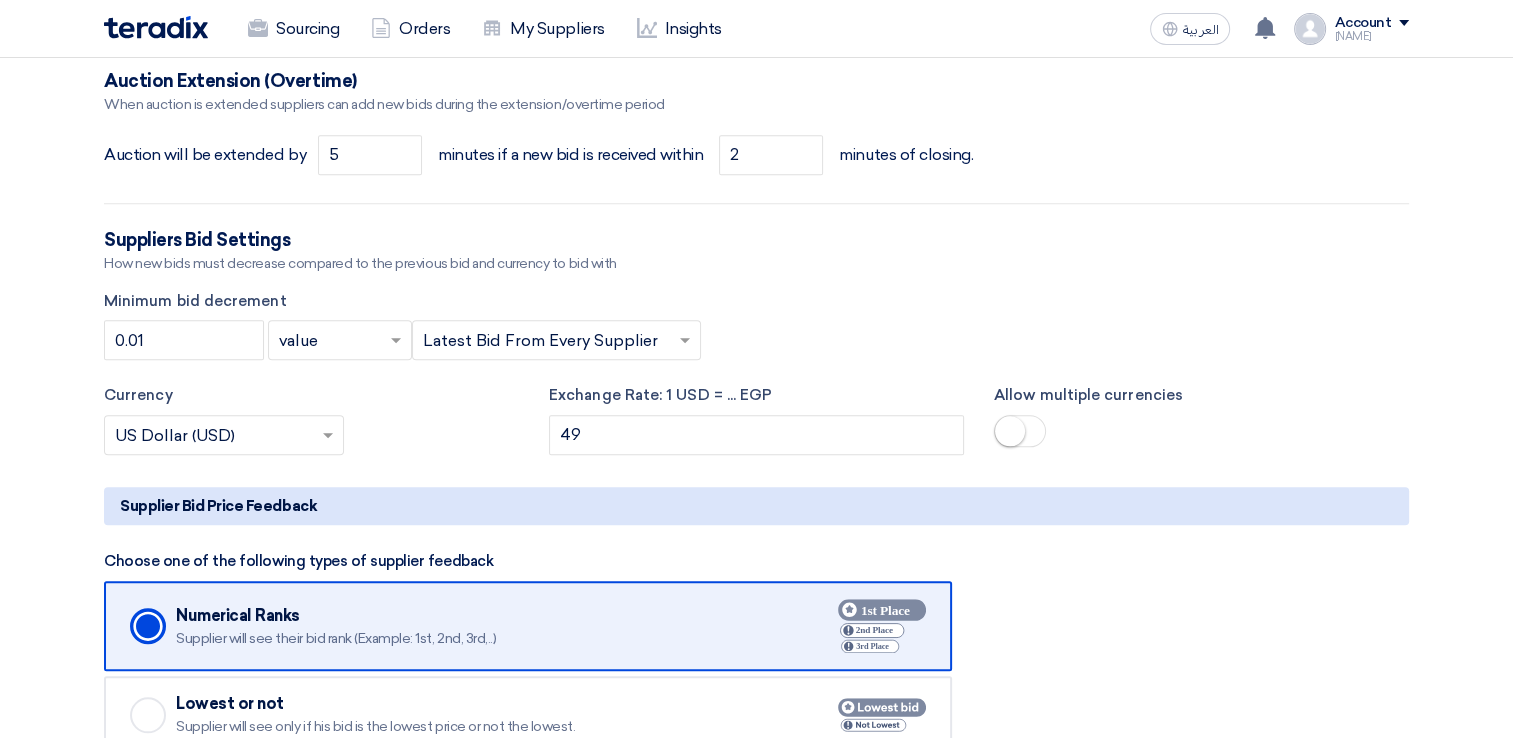 click on "Sourcing
Orders
My Suppliers
Insights" 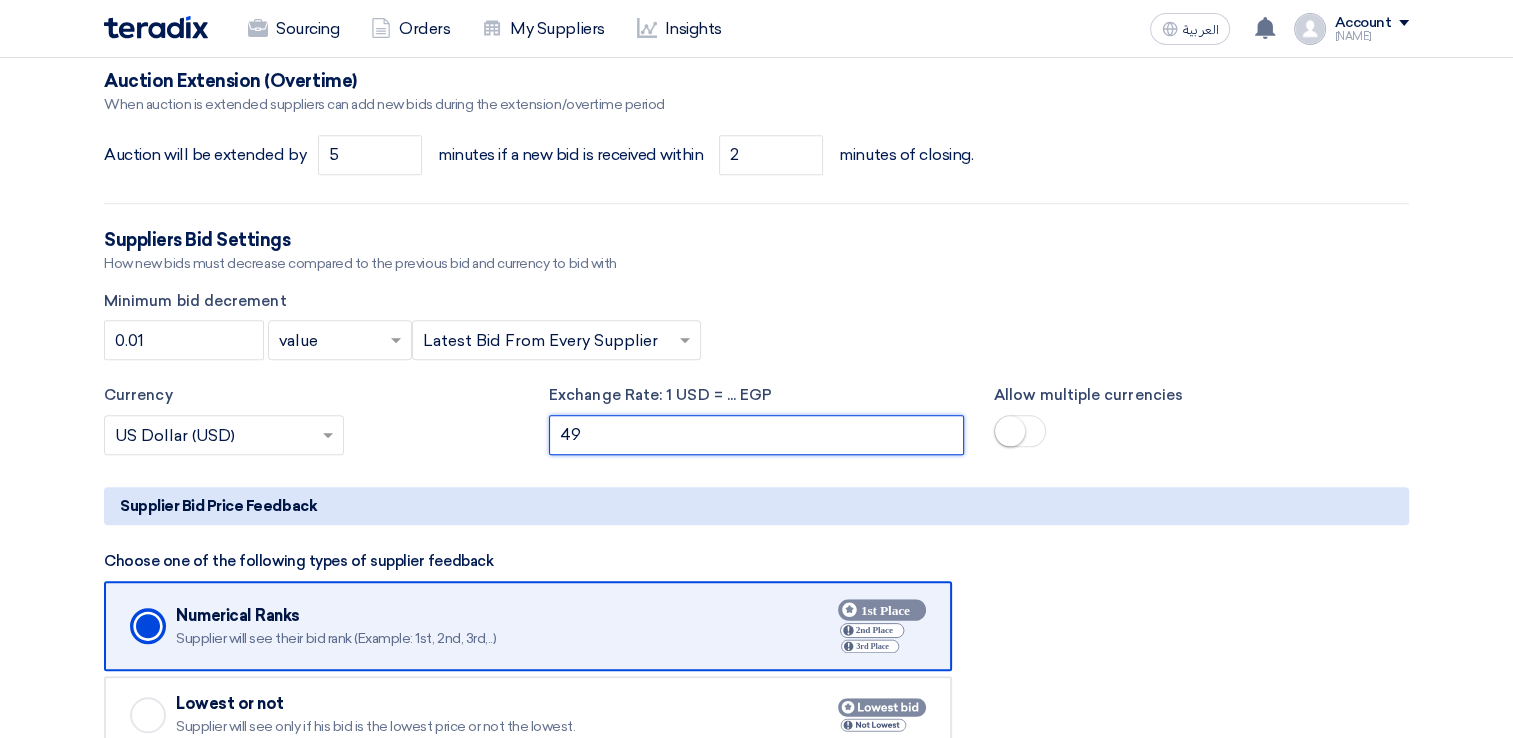 drag, startPoint x: 631, startPoint y: 434, endPoint x: 498, endPoint y: 429, distance: 133.09395 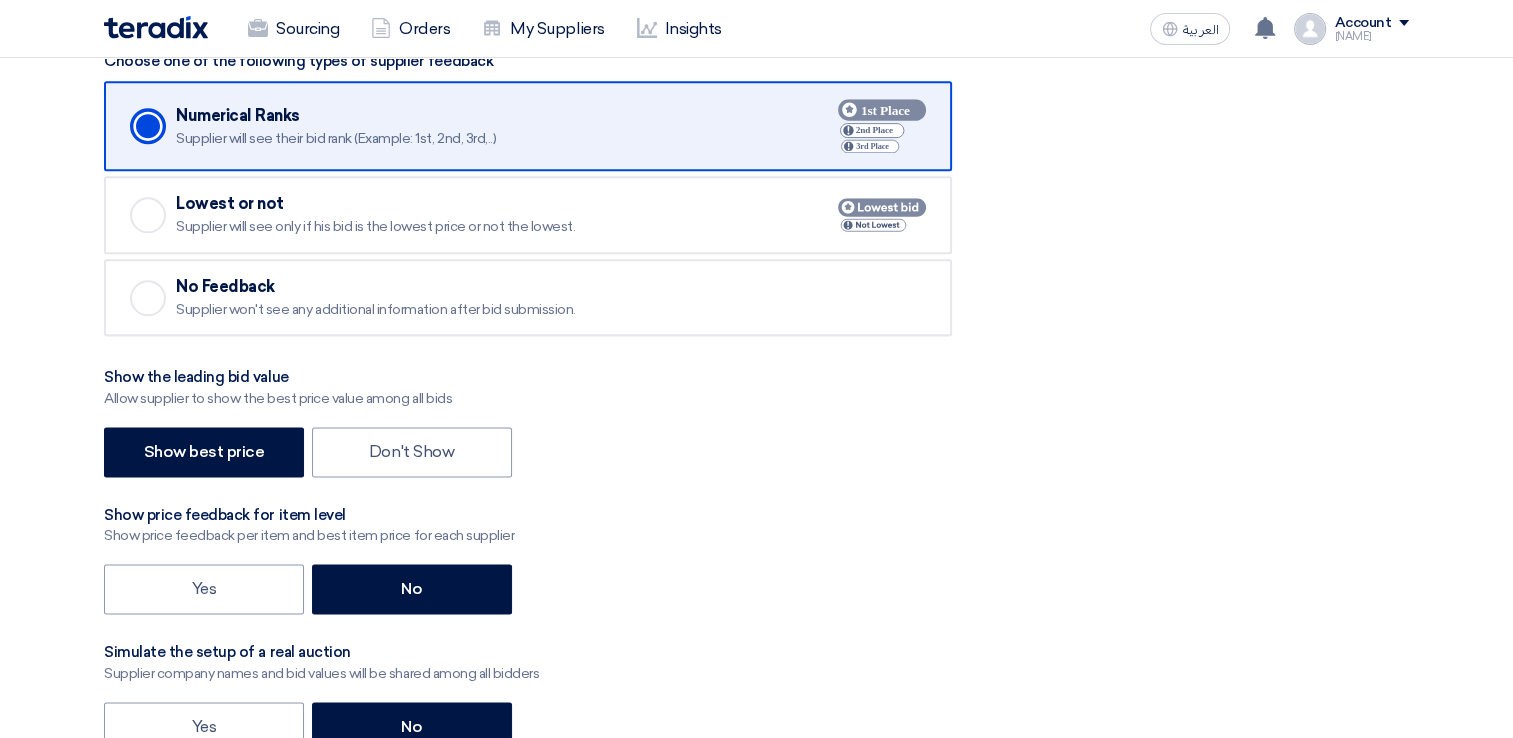 scroll, scrollTop: 2600, scrollLeft: 0, axis: vertical 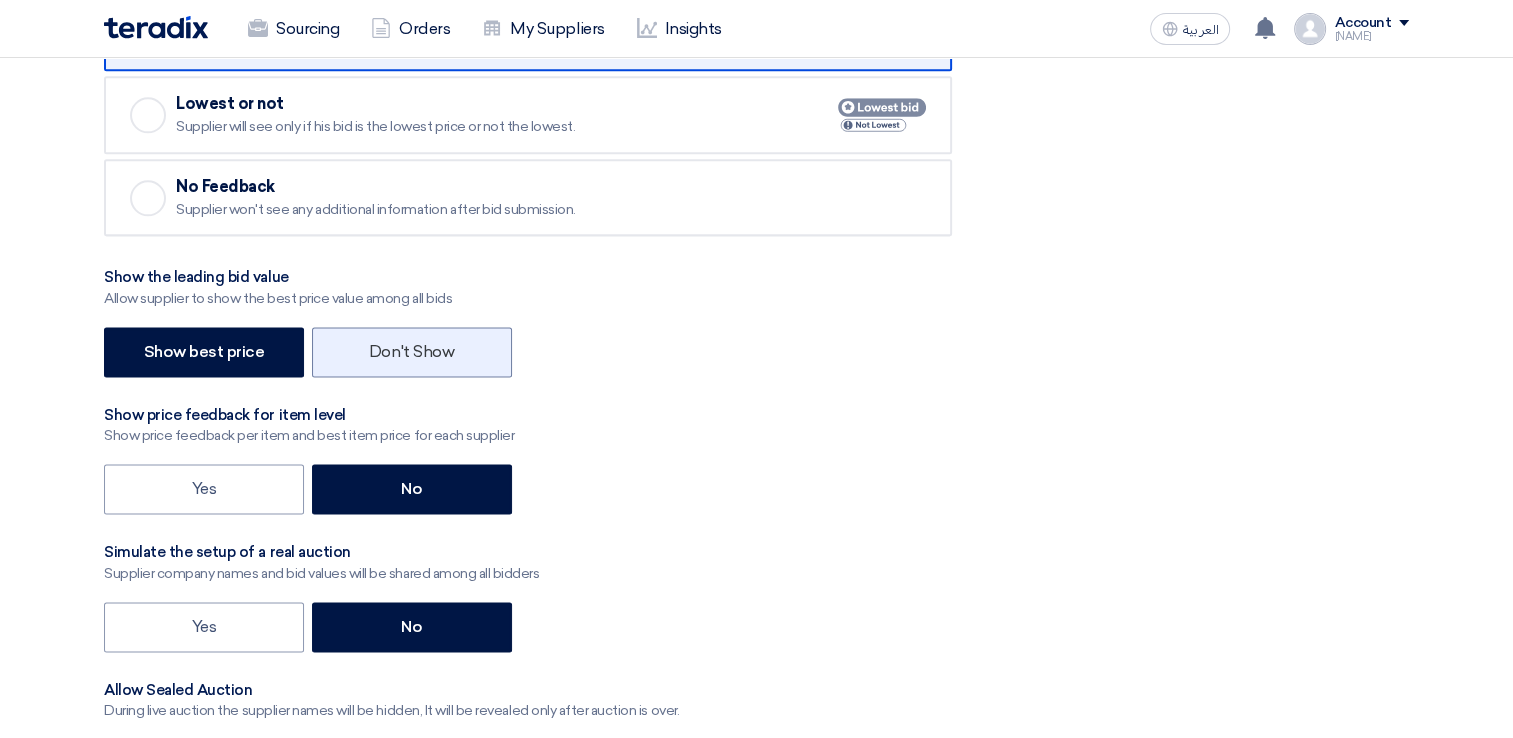 type on "48.66" 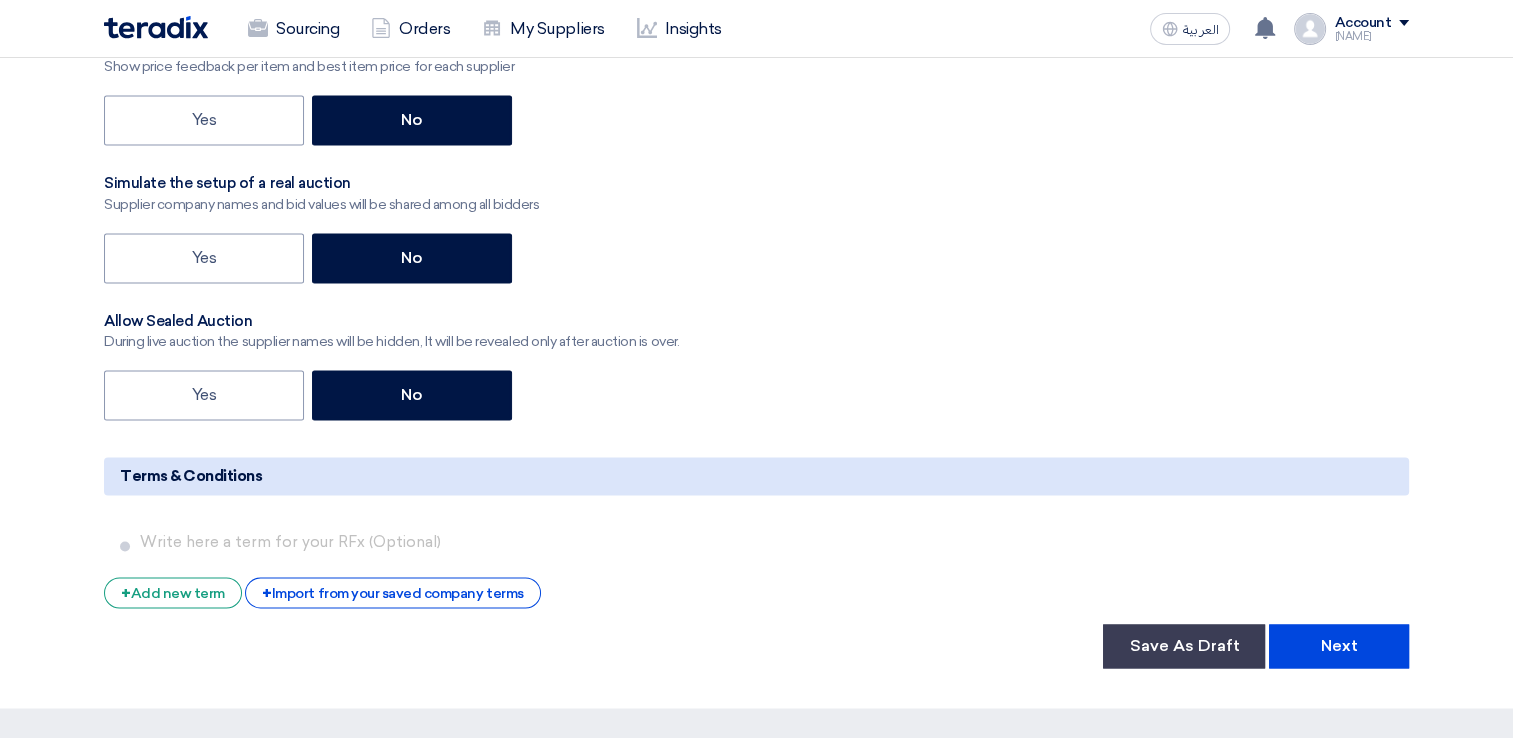 scroll, scrollTop: 3000, scrollLeft: 0, axis: vertical 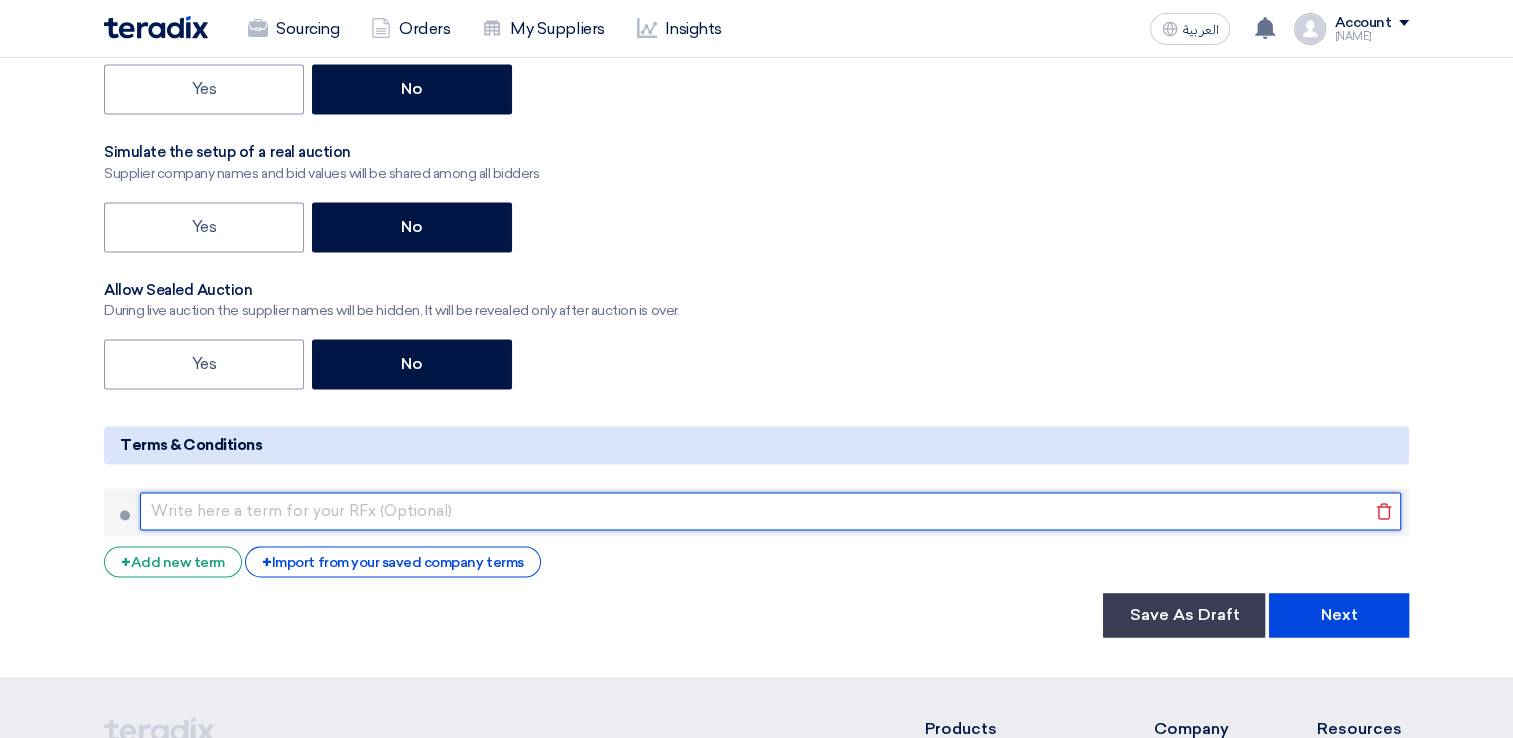 click 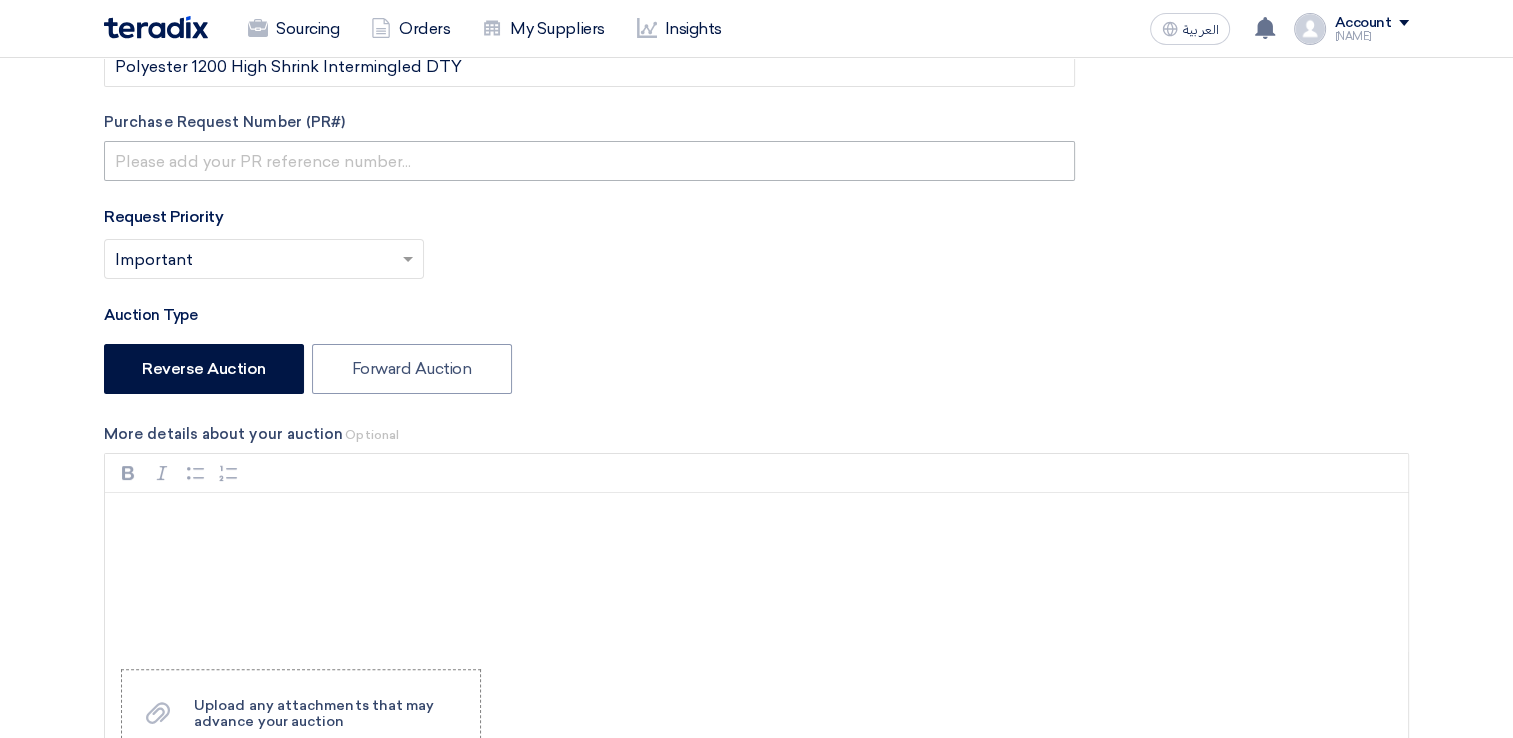 scroll, scrollTop: 500, scrollLeft: 0, axis: vertical 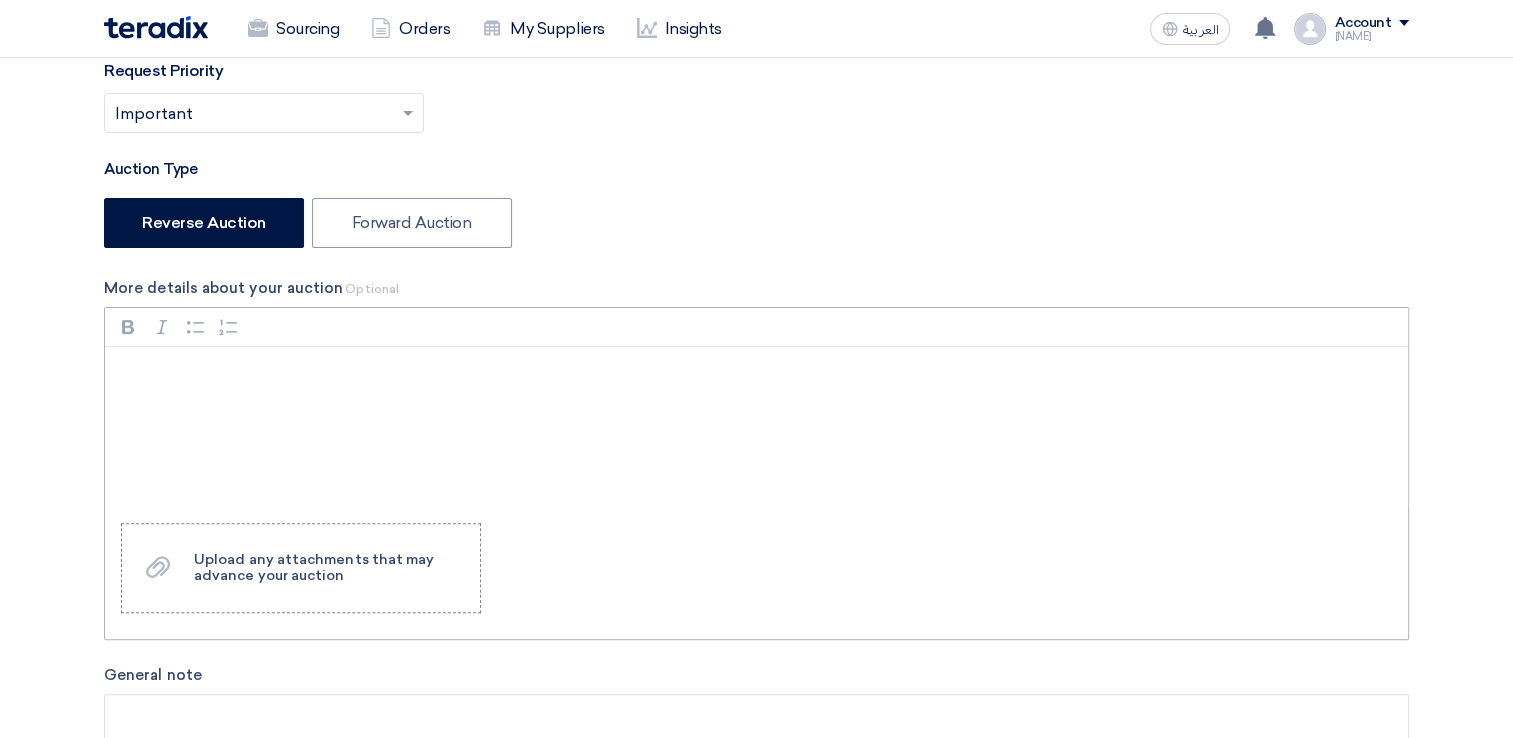 click at bounding box center [756, 427] 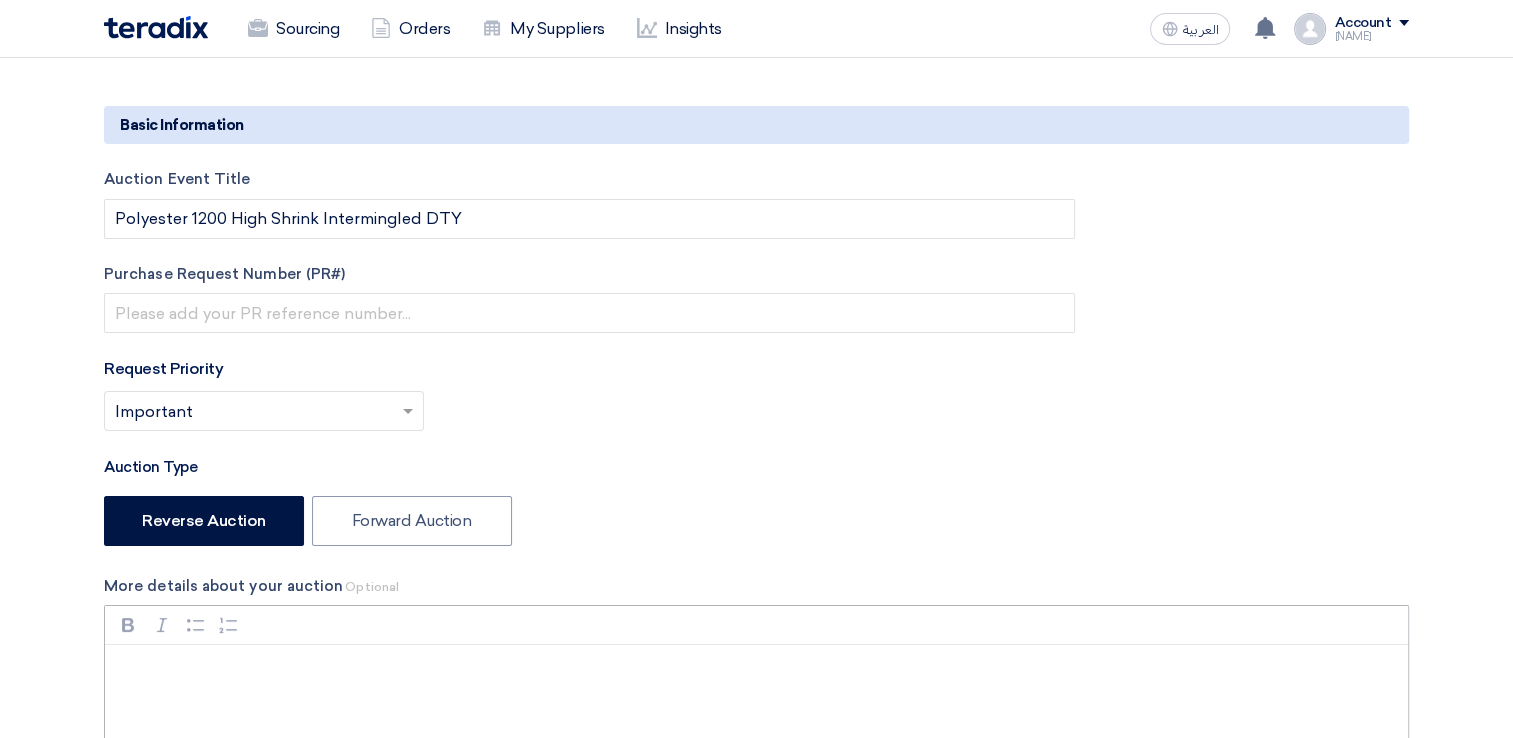 scroll, scrollTop: 0, scrollLeft: 0, axis: both 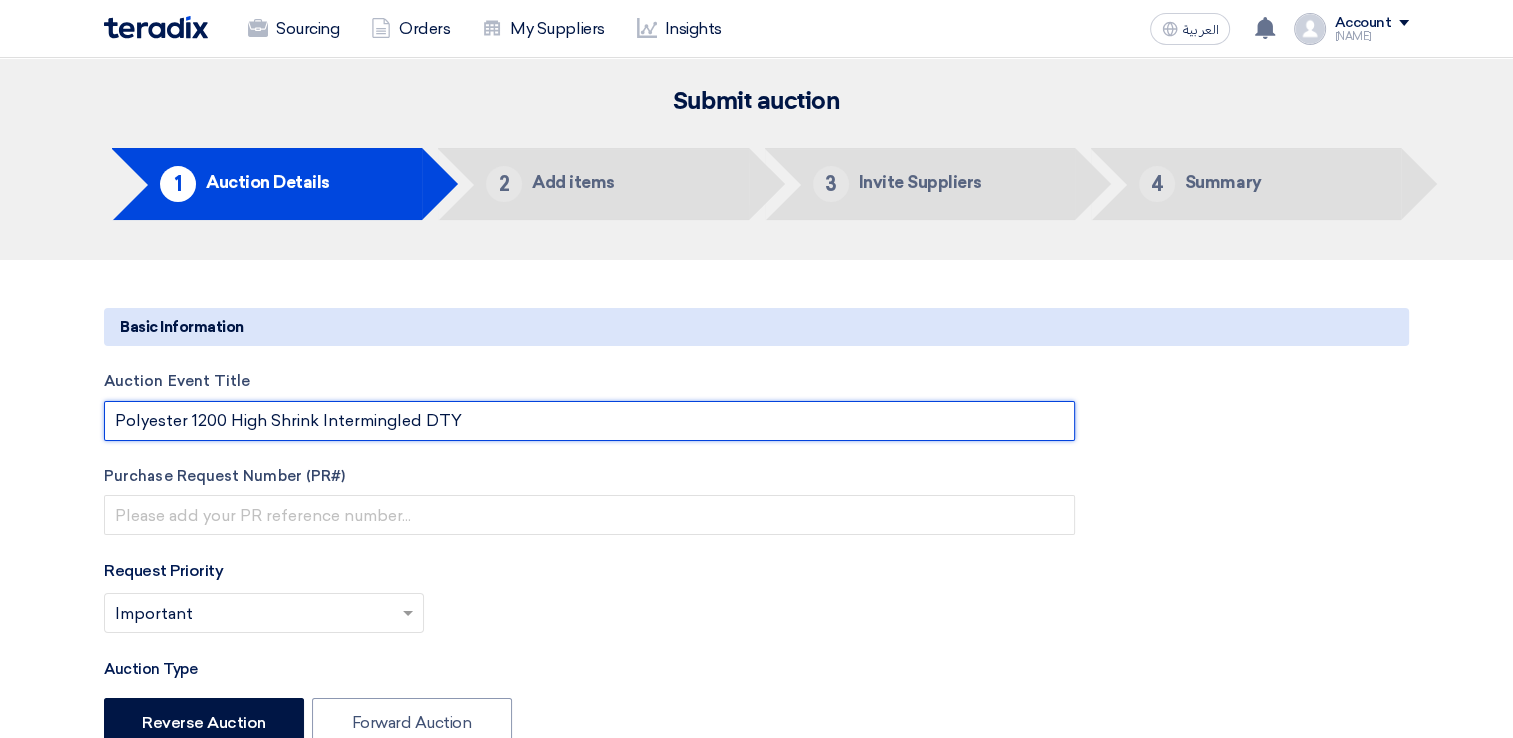 drag, startPoint x: 500, startPoint y: 414, endPoint x: 91, endPoint y: 417, distance: 409.01102 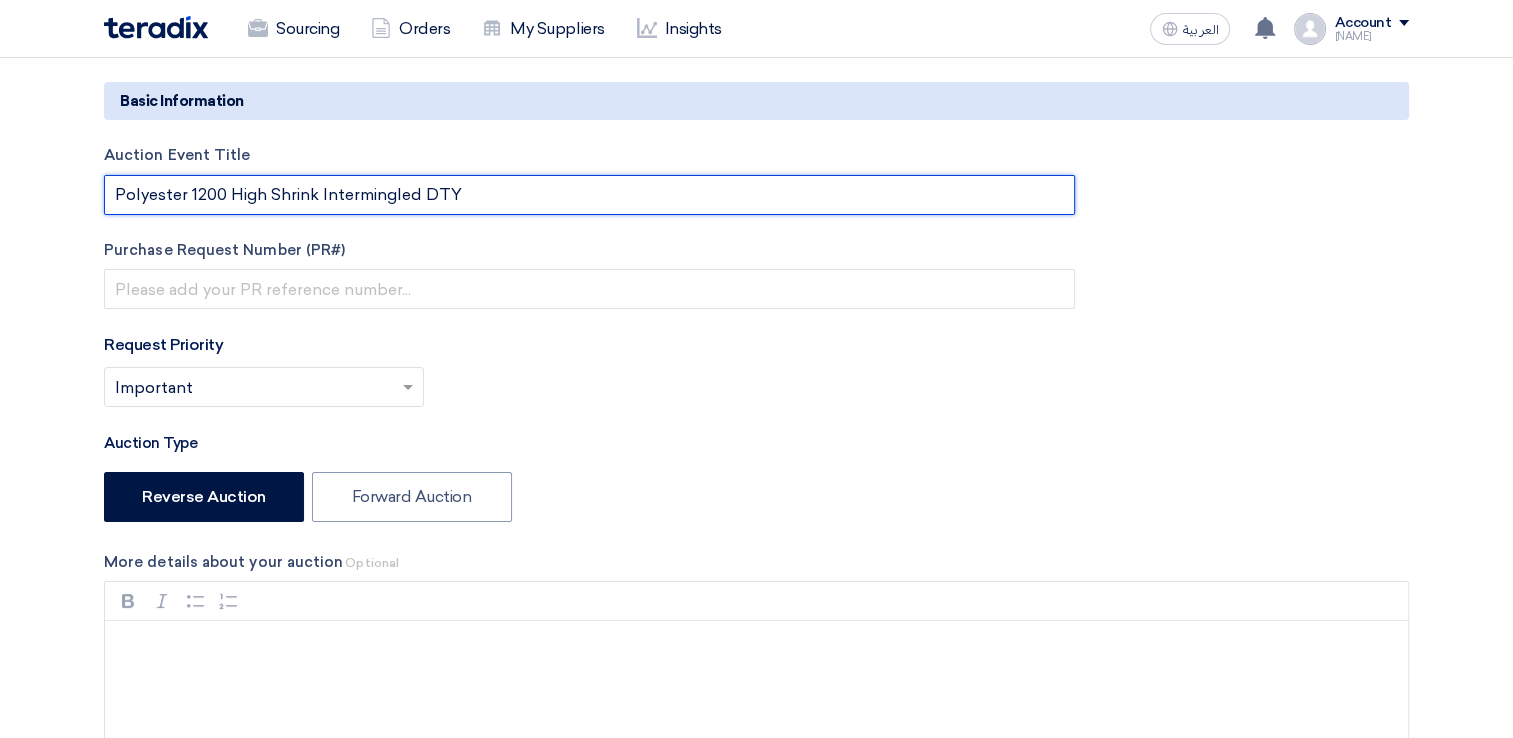 scroll, scrollTop: 300, scrollLeft: 0, axis: vertical 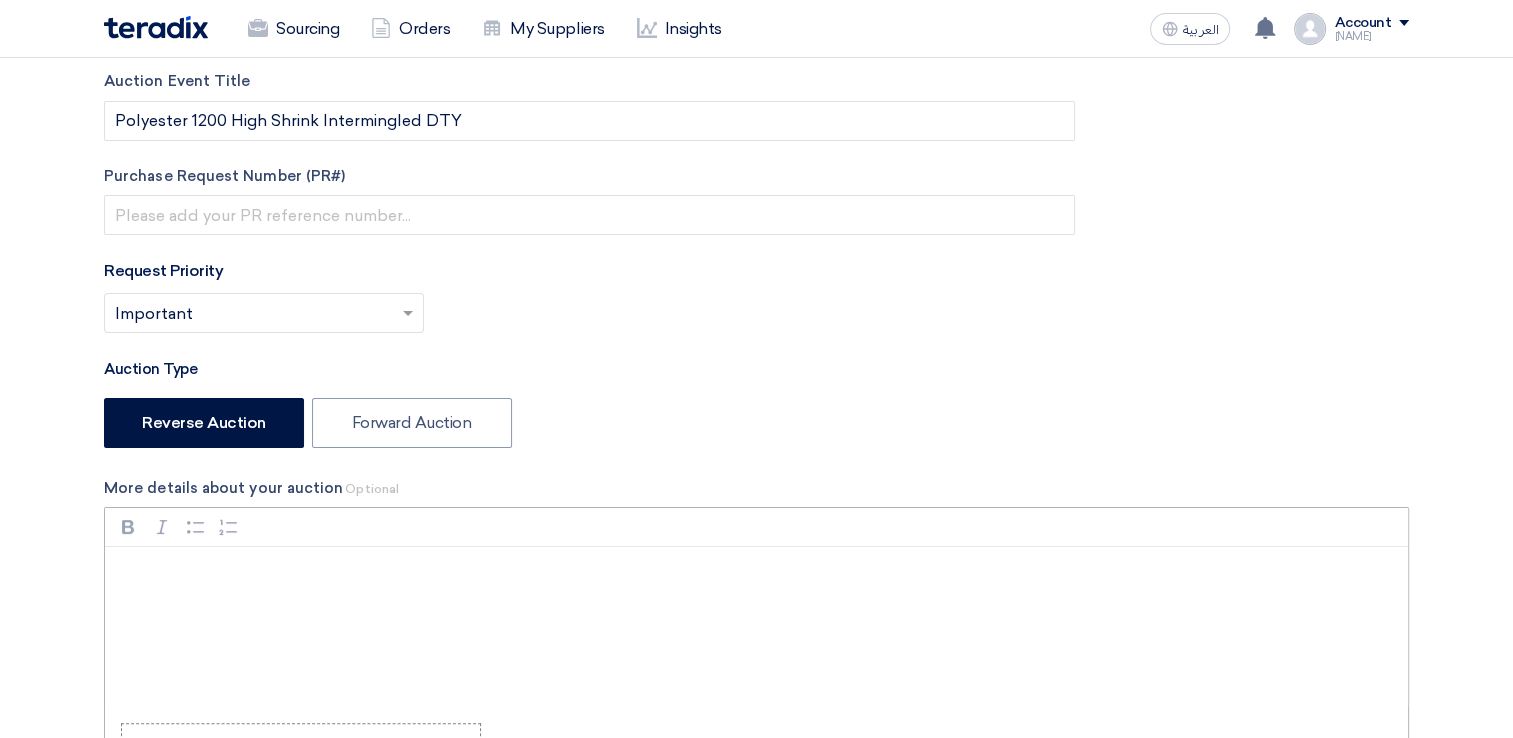 click at bounding box center [763, 573] 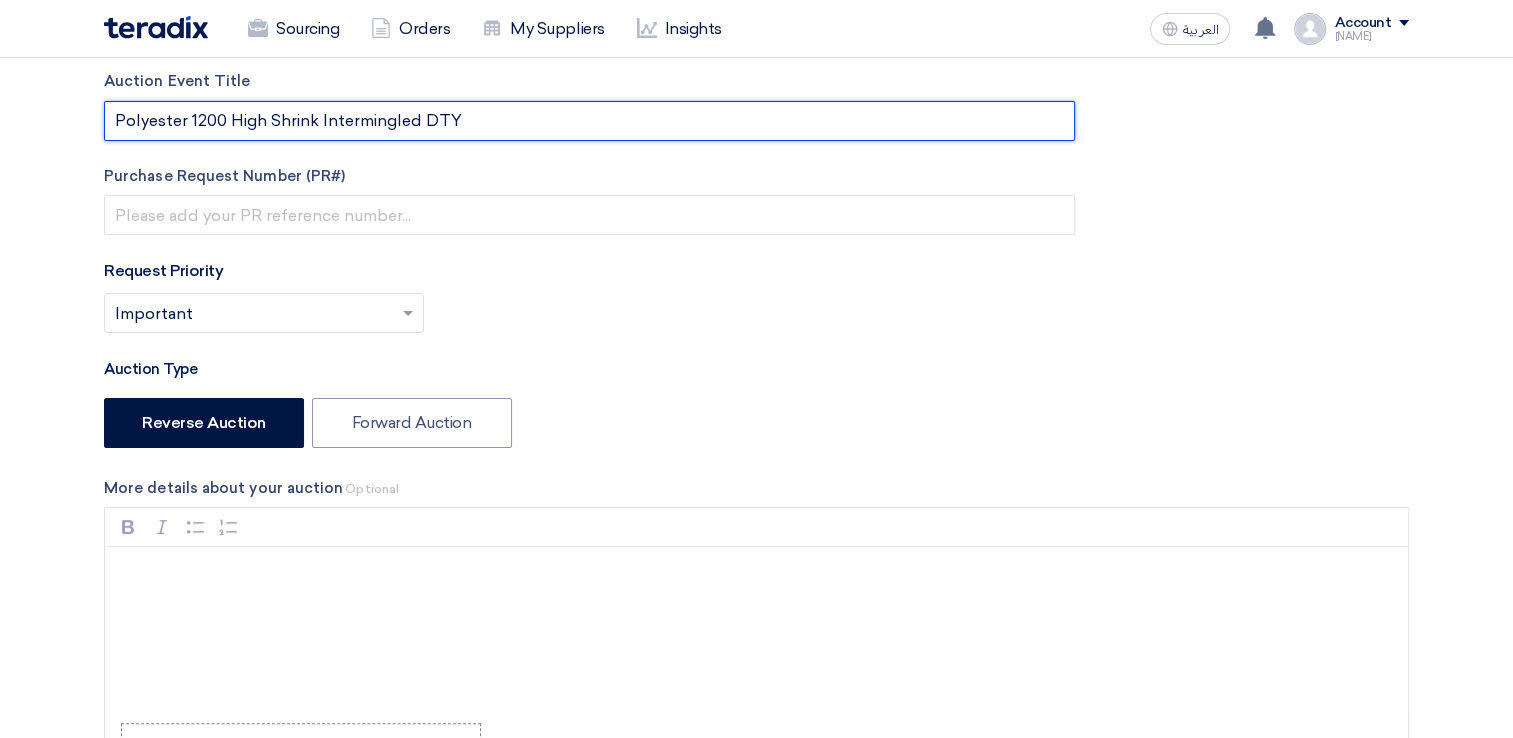 click on "Polyester 1200 High Shrink Intermingled DTY" at bounding box center (589, 121) 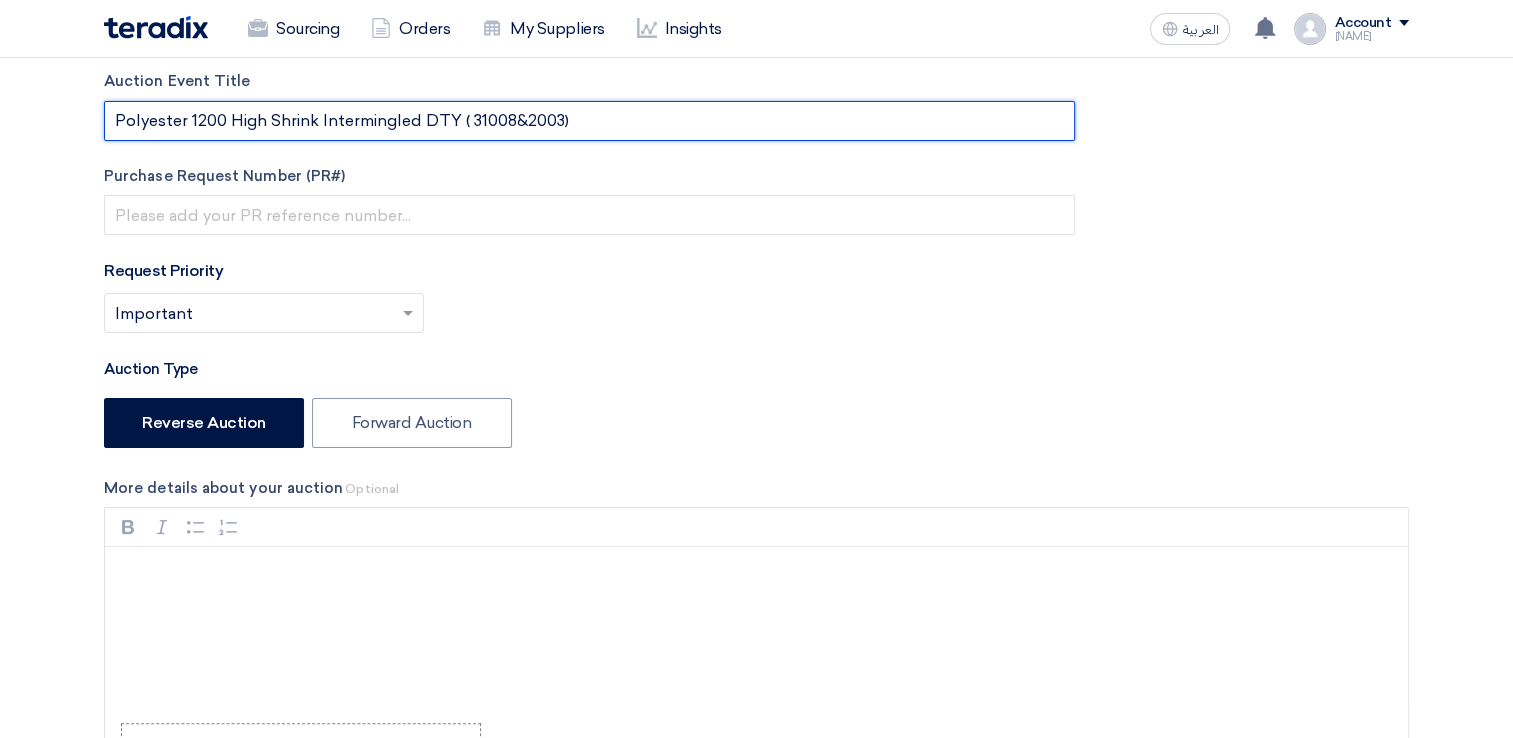 click on "Polyester 1200 High Shrink Intermingled DTY ( 31008&2003)" at bounding box center (589, 121) 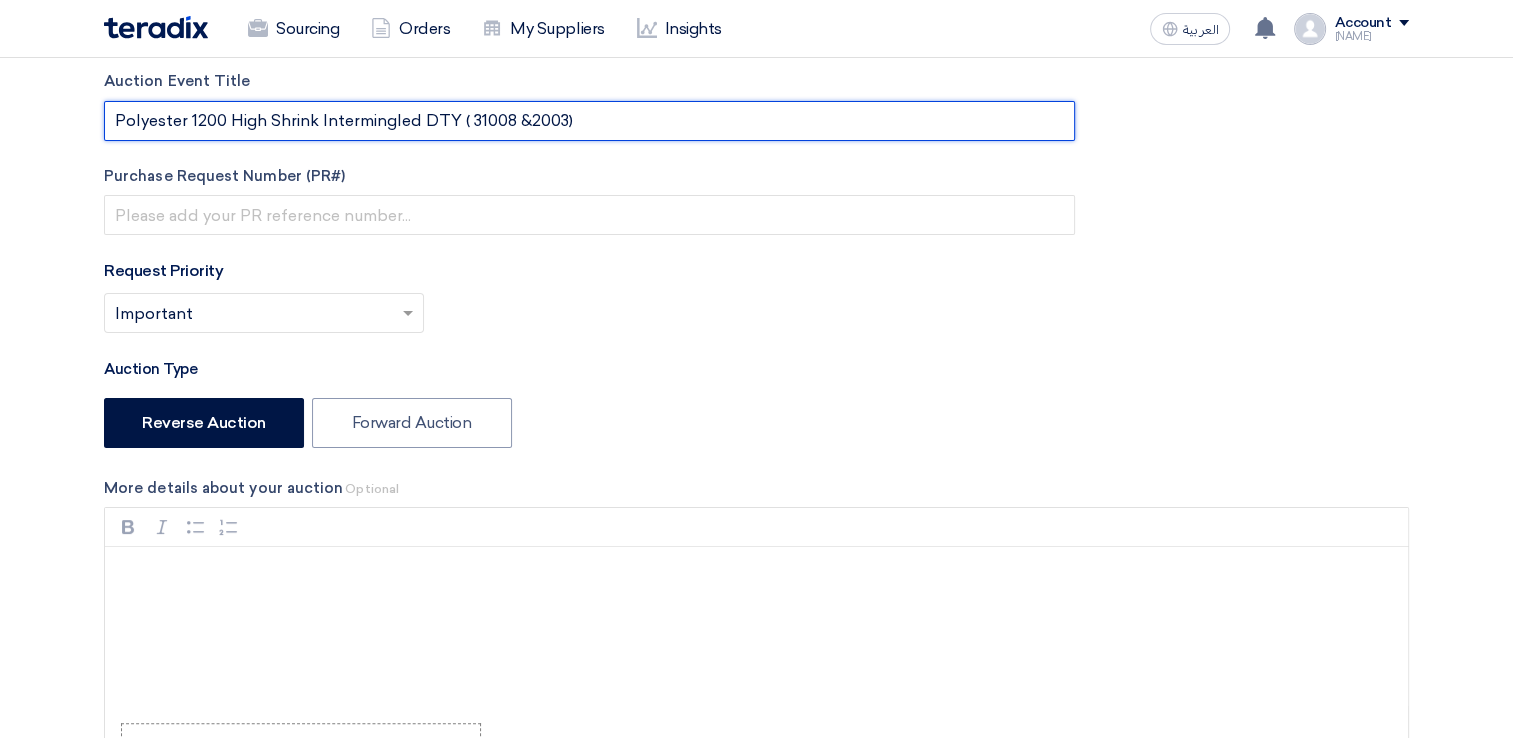 click on "Polyester 1200 High Shrink Intermingled DTY ( 31008 &2003)" at bounding box center [589, 121] 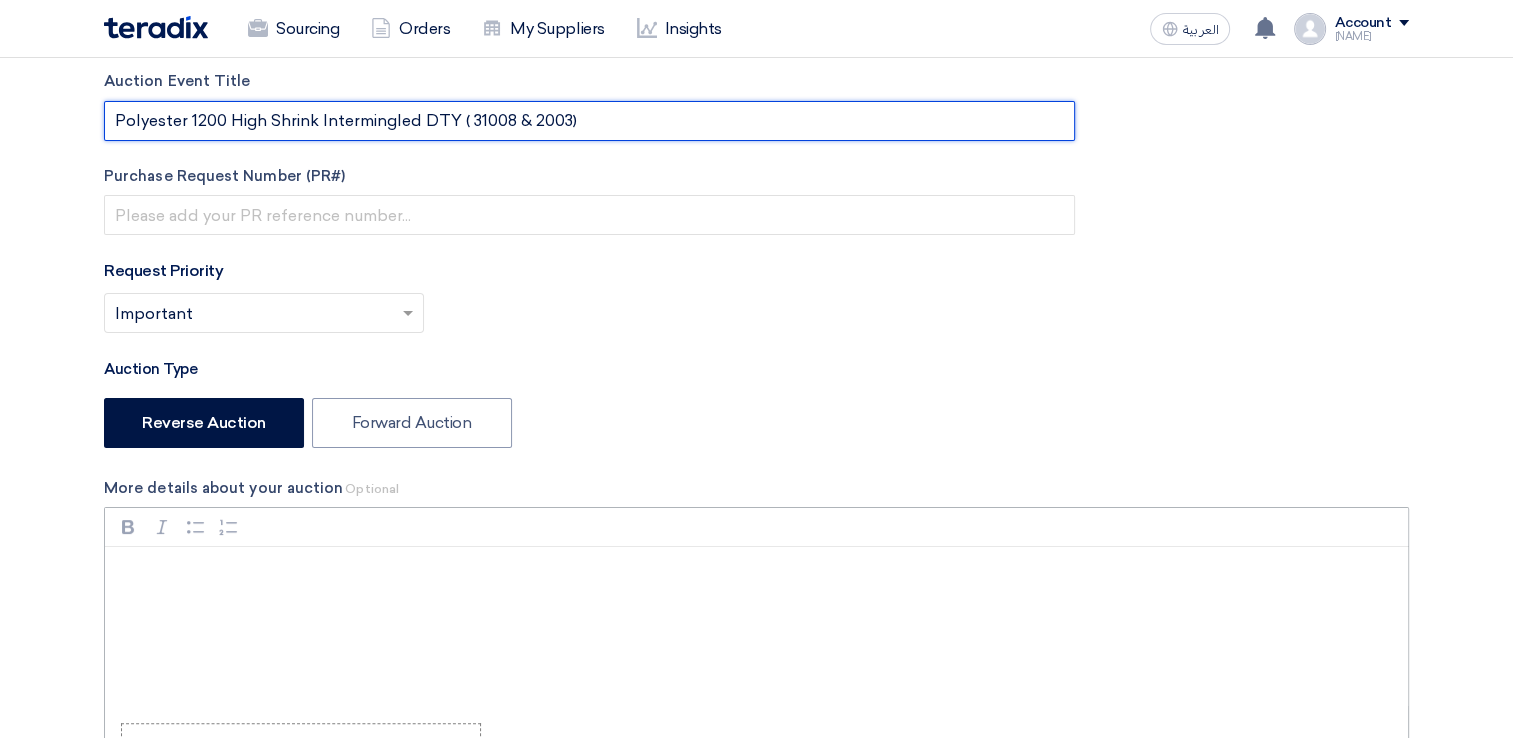 type on "Polyester 1200 High Shrink Intermingled DTY ( 31008 & 2003)" 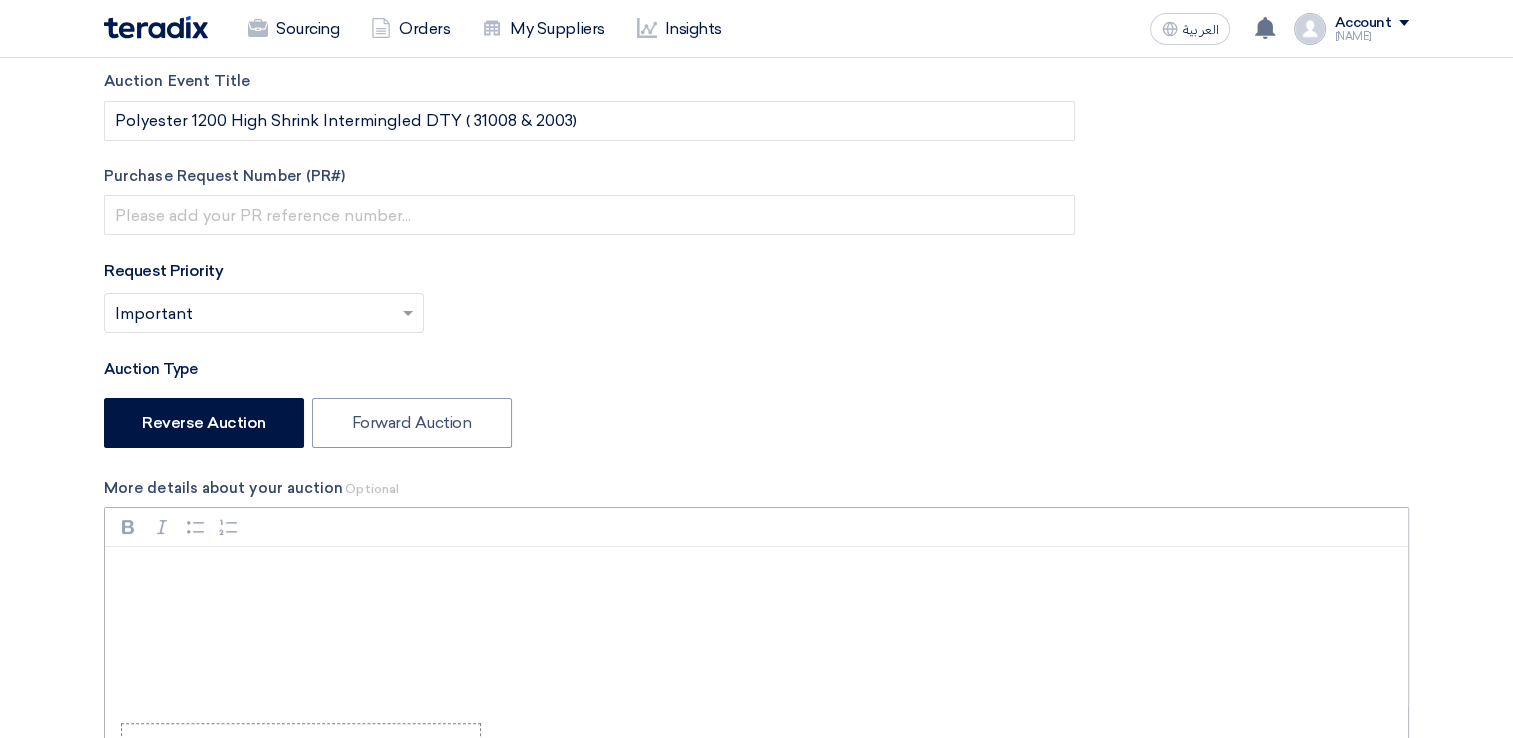 click at bounding box center [756, 627] 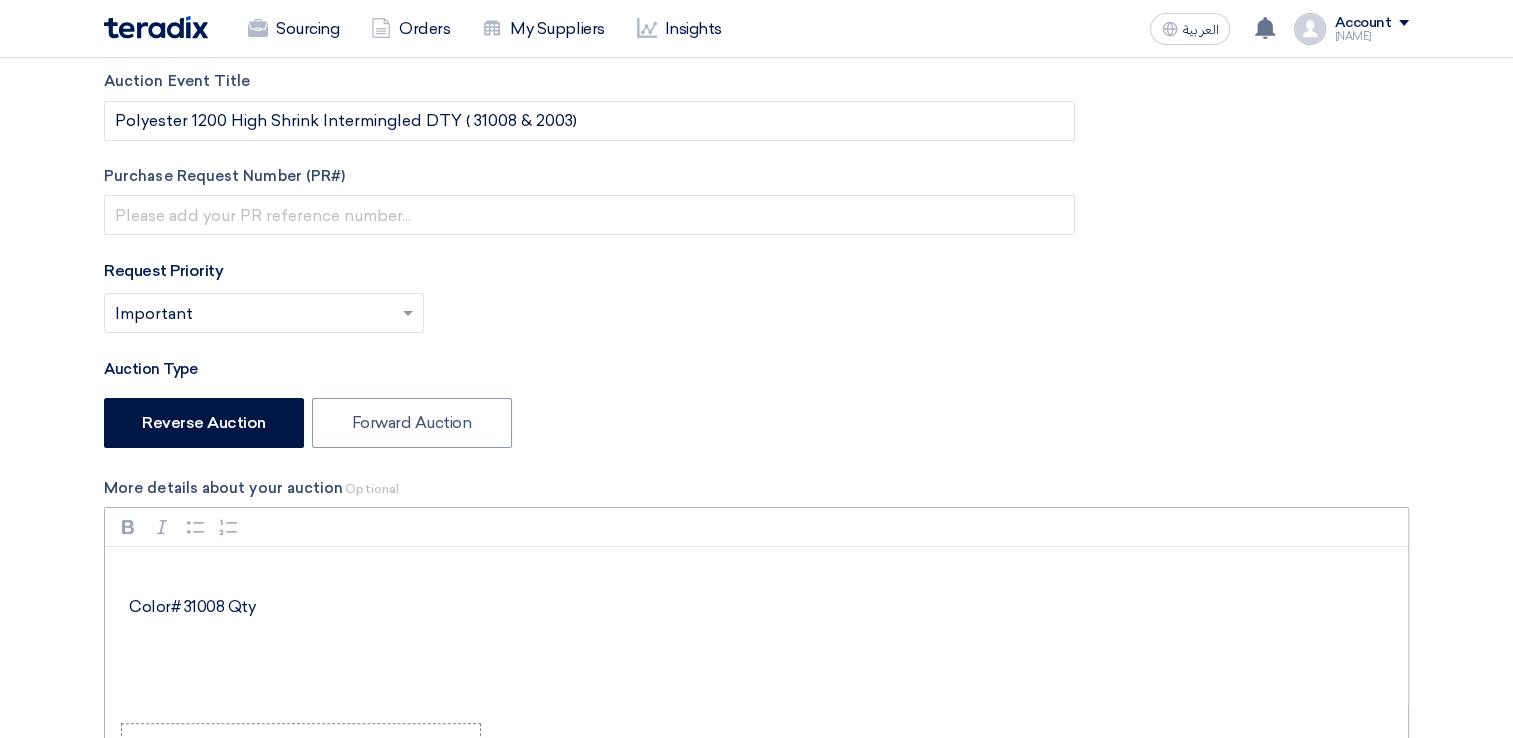 drag, startPoint x: 164, startPoint y: 568, endPoint x: 176, endPoint y: 553, distance: 19.209373 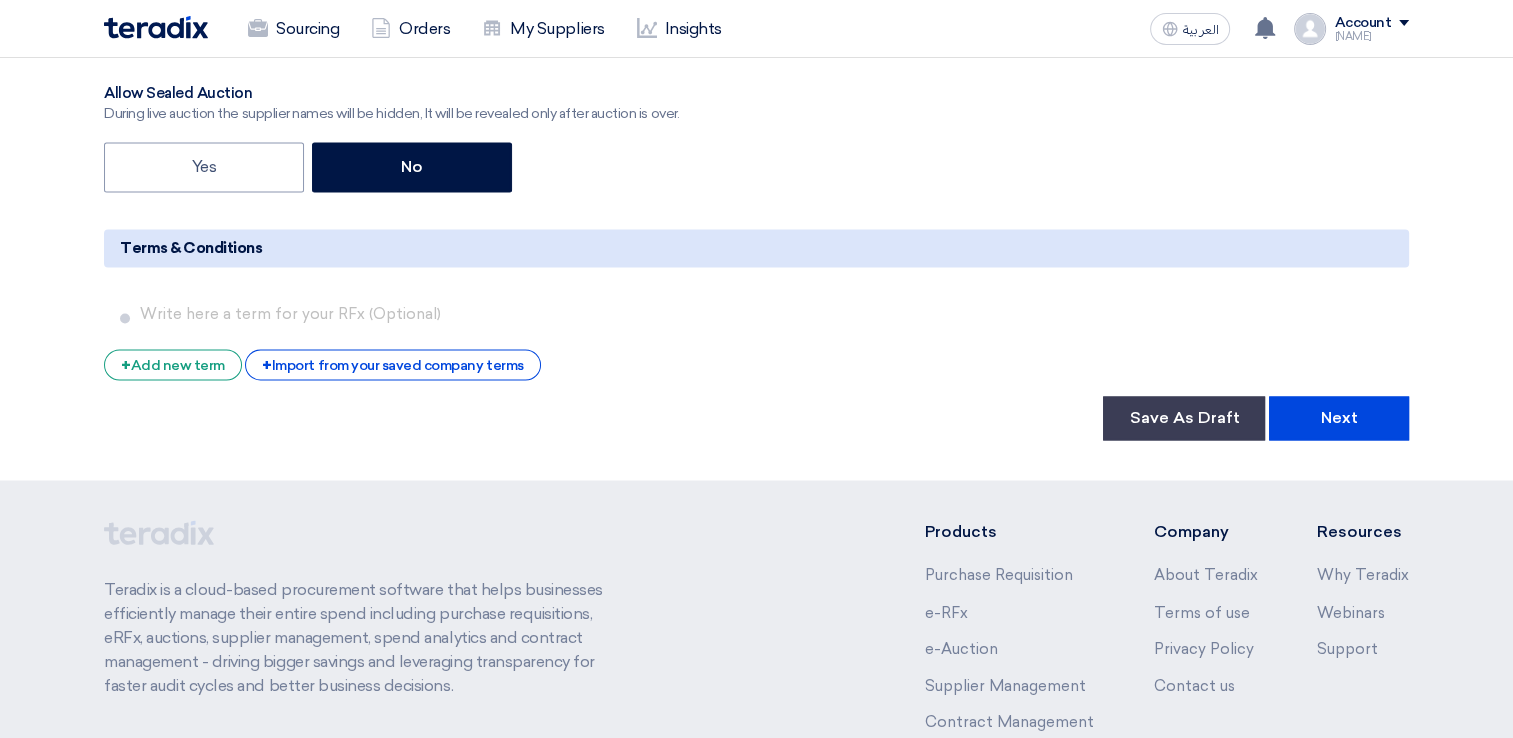 scroll, scrollTop: 3200, scrollLeft: 0, axis: vertical 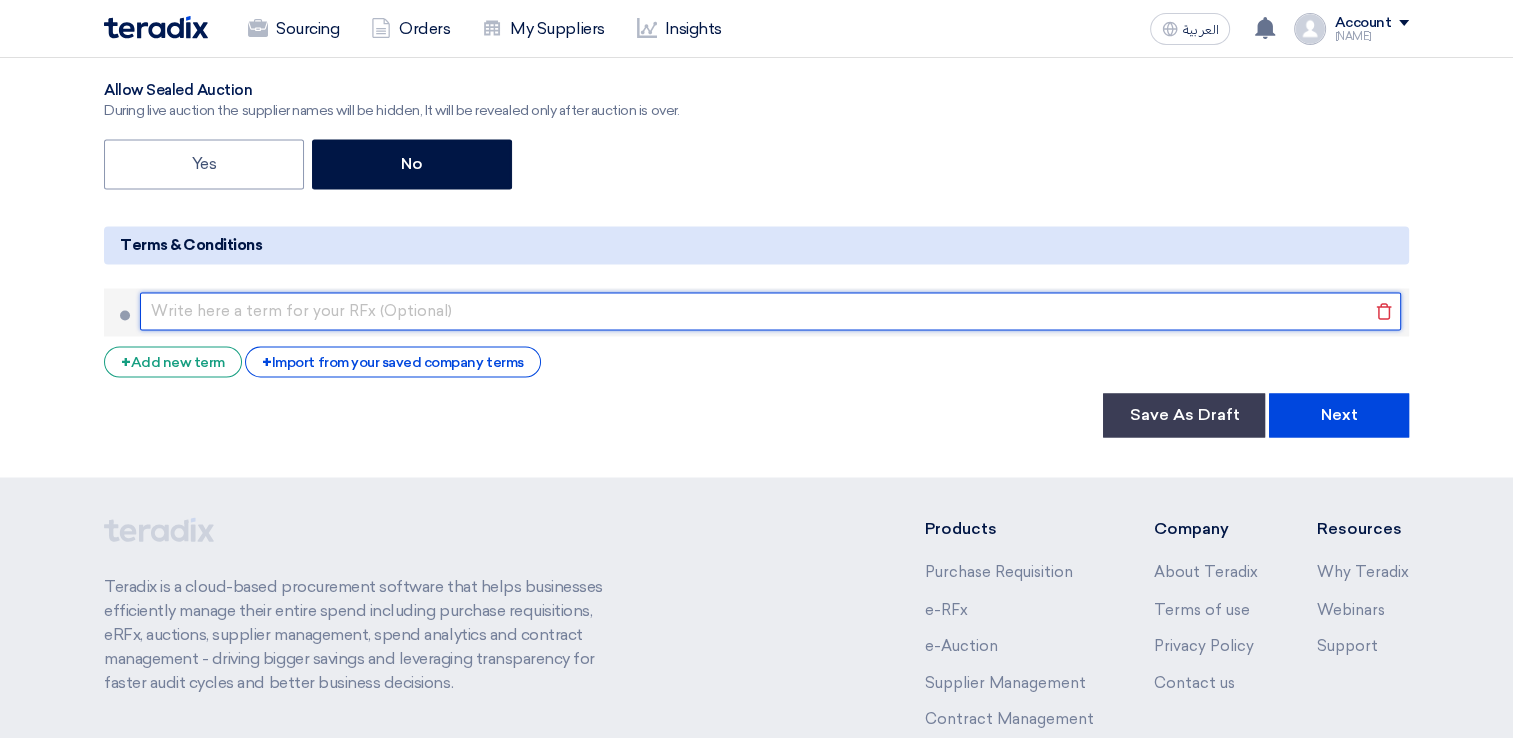 click 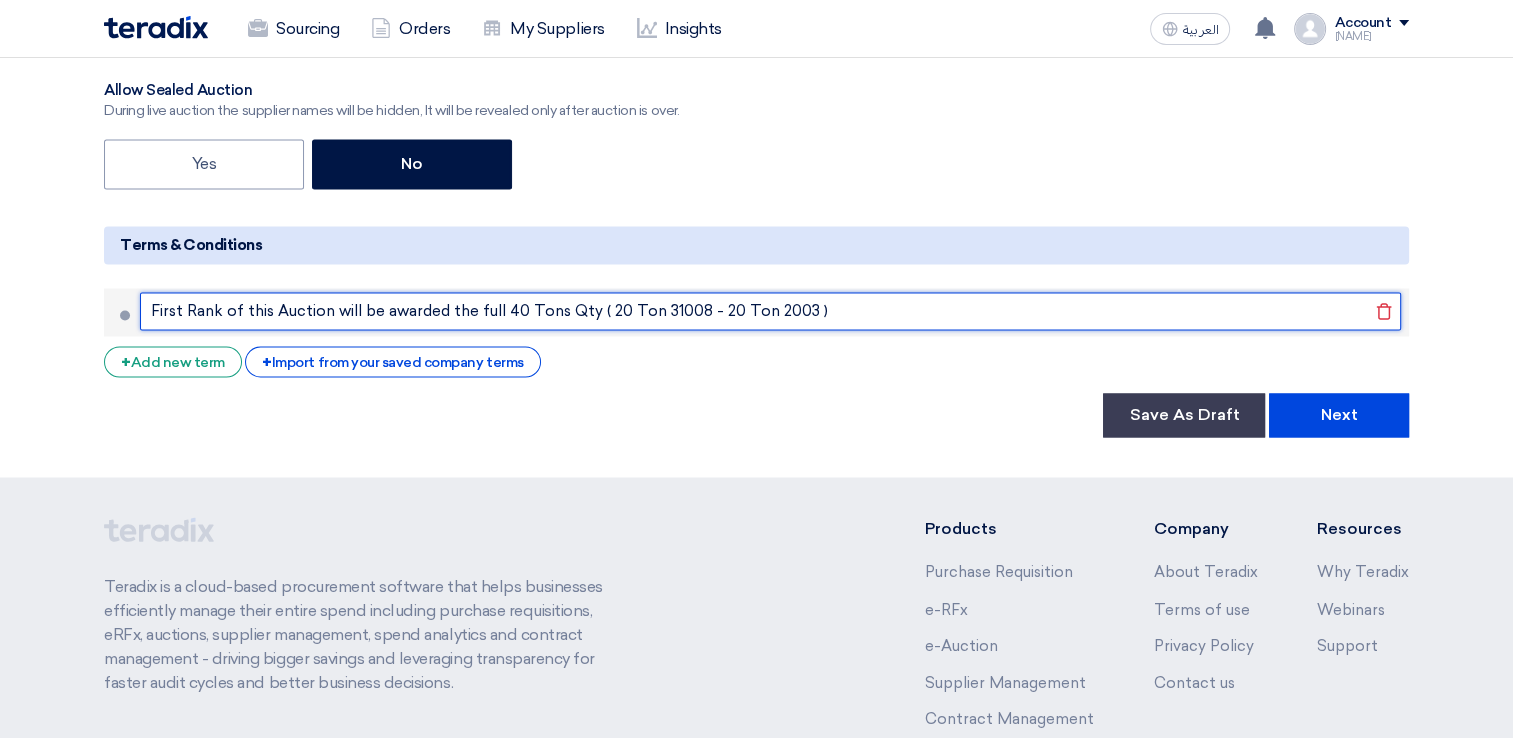 click on "First Rank of this Auction will be awarded the full 40 Tons Qty ( 20 Ton 31008 - 20 Ton 2003 )" 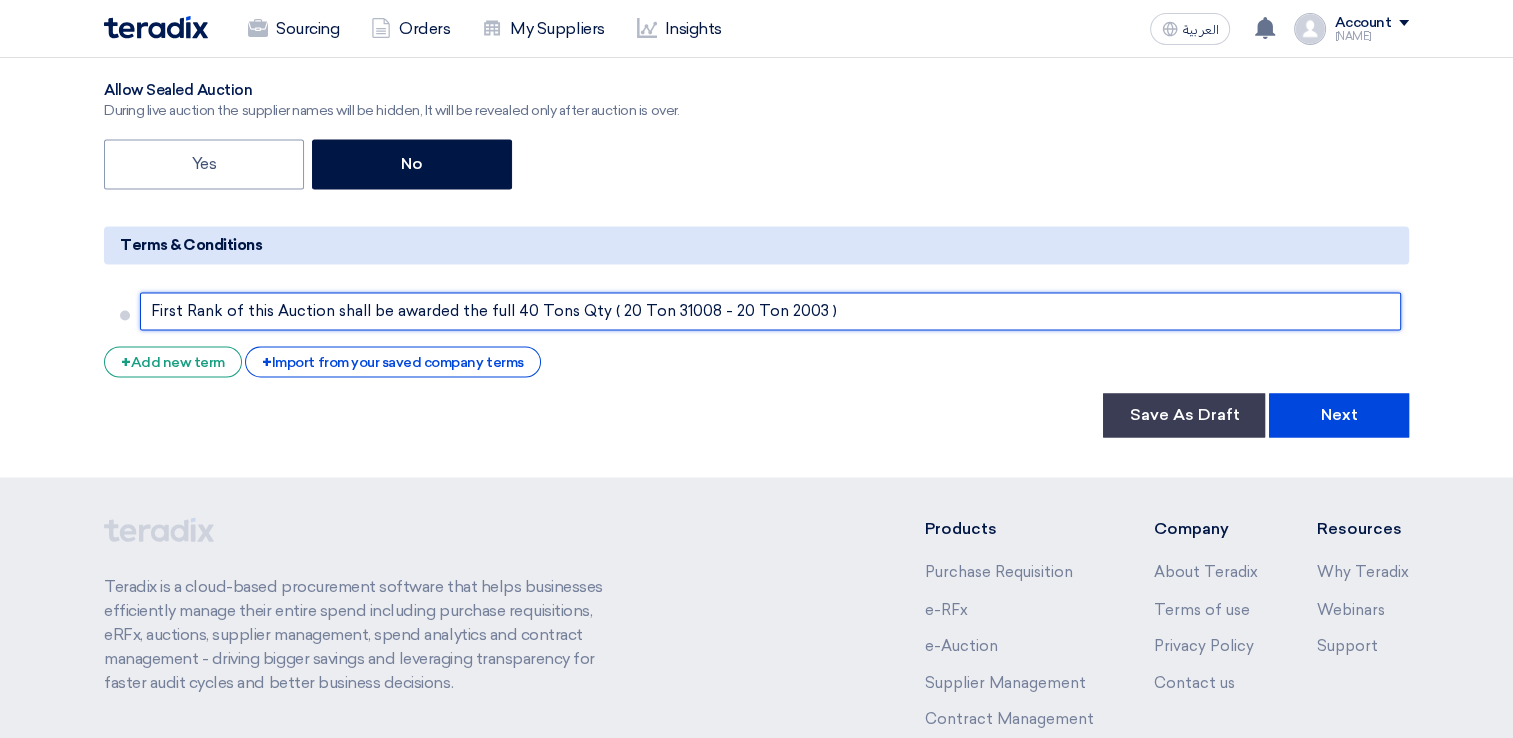 type on "First Rank of this Auction shall be awarded the full 40 Tons Qty ( 20 Ton 31008 - 20 Ton 2003 )" 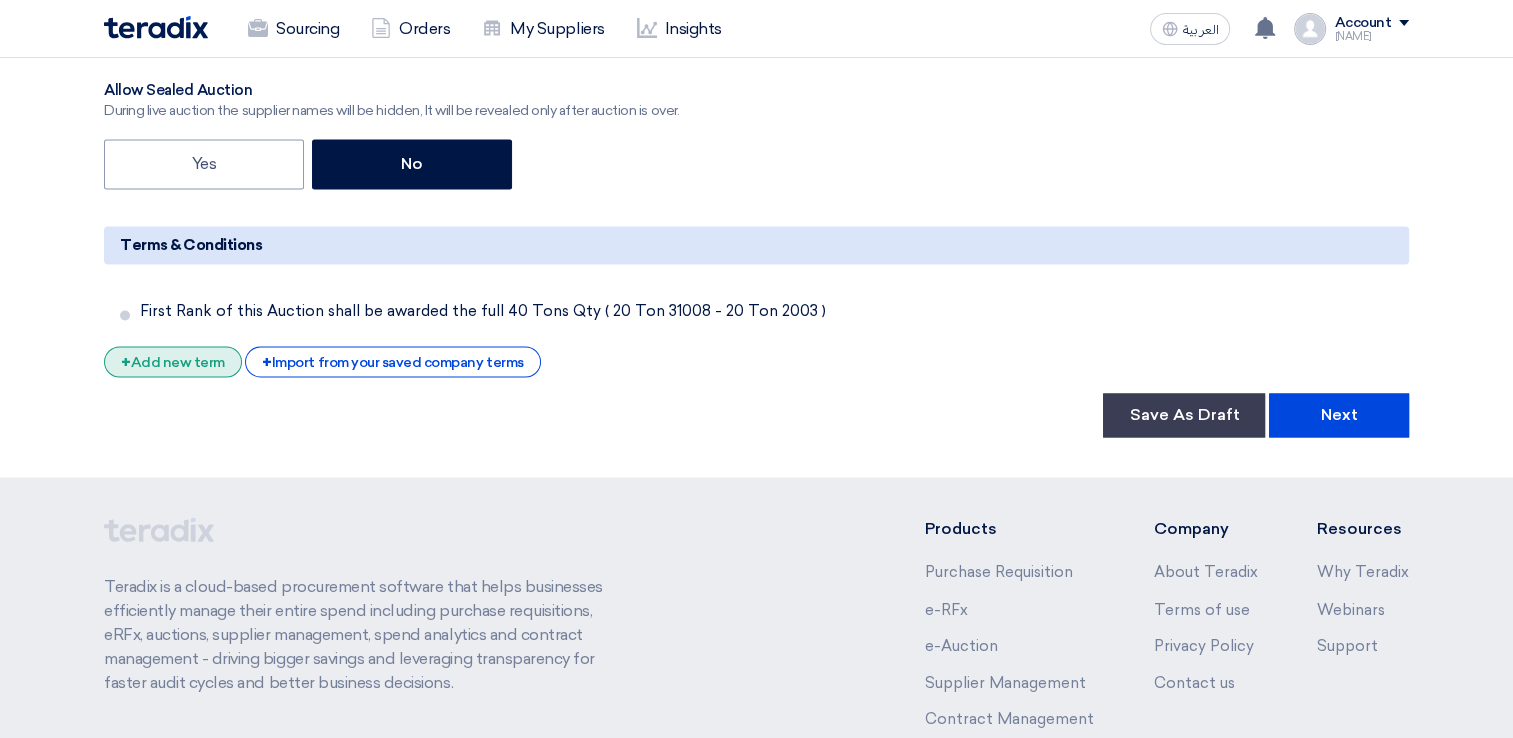 click on "+ Add new term" 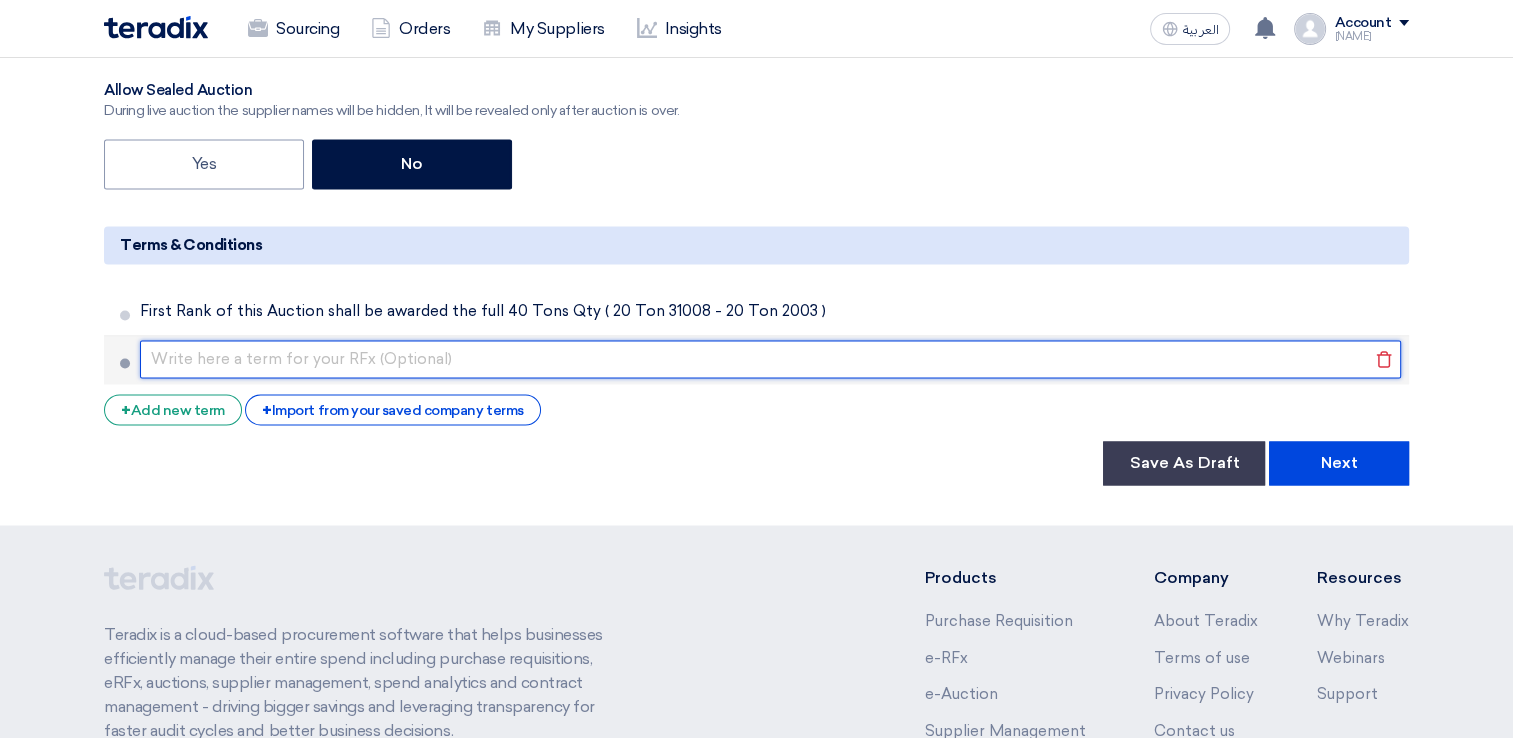 click 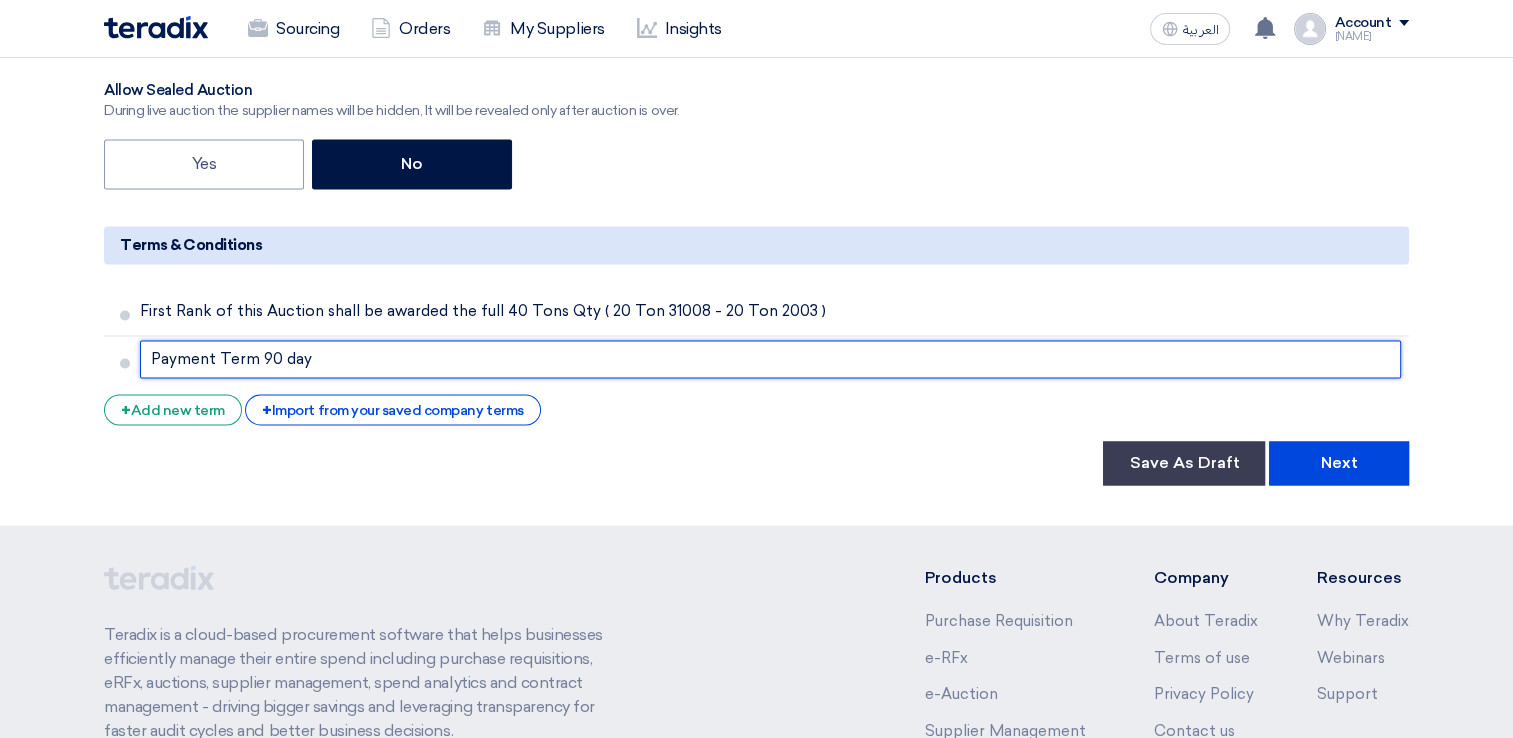 type on "Payment Term 90 day" 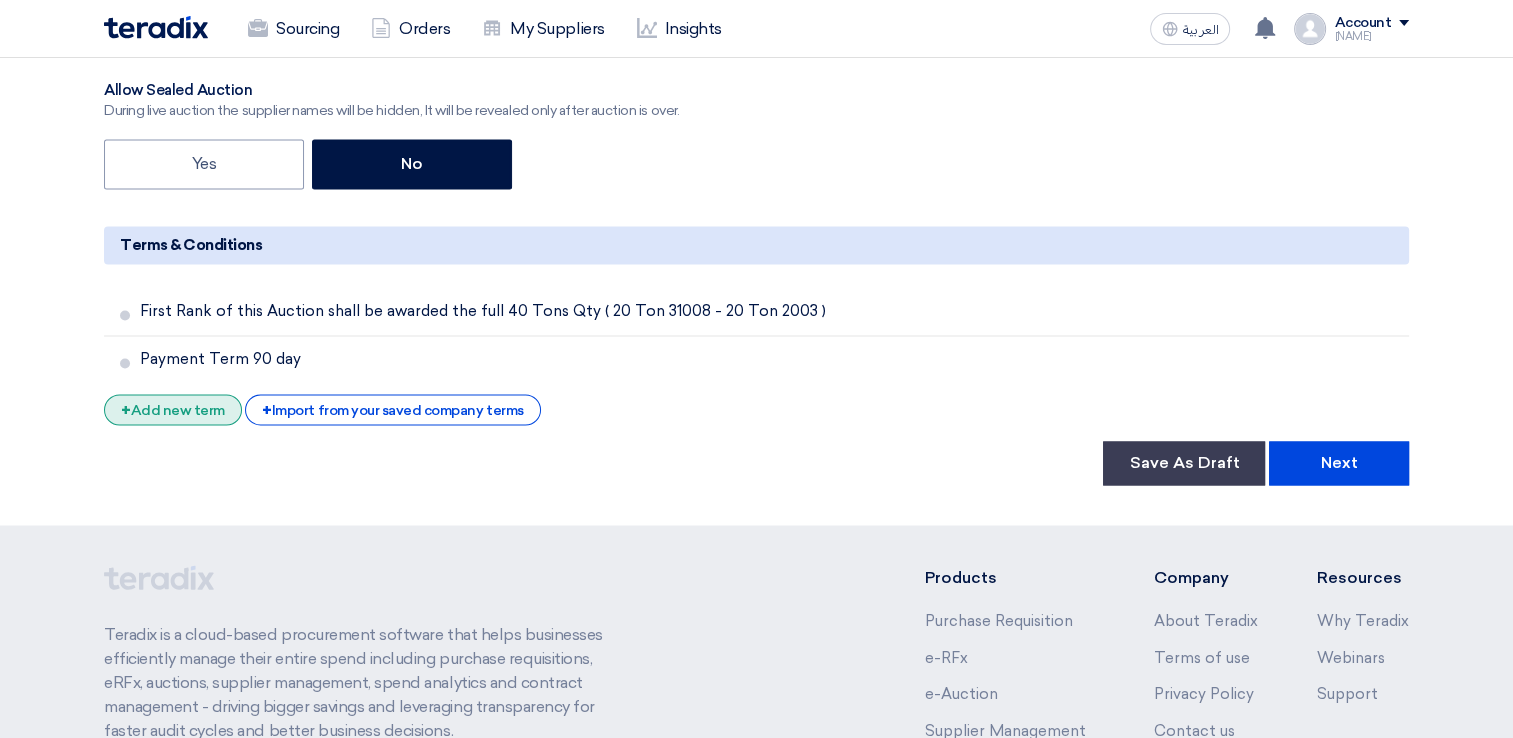 click on "+ Add new term" 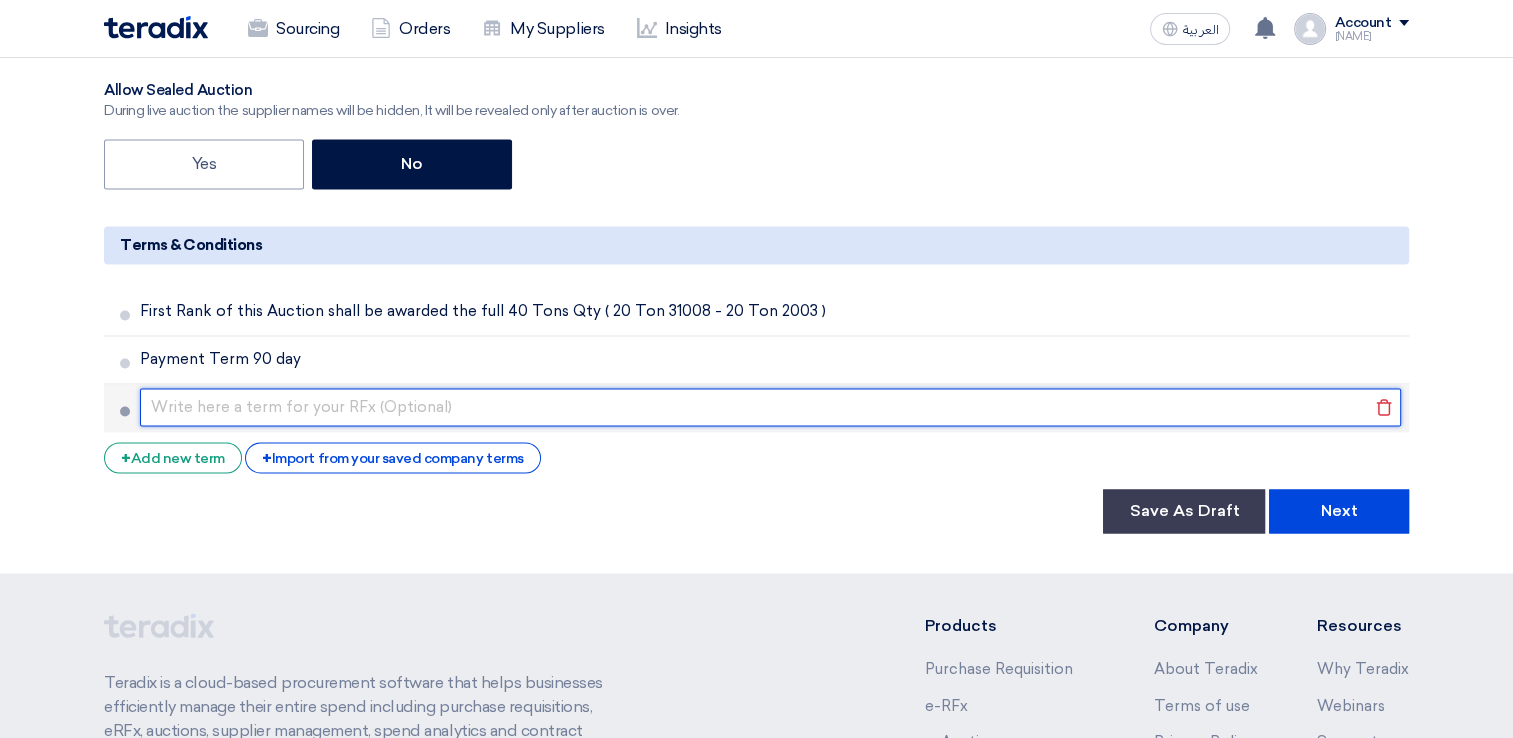 click 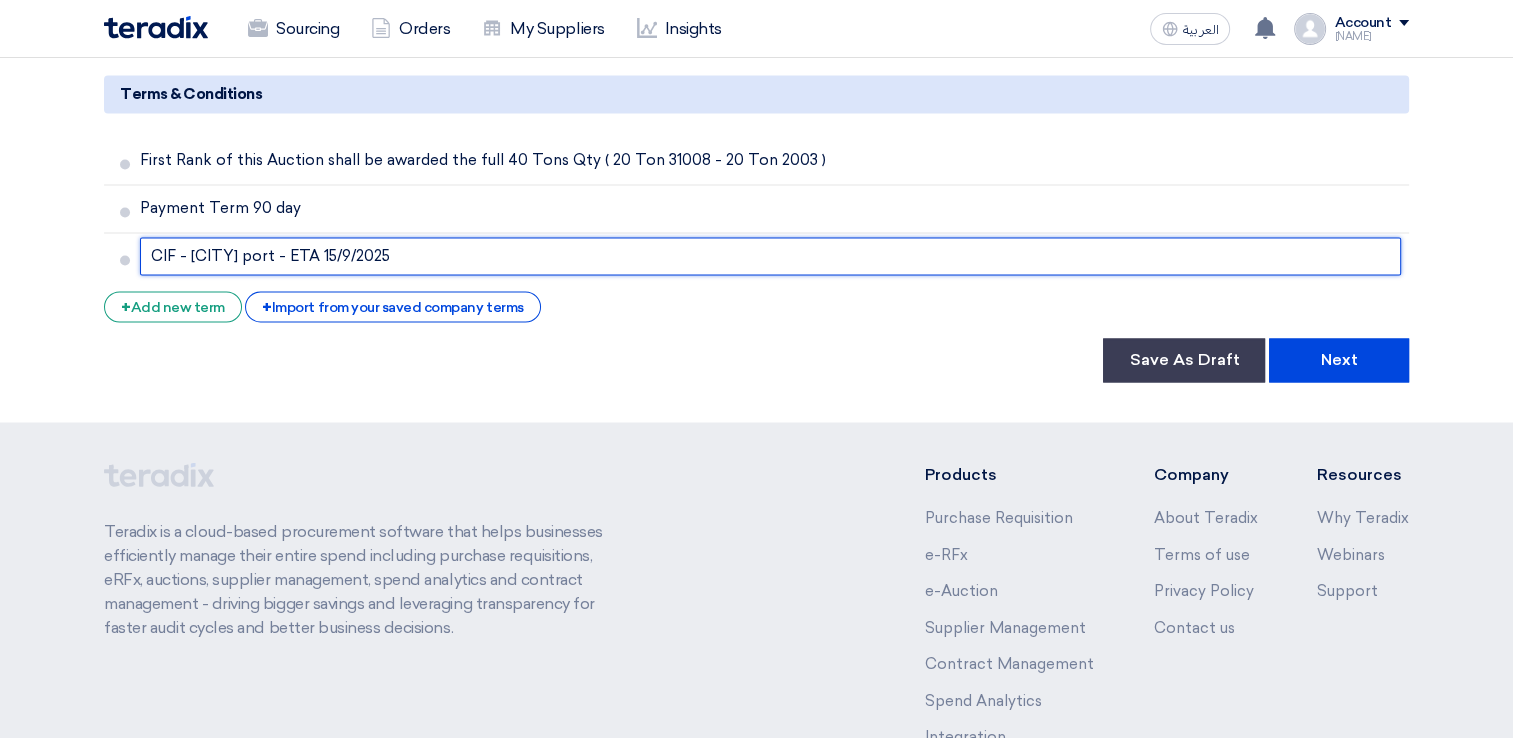 scroll, scrollTop: 3400, scrollLeft: 0, axis: vertical 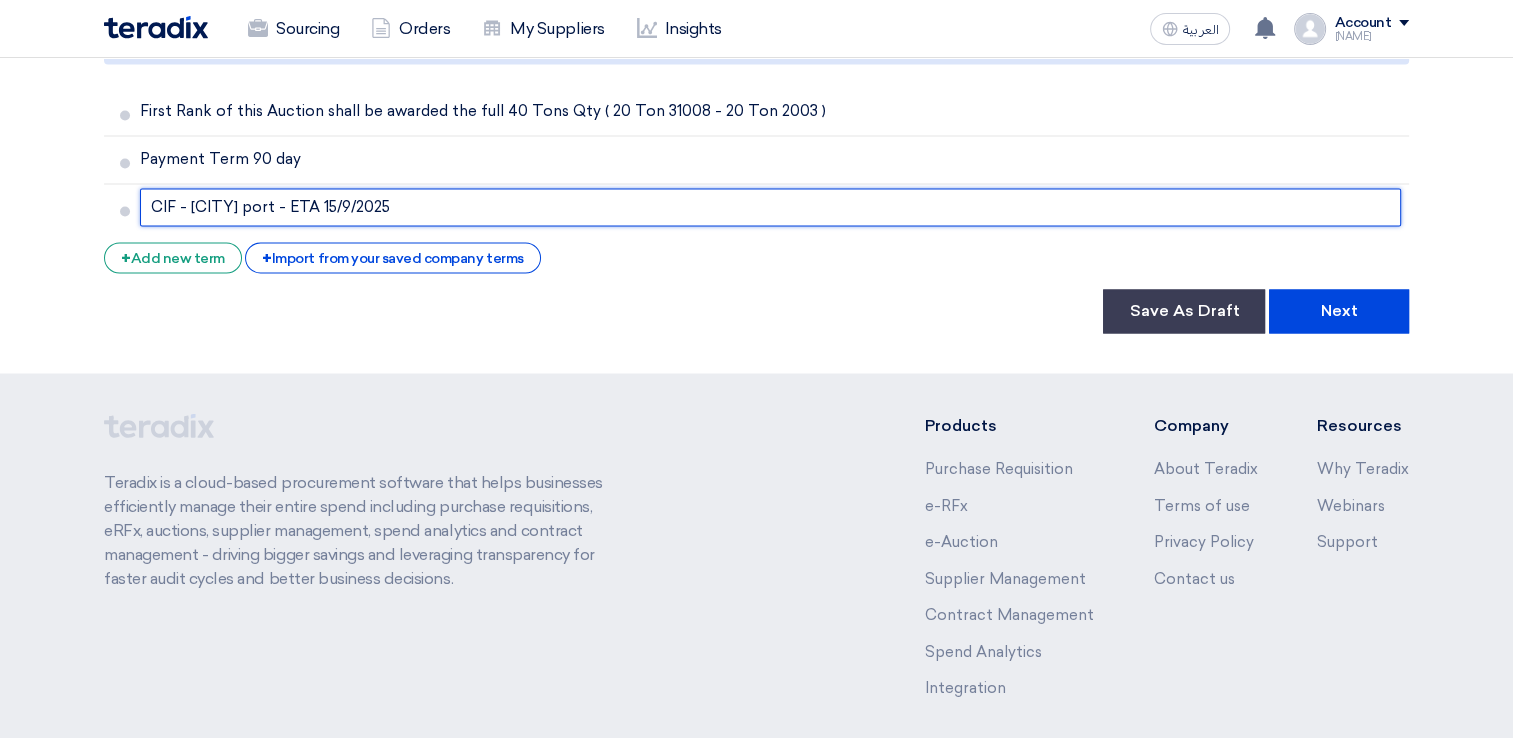 type on "CIF - [CITY] port - ETA 15/9/2025" 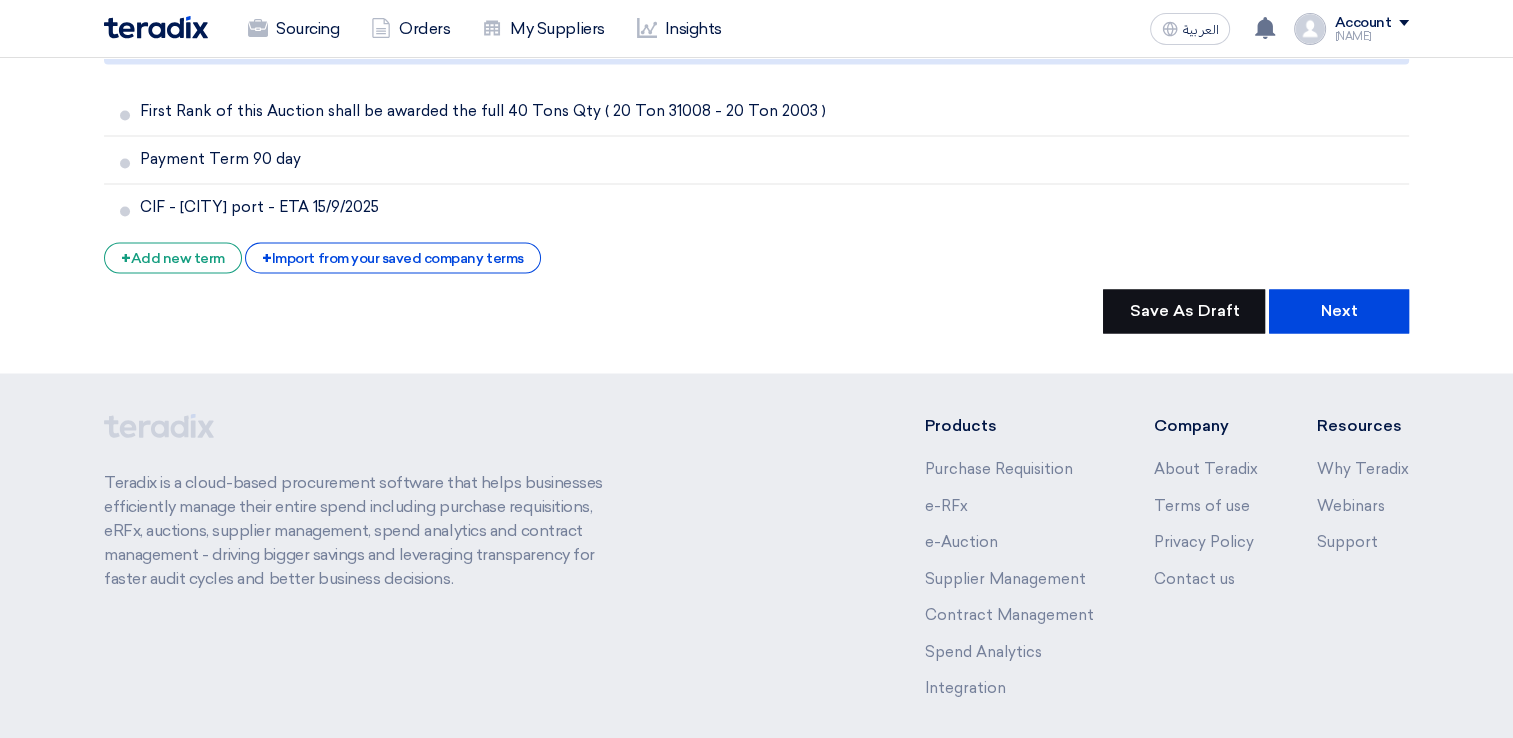 click on "Save As Draft" 